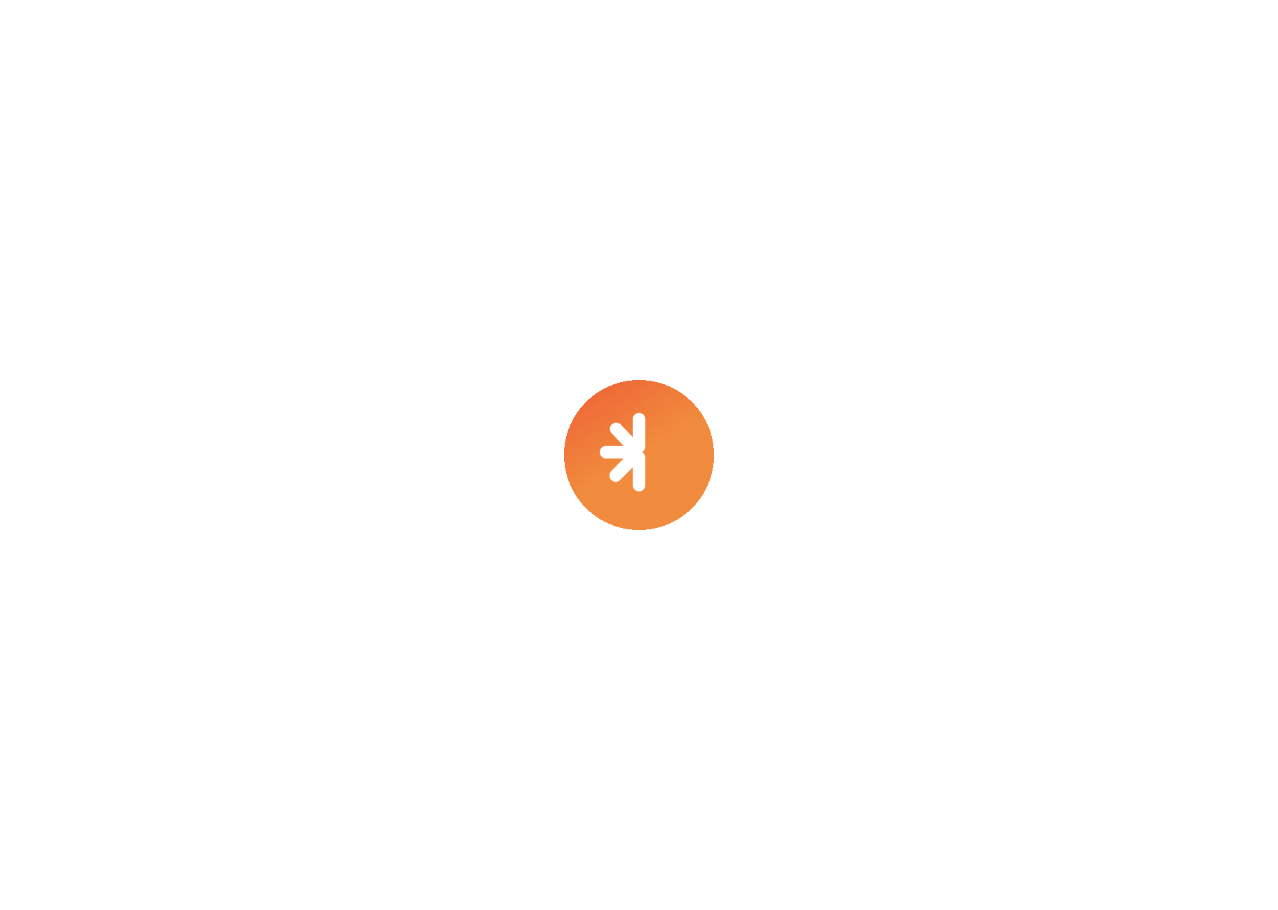 scroll, scrollTop: 0, scrollLeft: 0, axis: both 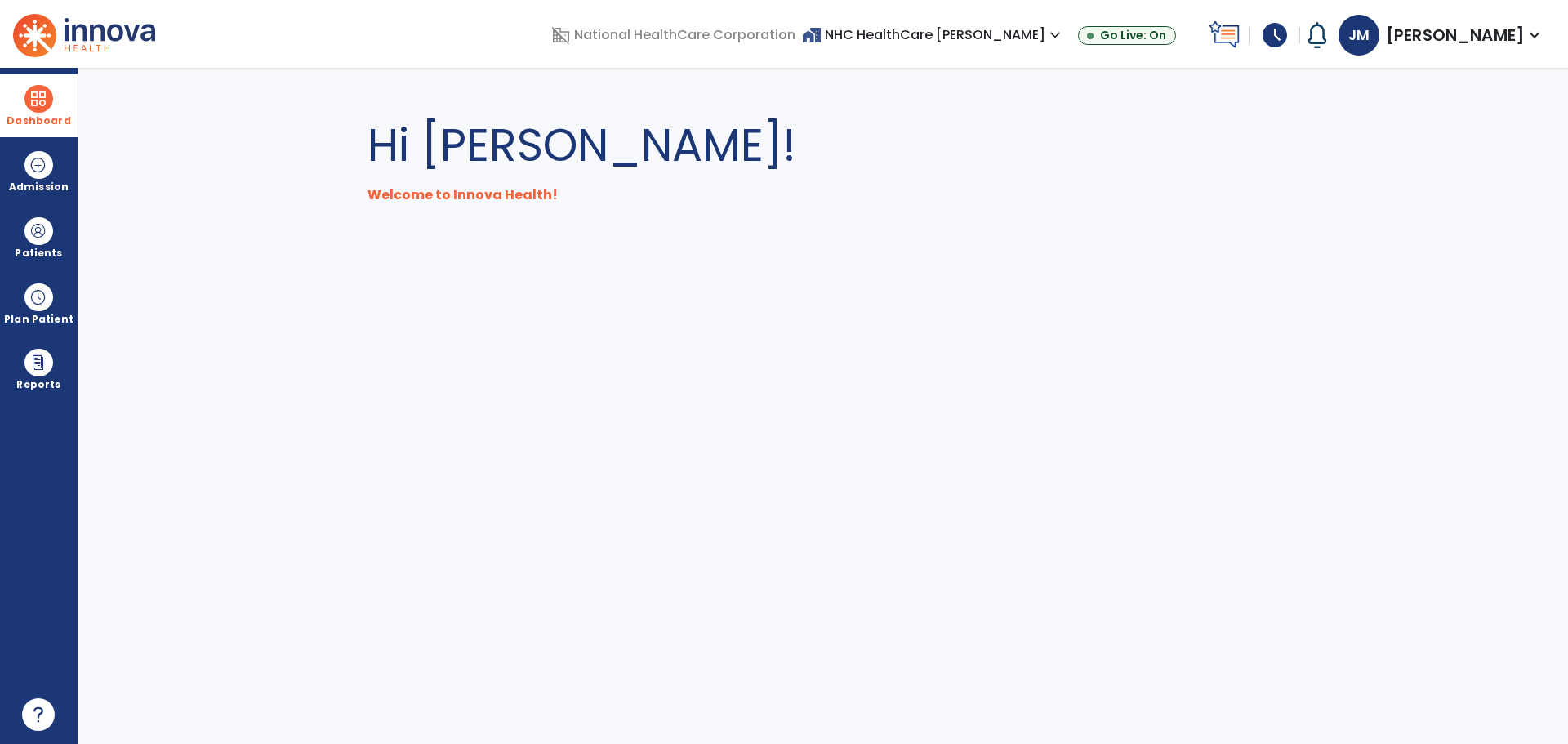 click at bounding box center [38, 99] 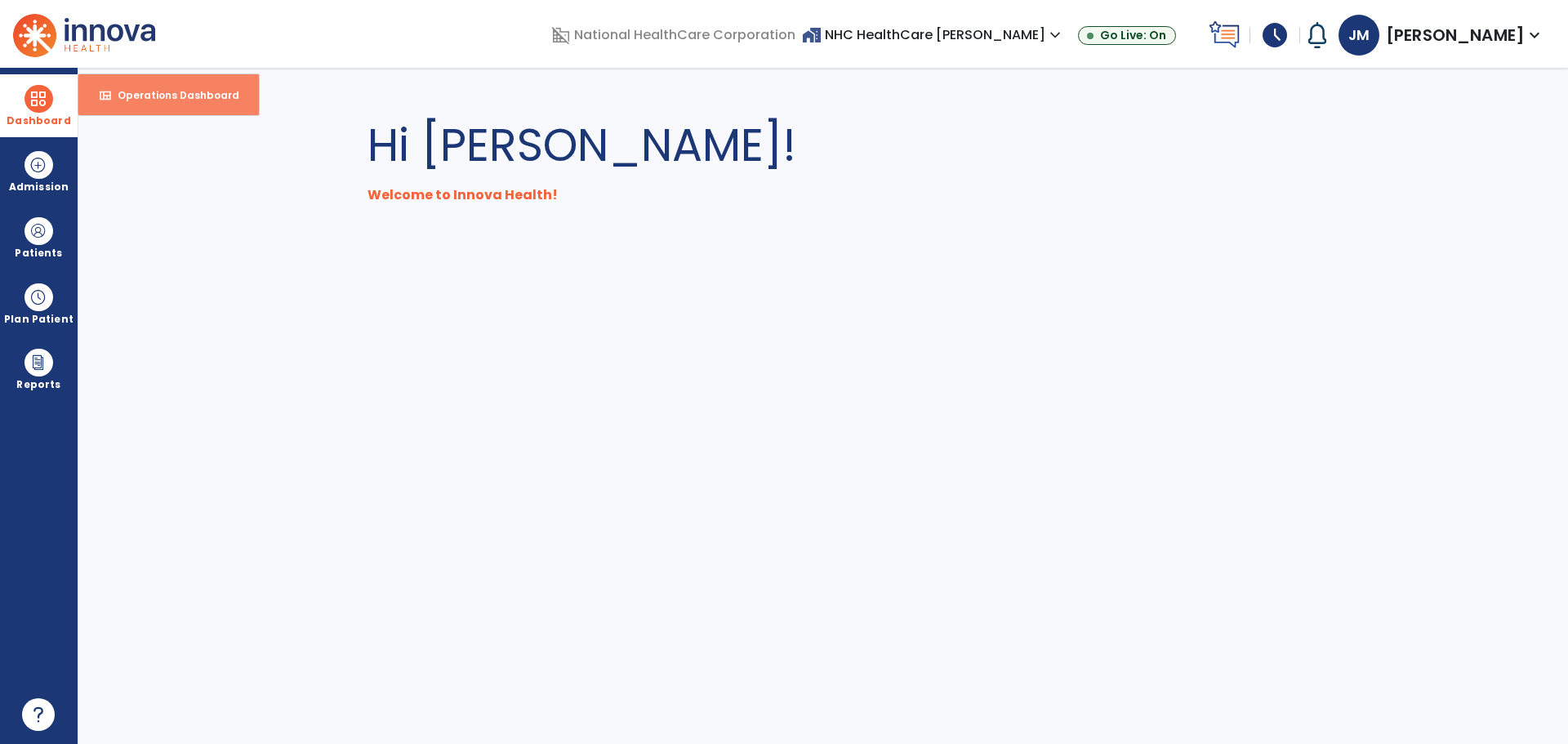 click on "Operations Dashboard" at bounding box center (172, 95) 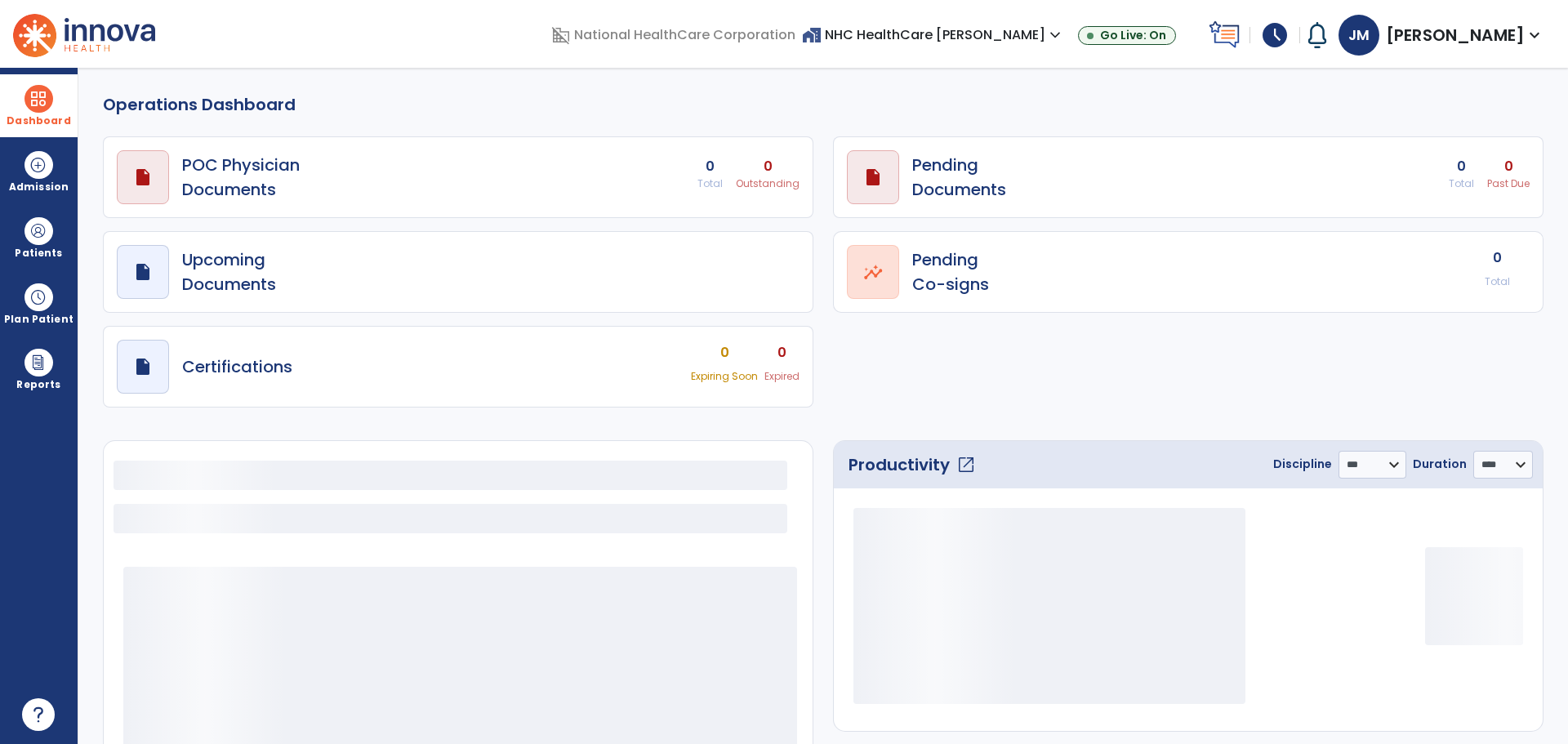 select on "***" 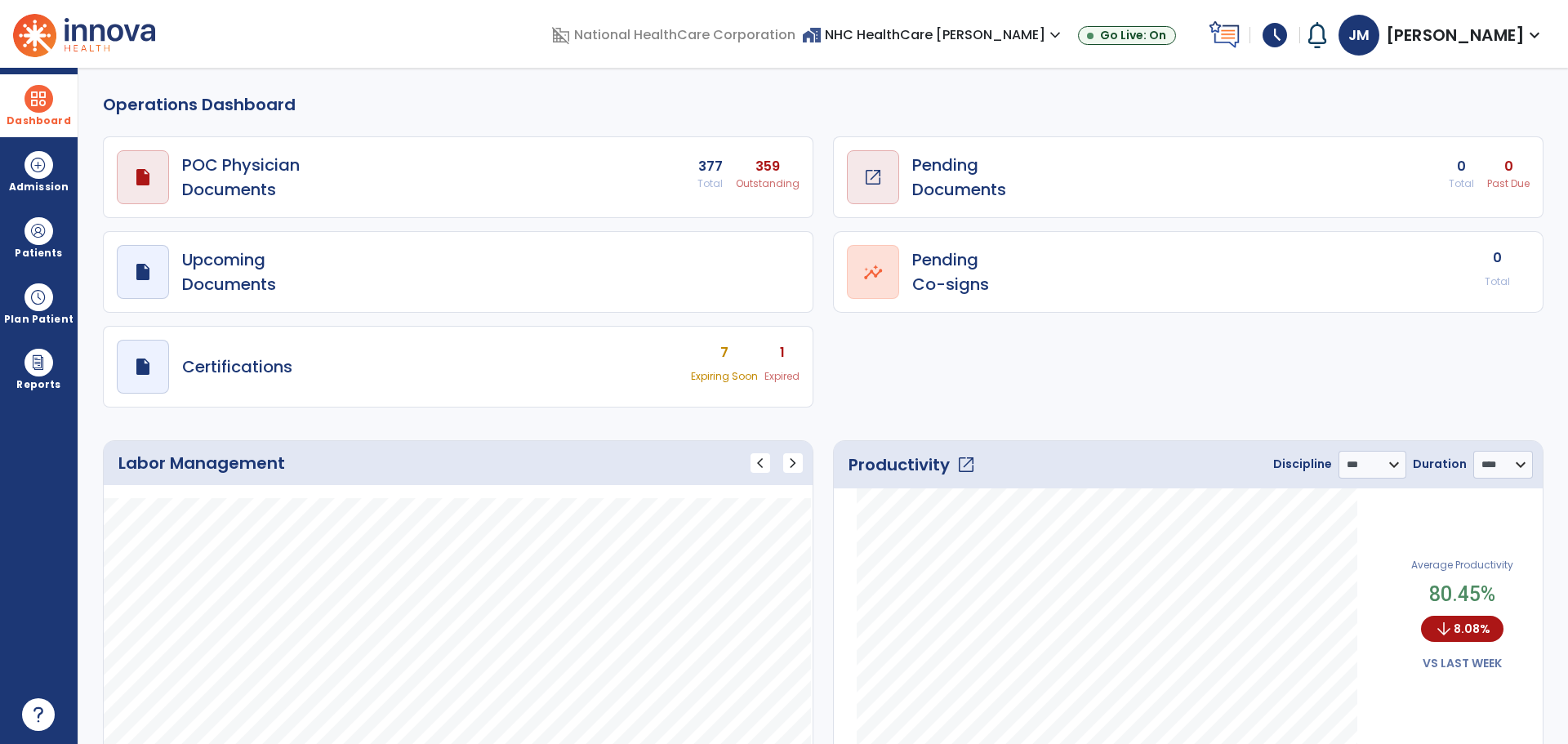 click on "Pending   Documents" at bounding box center (241, 177) 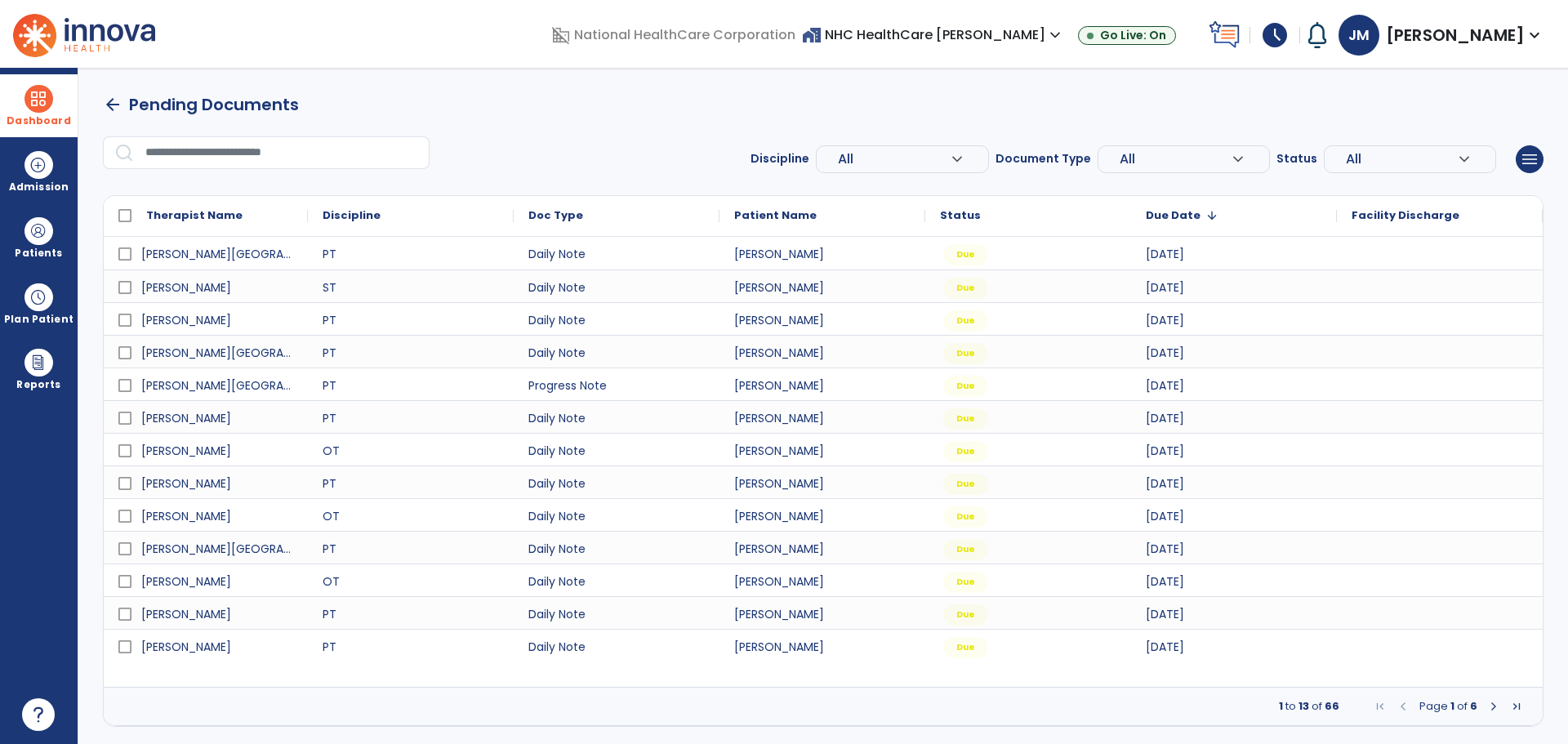 click on "arrow_back" at bounding box center [113, 105] 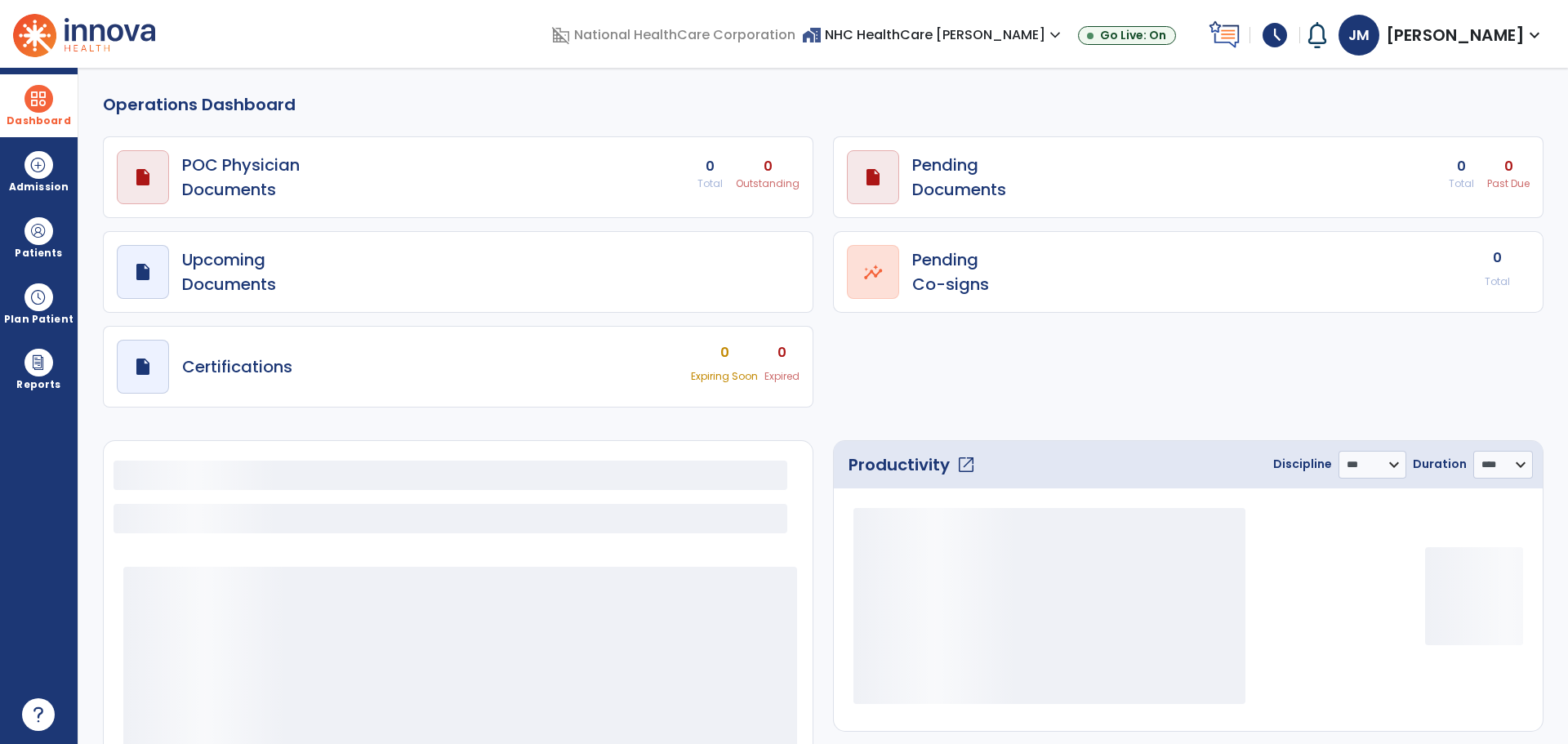 select on "***" 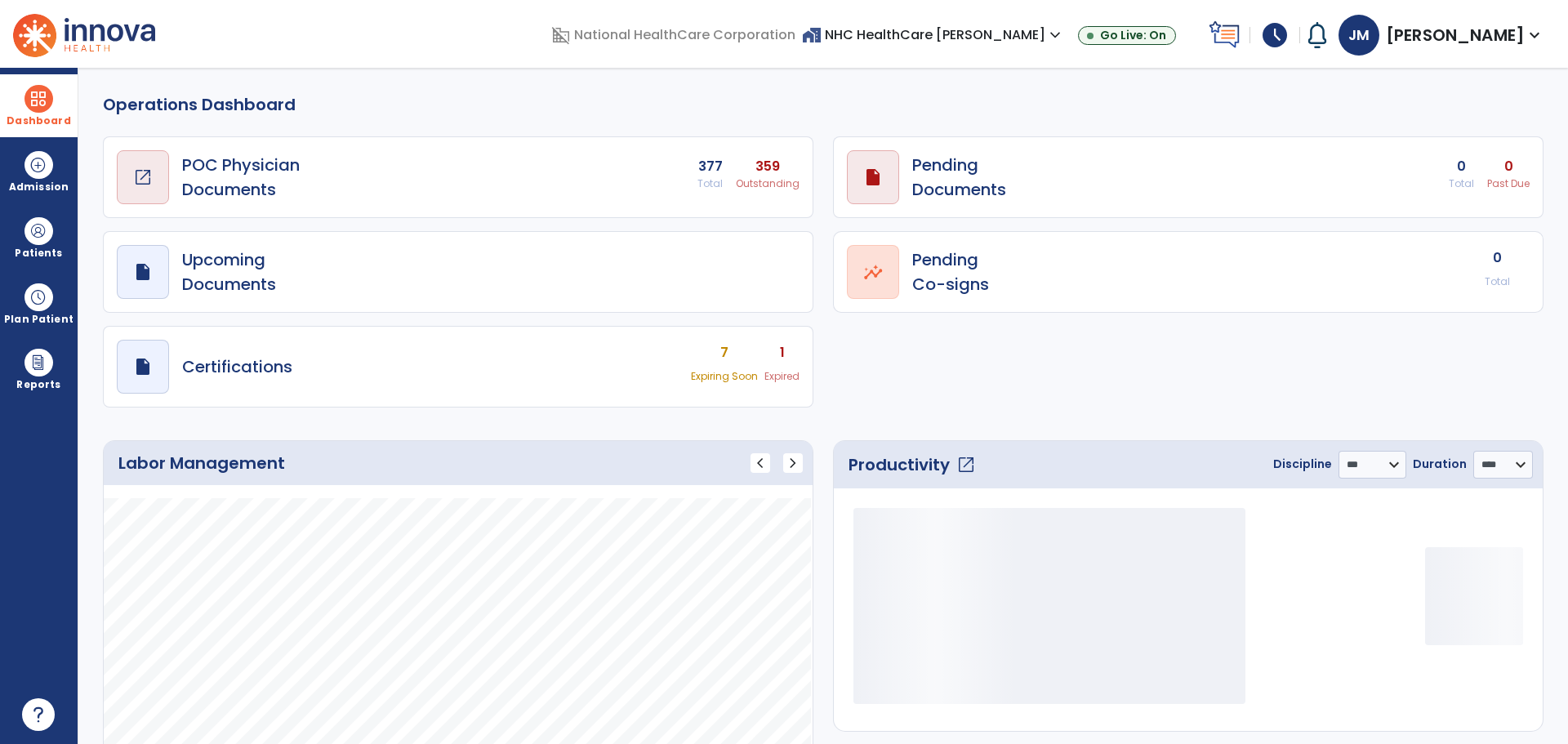 click on "POC Physician  Documents" at bounding box center (241, 177) 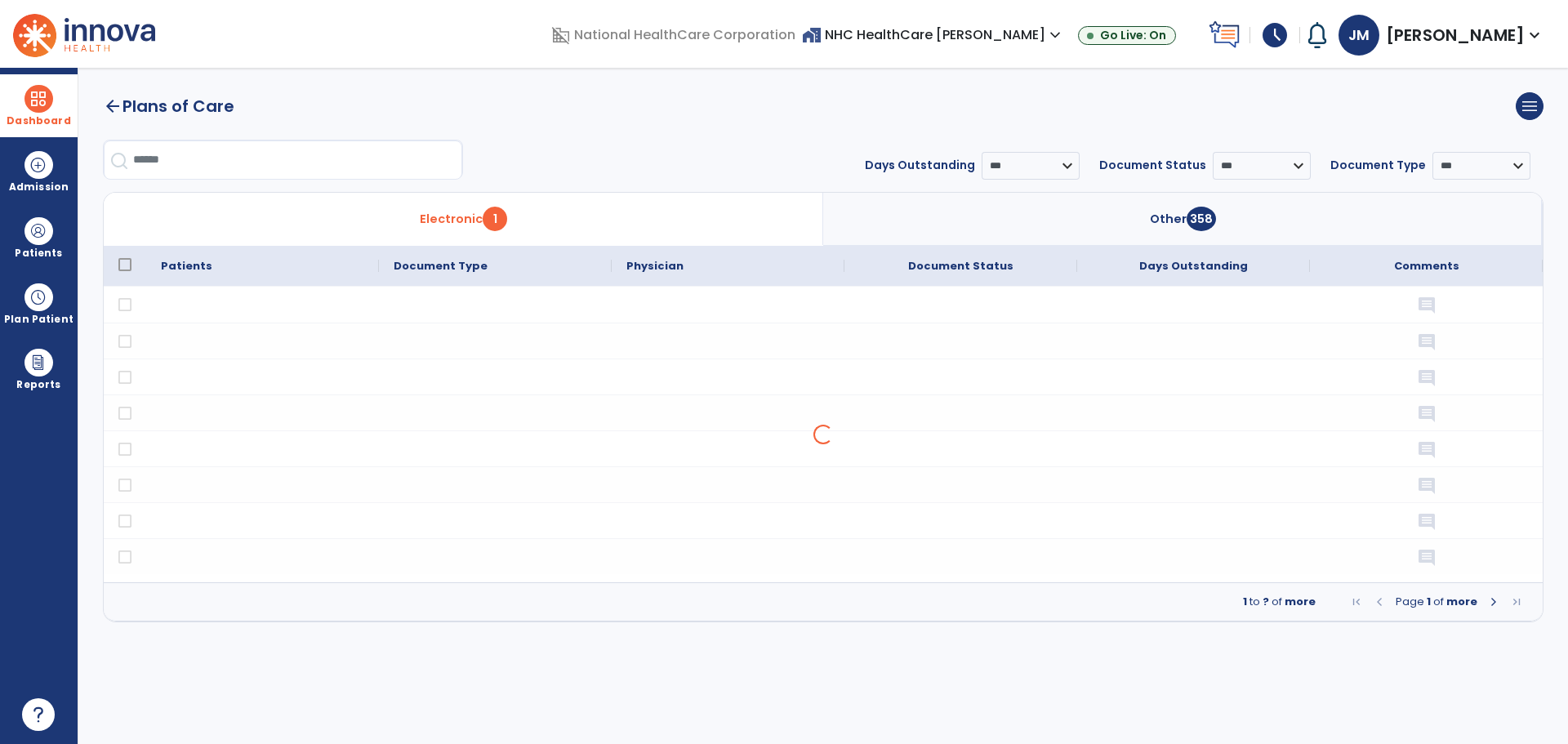 click on "Other  358" at bounding box center (1183, 219) 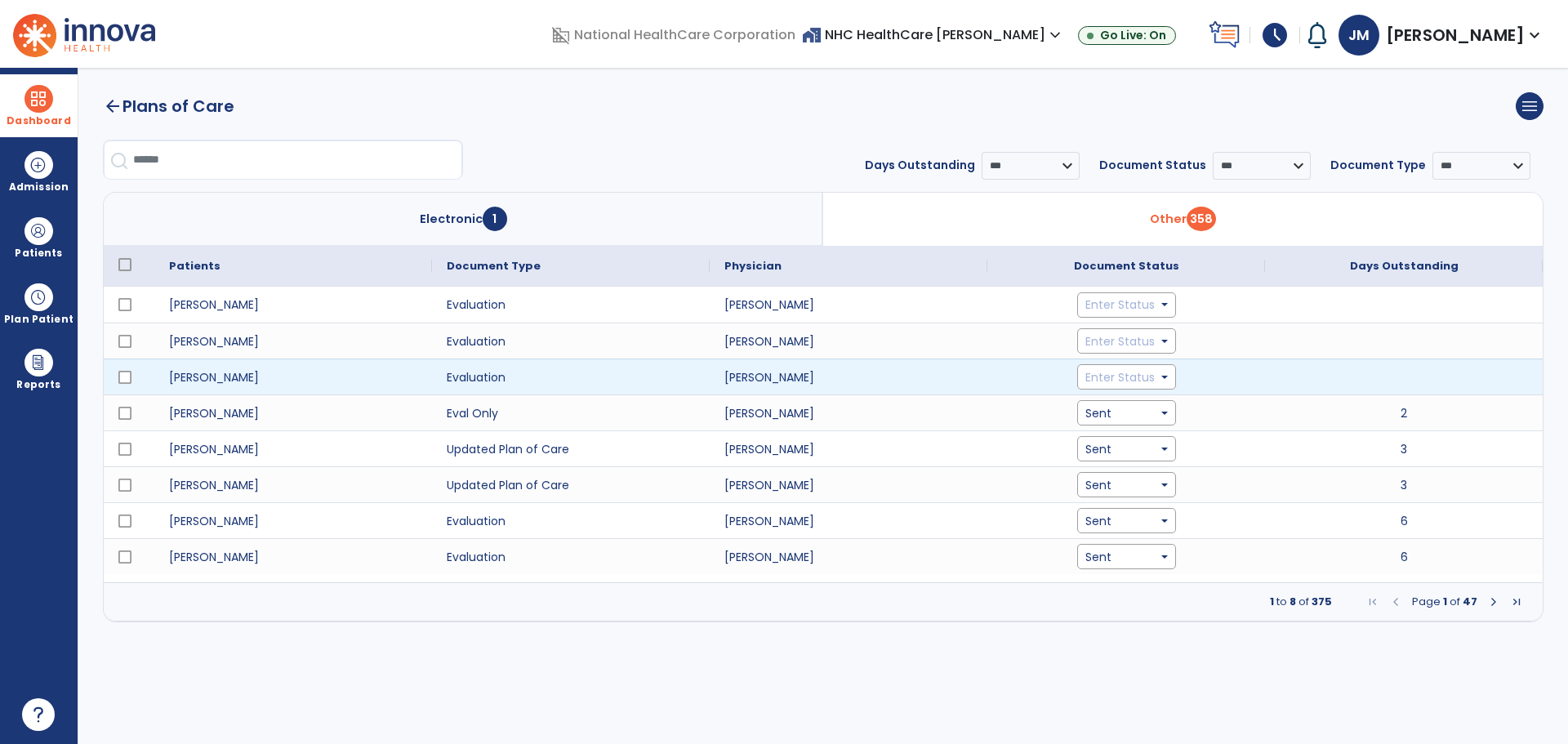 click on "Enter Status" 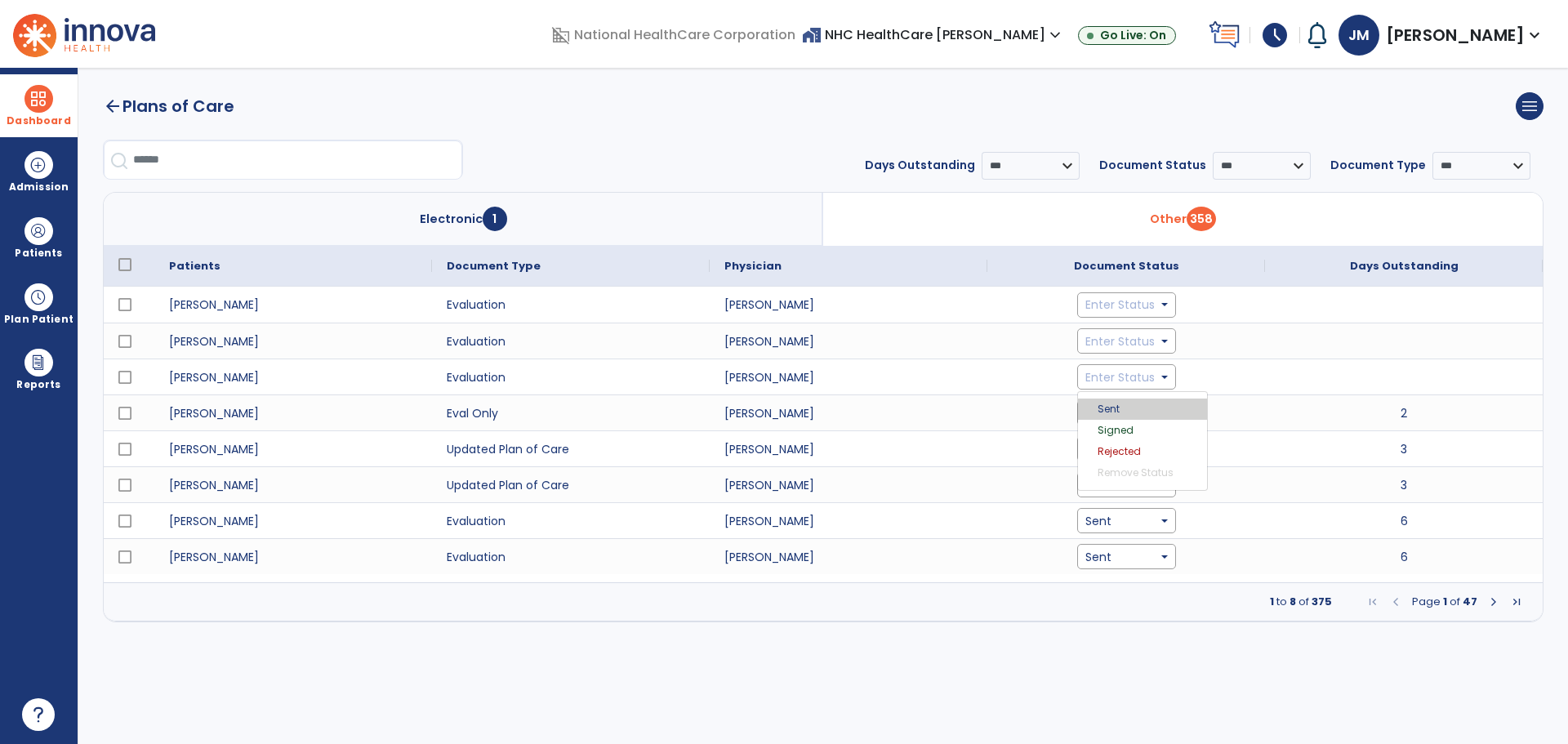 click on "Sent" at bounding box center (1143, 409) 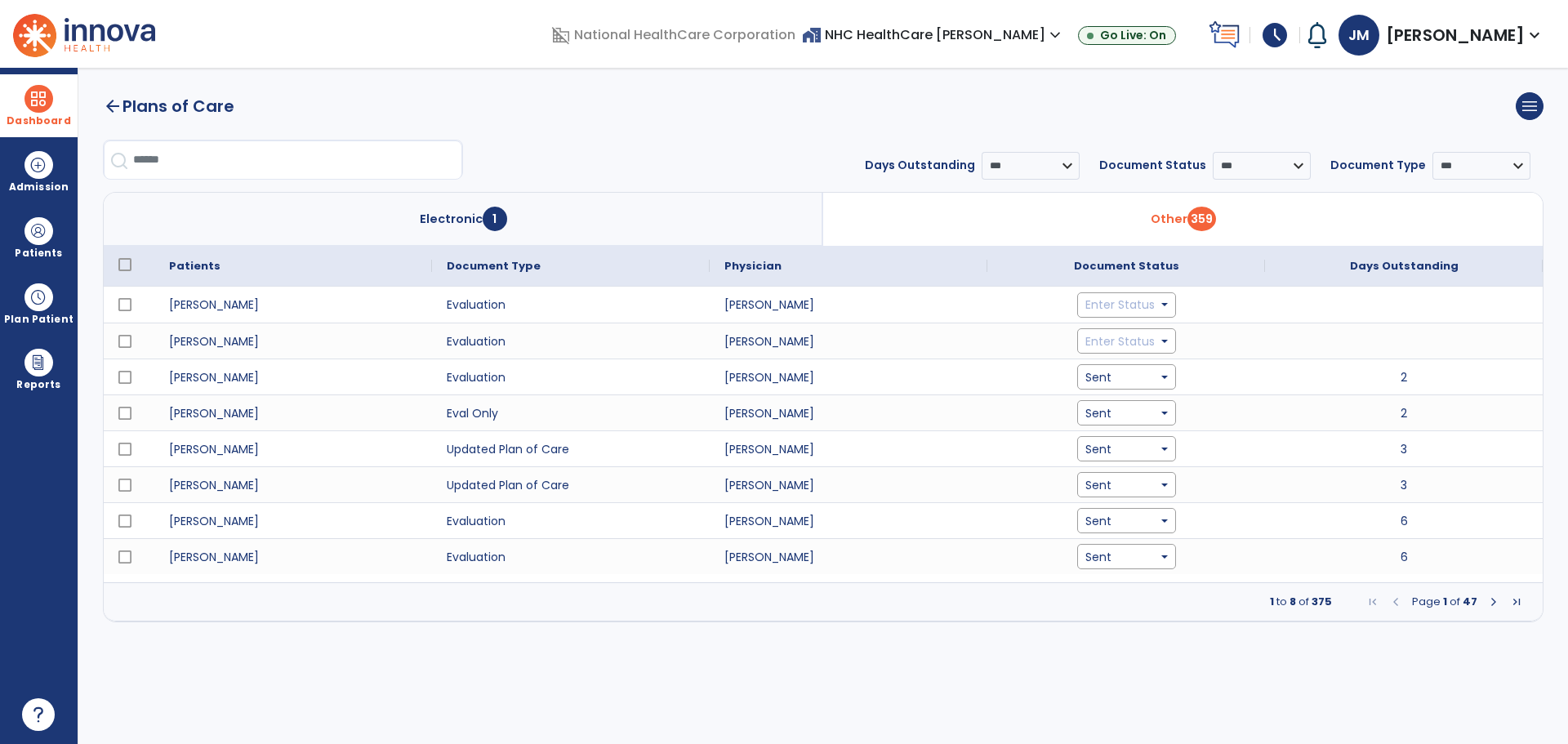 click at bounding box center [1494, 602] 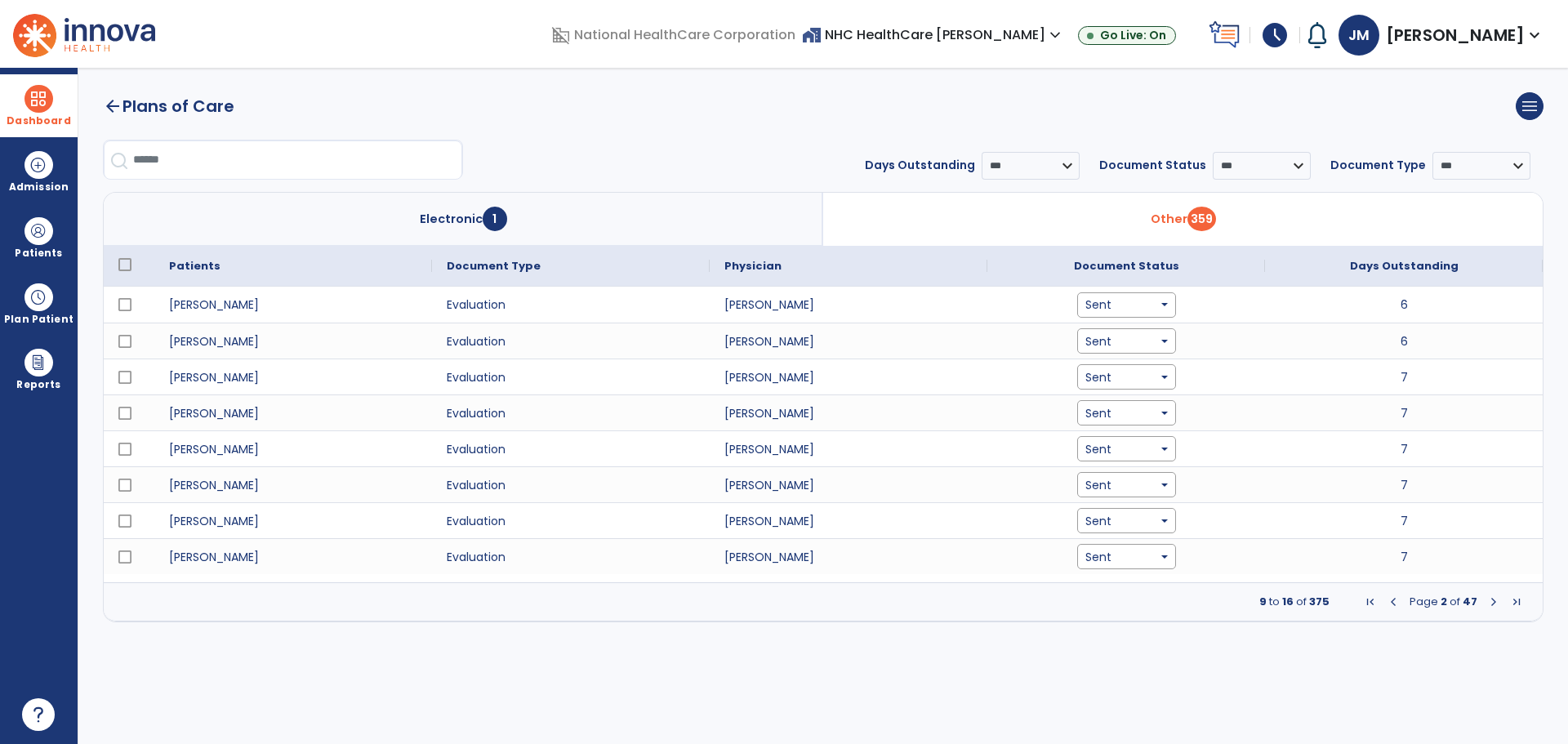 click at bounding box center [1494, 602] 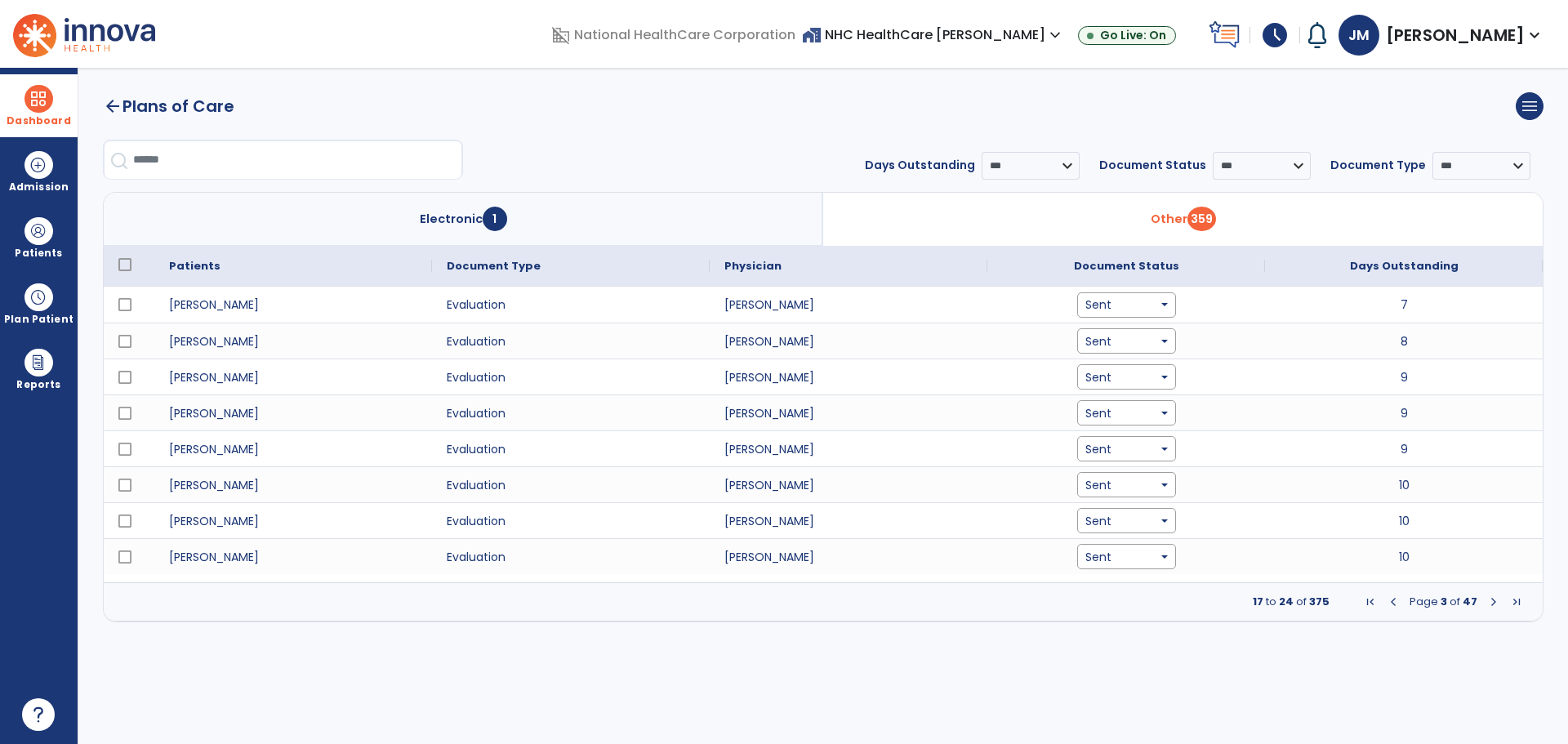 click at bounding box center (1494, 602) 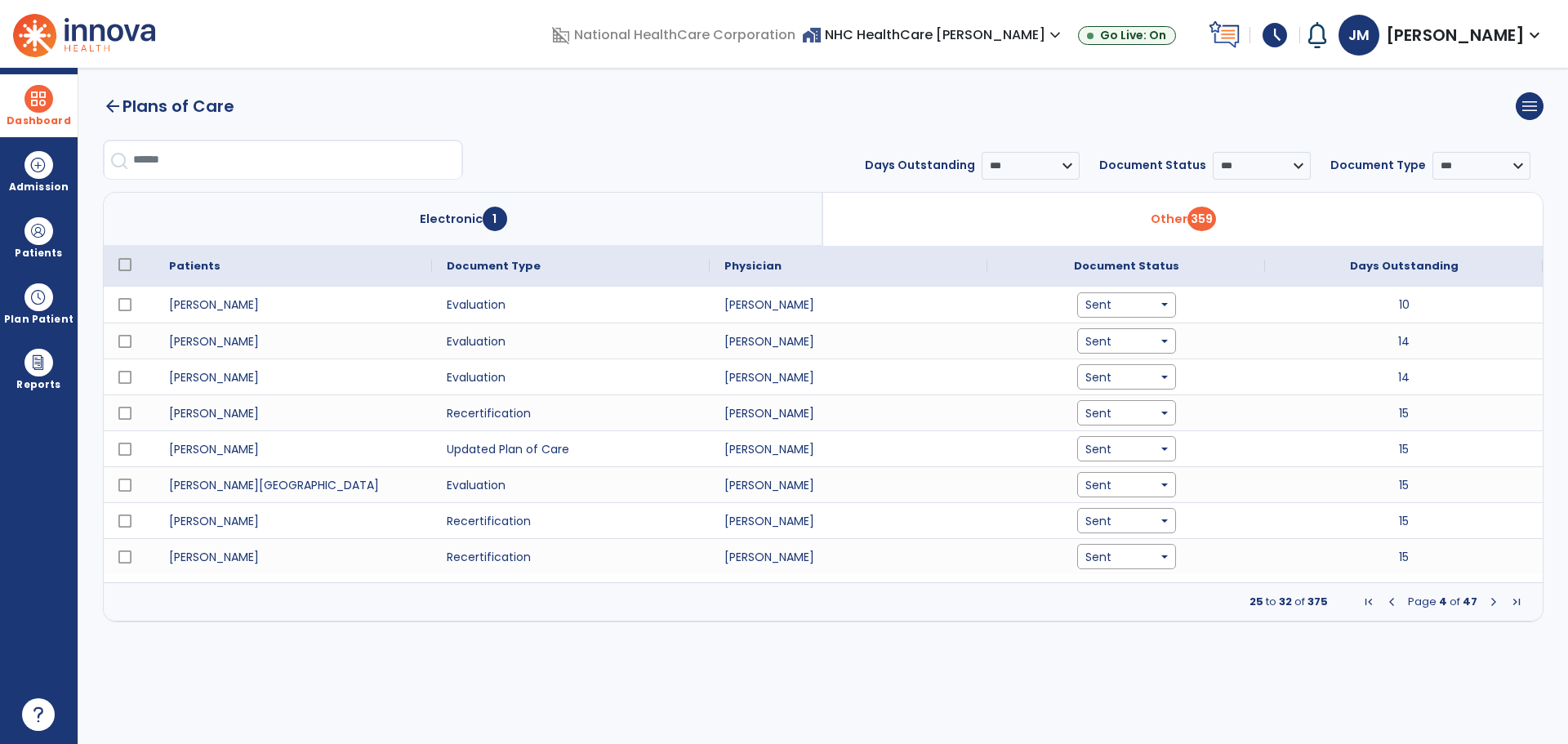 click at bounding box center [1494, 602] 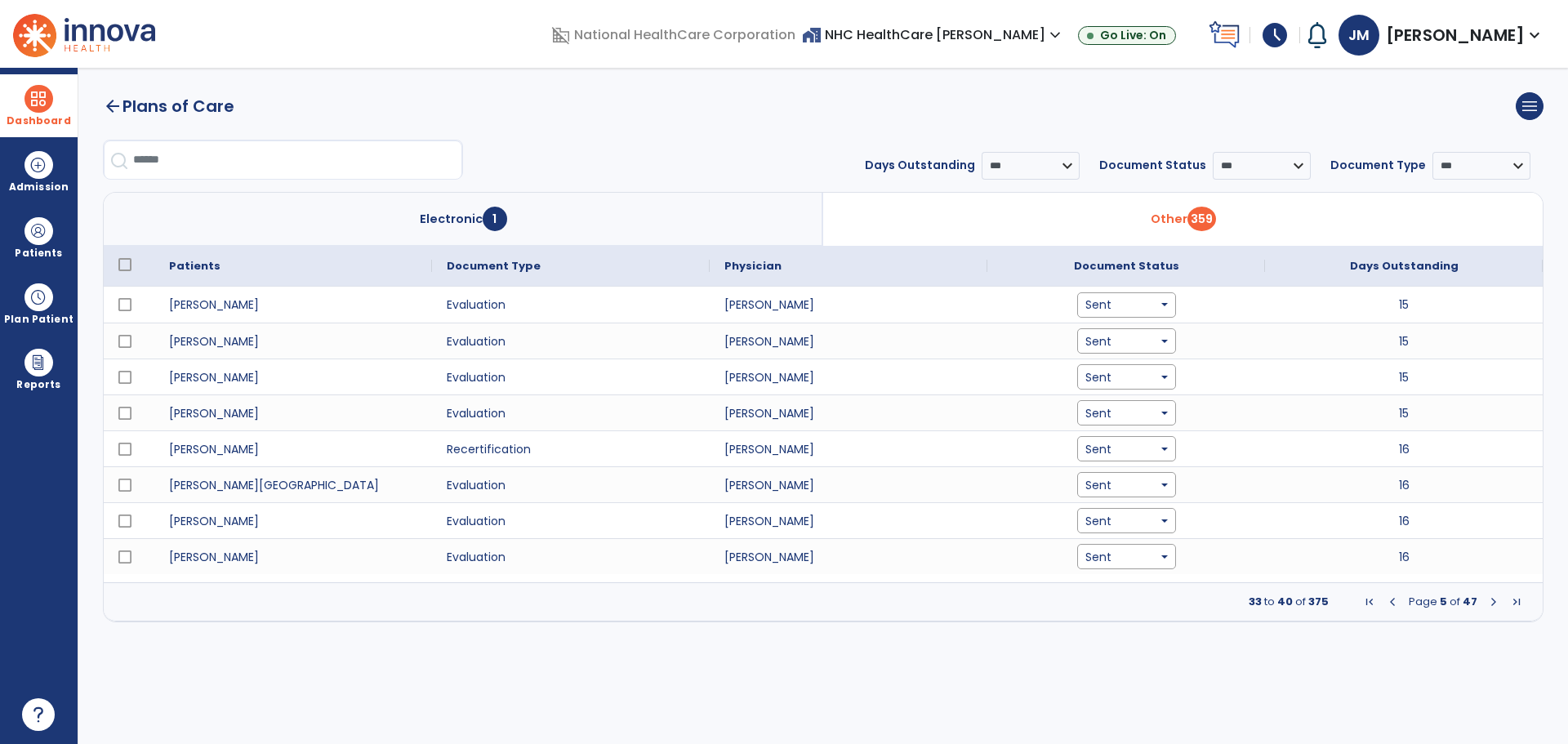click at bounding box center (1494, 602) 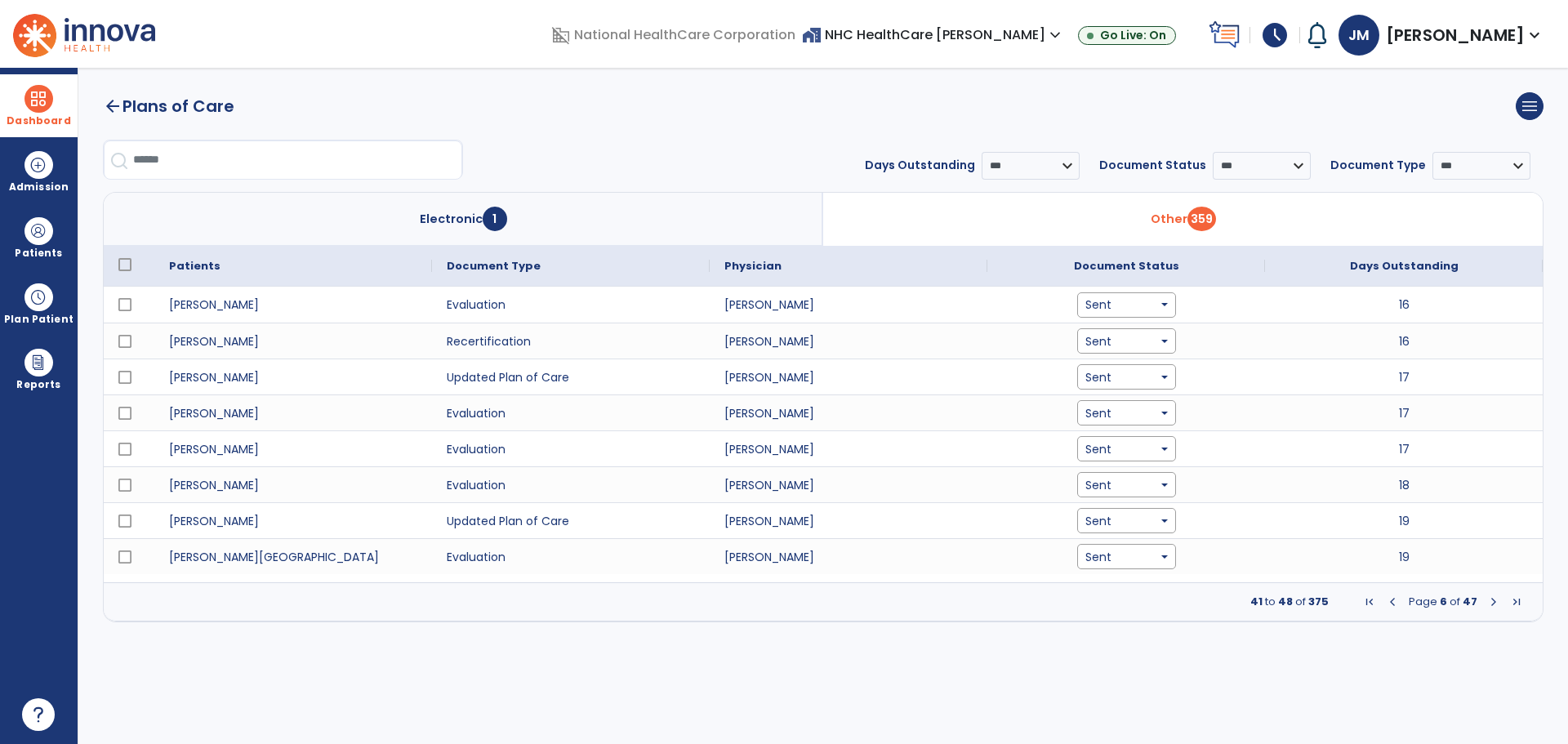 click at bounding box center (1494, 602) 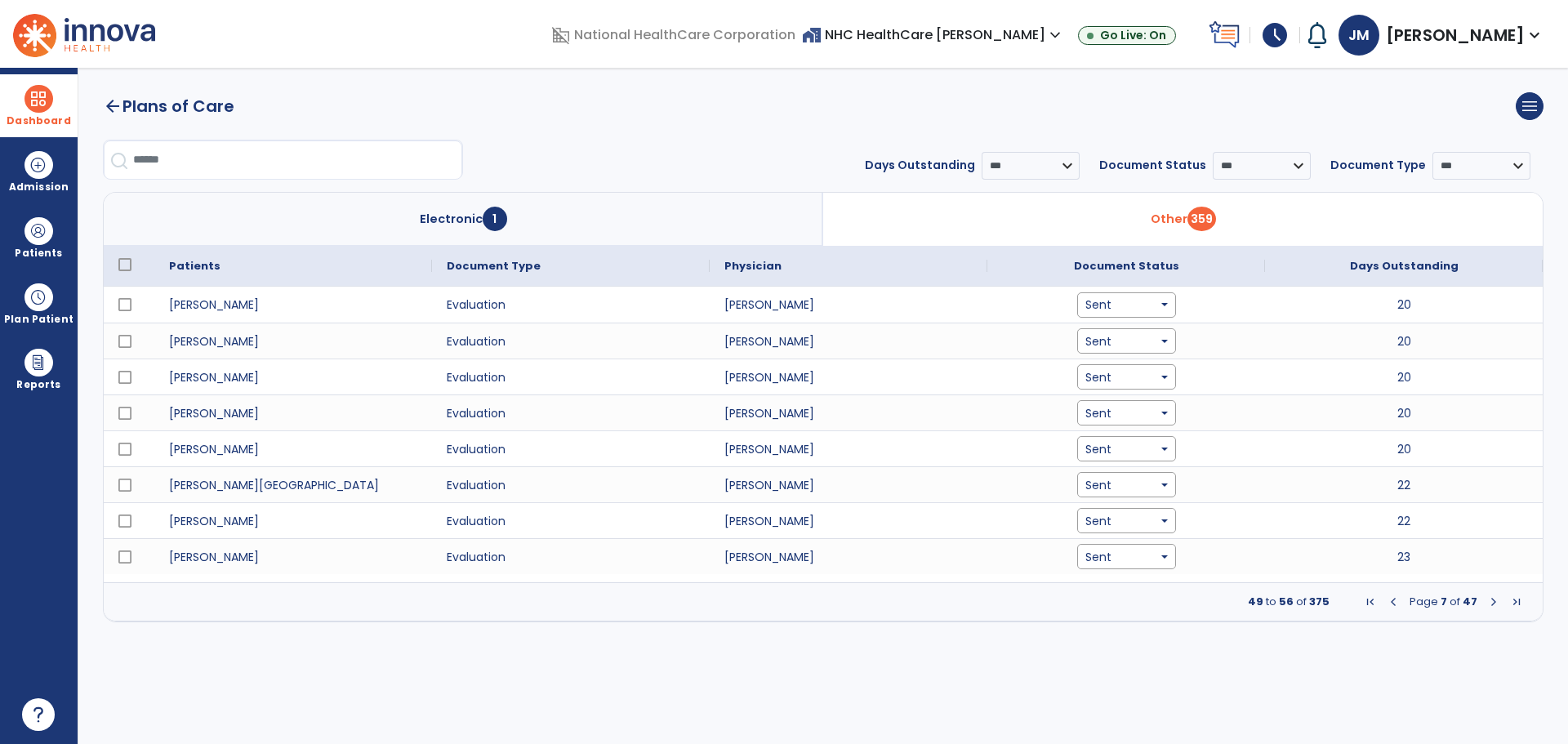 click at bounding box center [1494, 602] 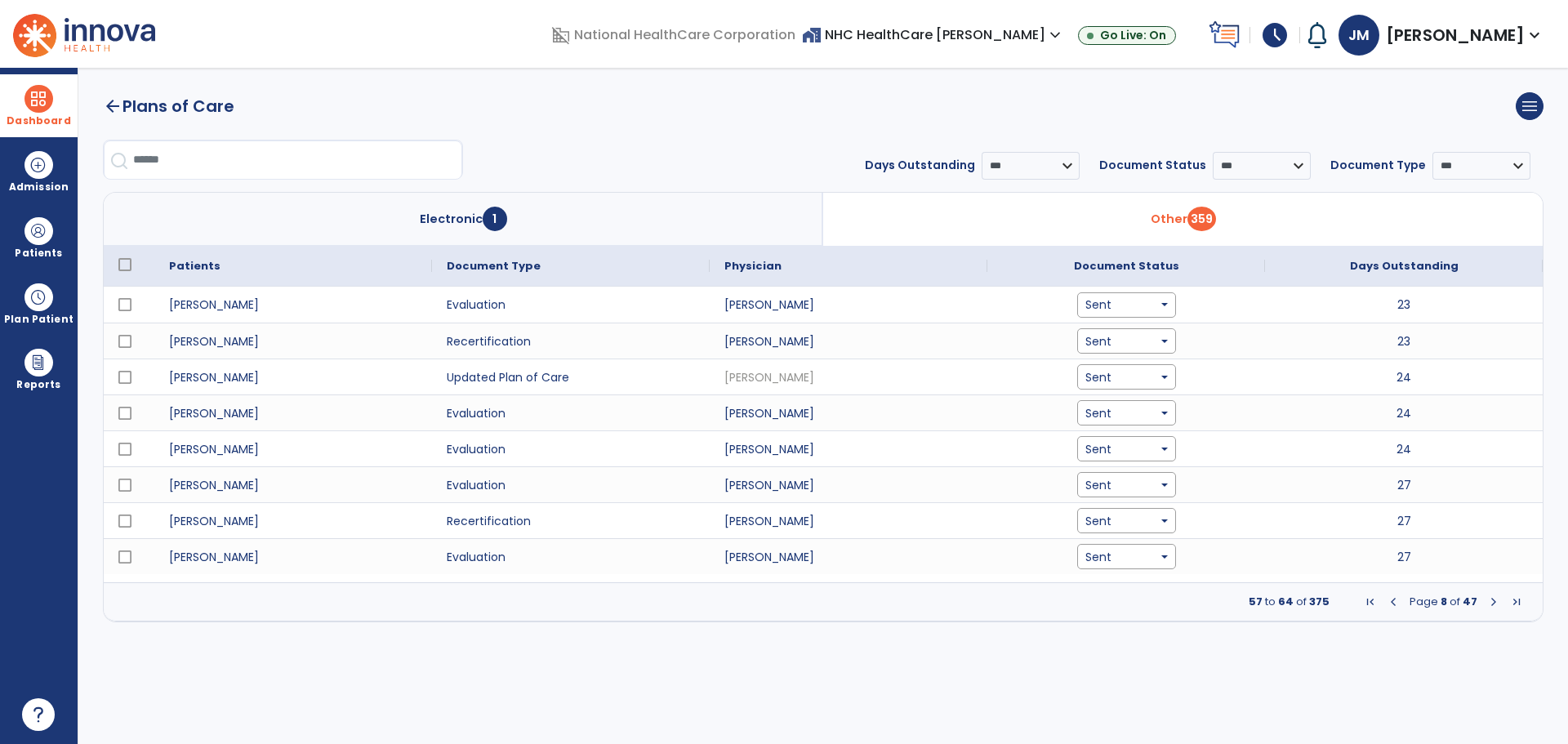 click at bounding box center [1494, 602] 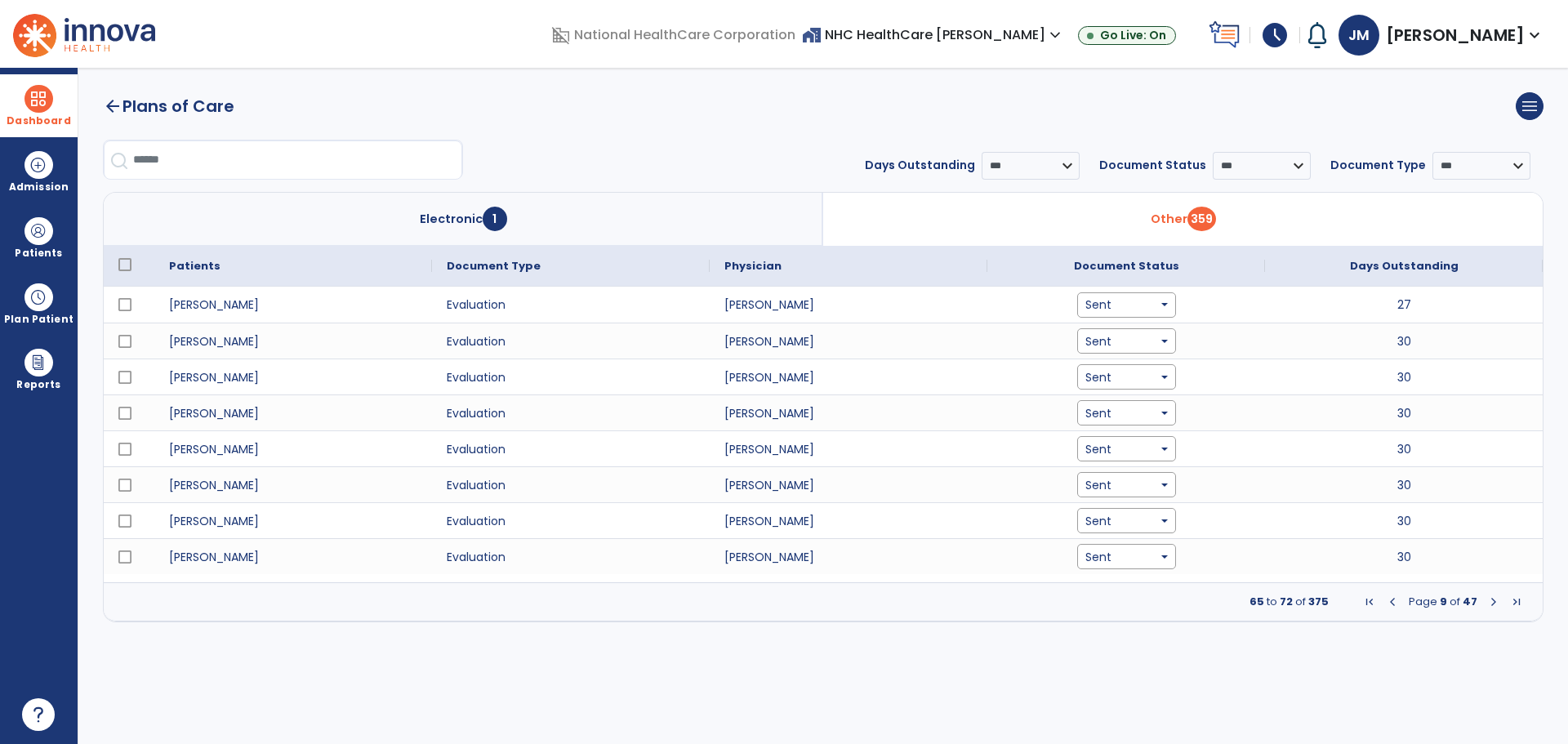 click at bounding box center (1494, 602) 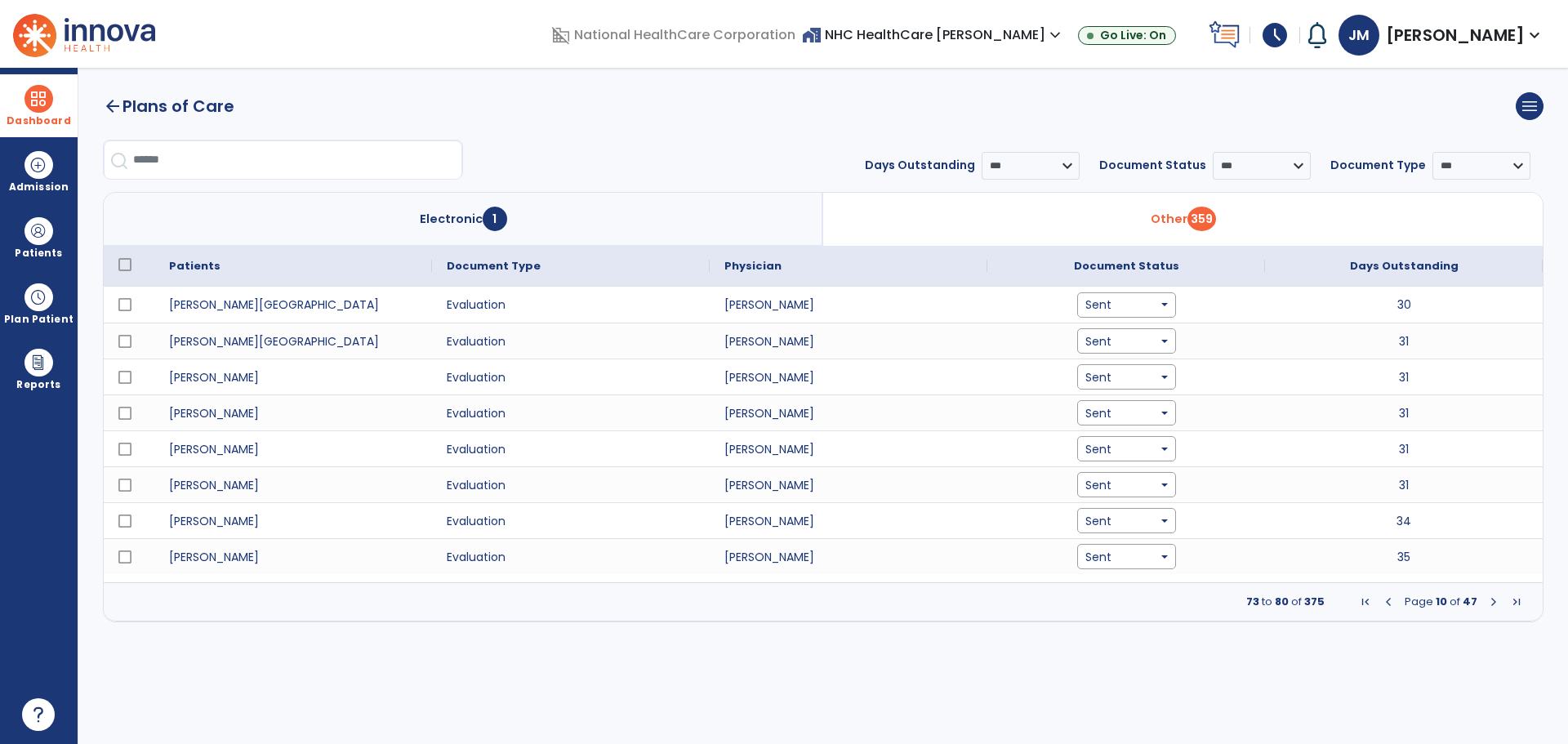 click at bounding box center (1494, 602) 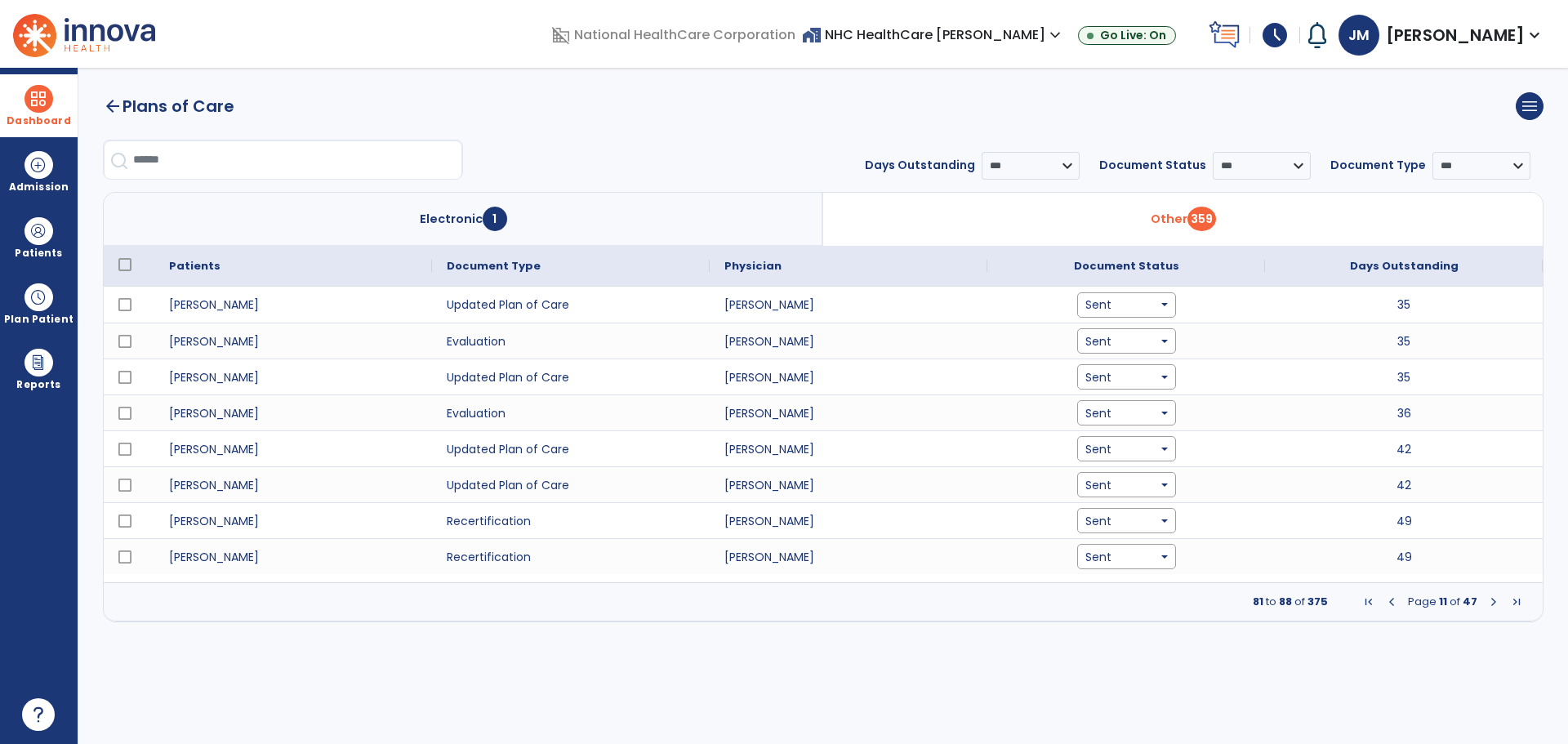 click on "Page
11
of
47" at bounding box center [1442, 602] 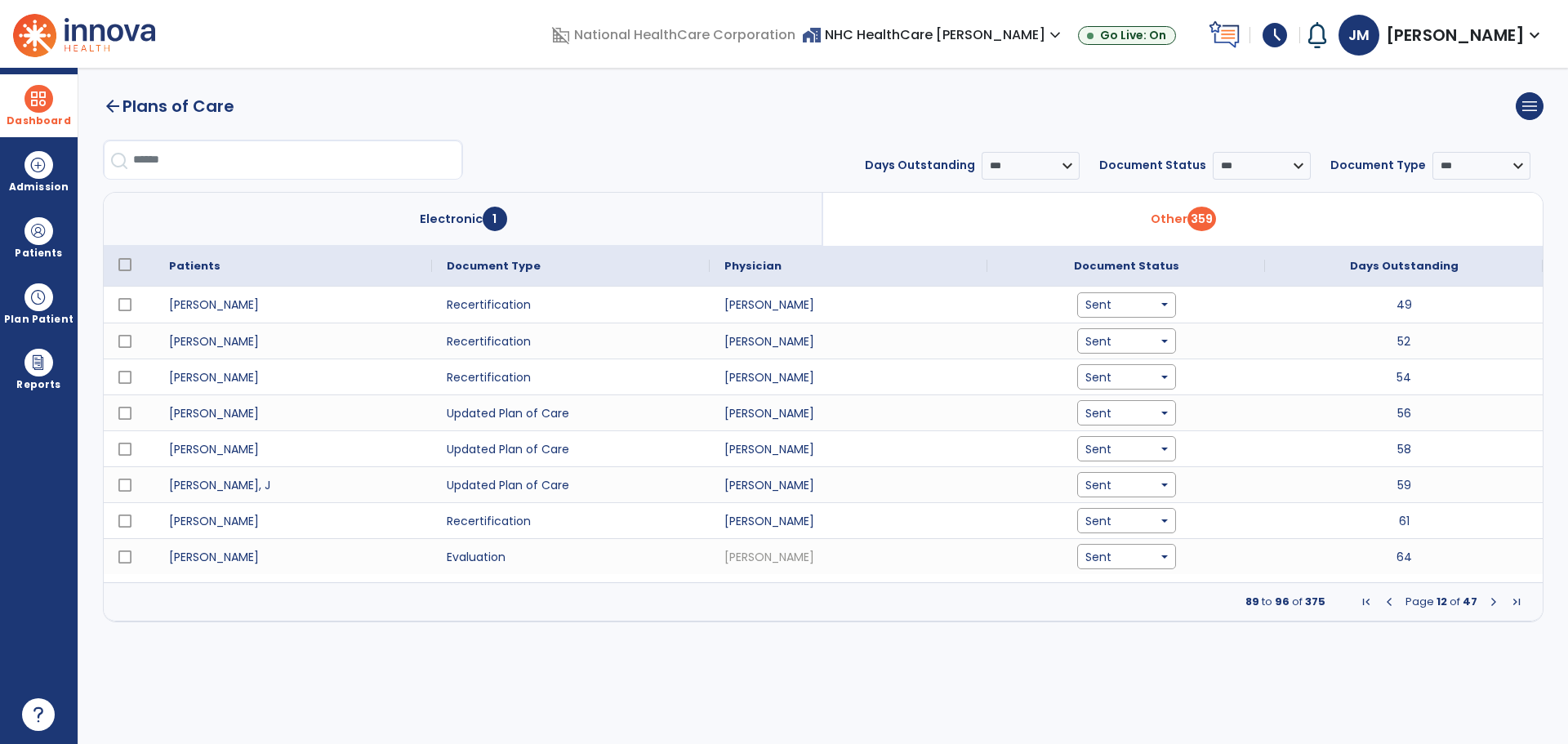 click at bounding box center (1494, 602) 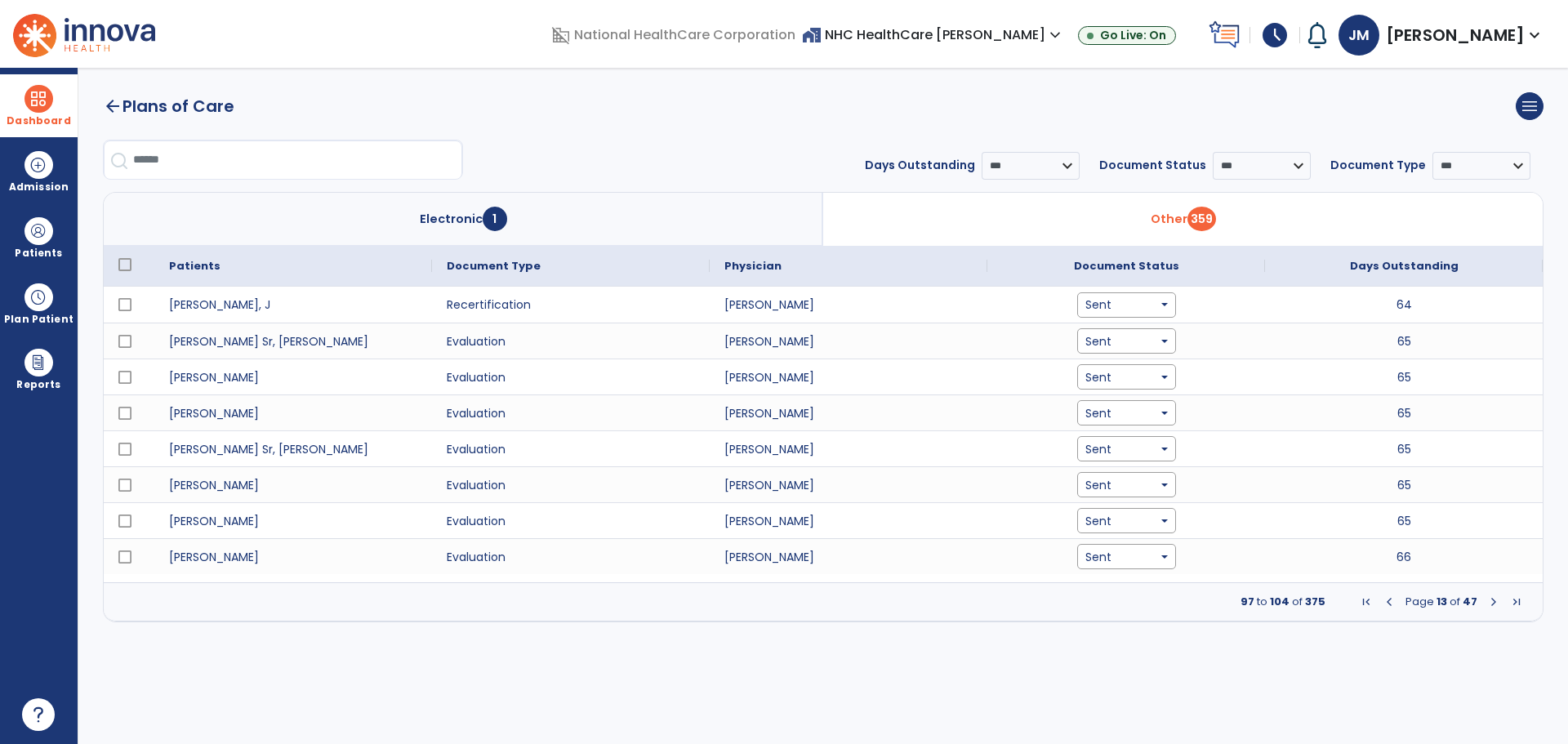 click at bounding box center [1494, 602] 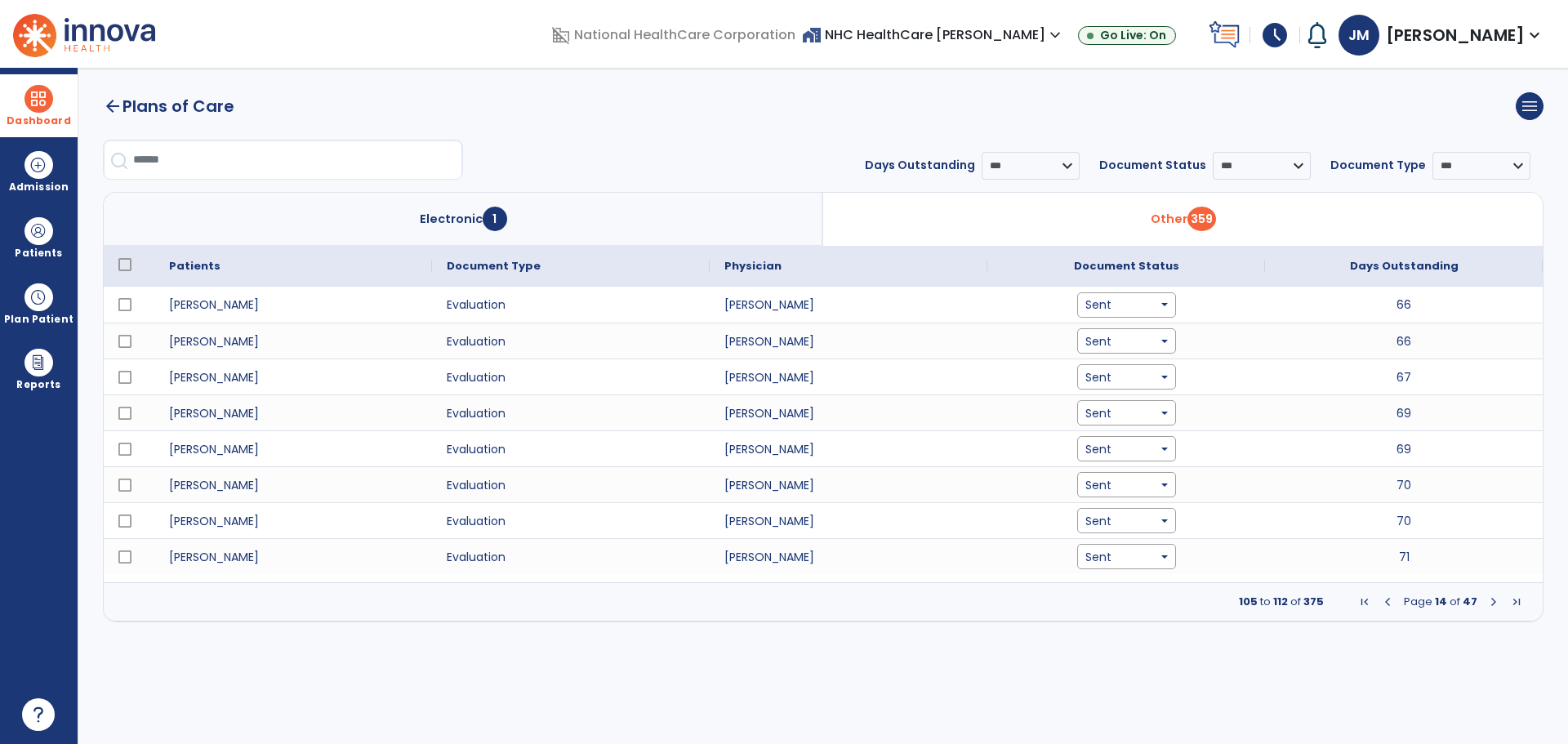 click at bounding box center [1494, 602] 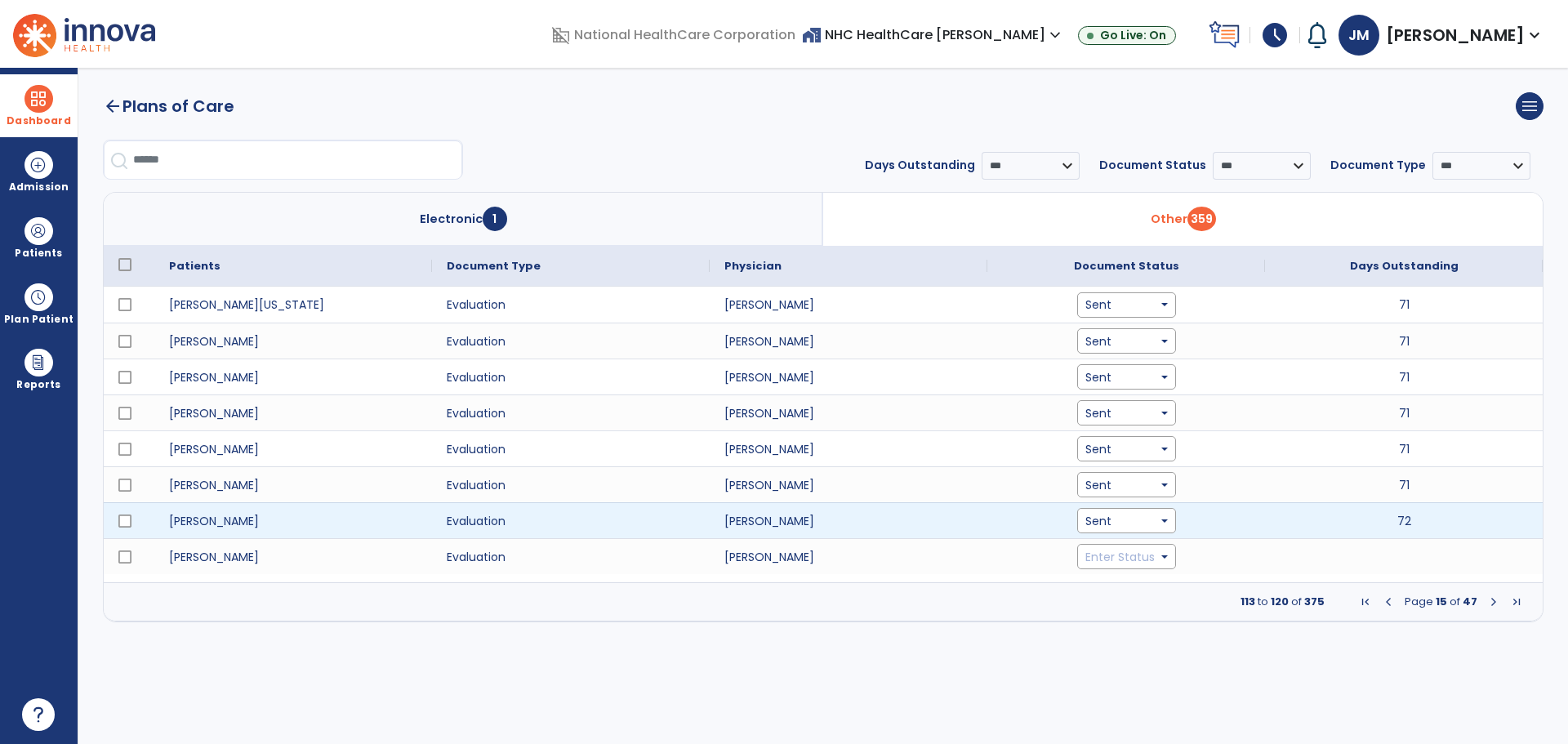 drag, startPoint x: 1491, startPoint y: 598, endPoint x: 1310, endPoint y: 514, distance: 199.54198 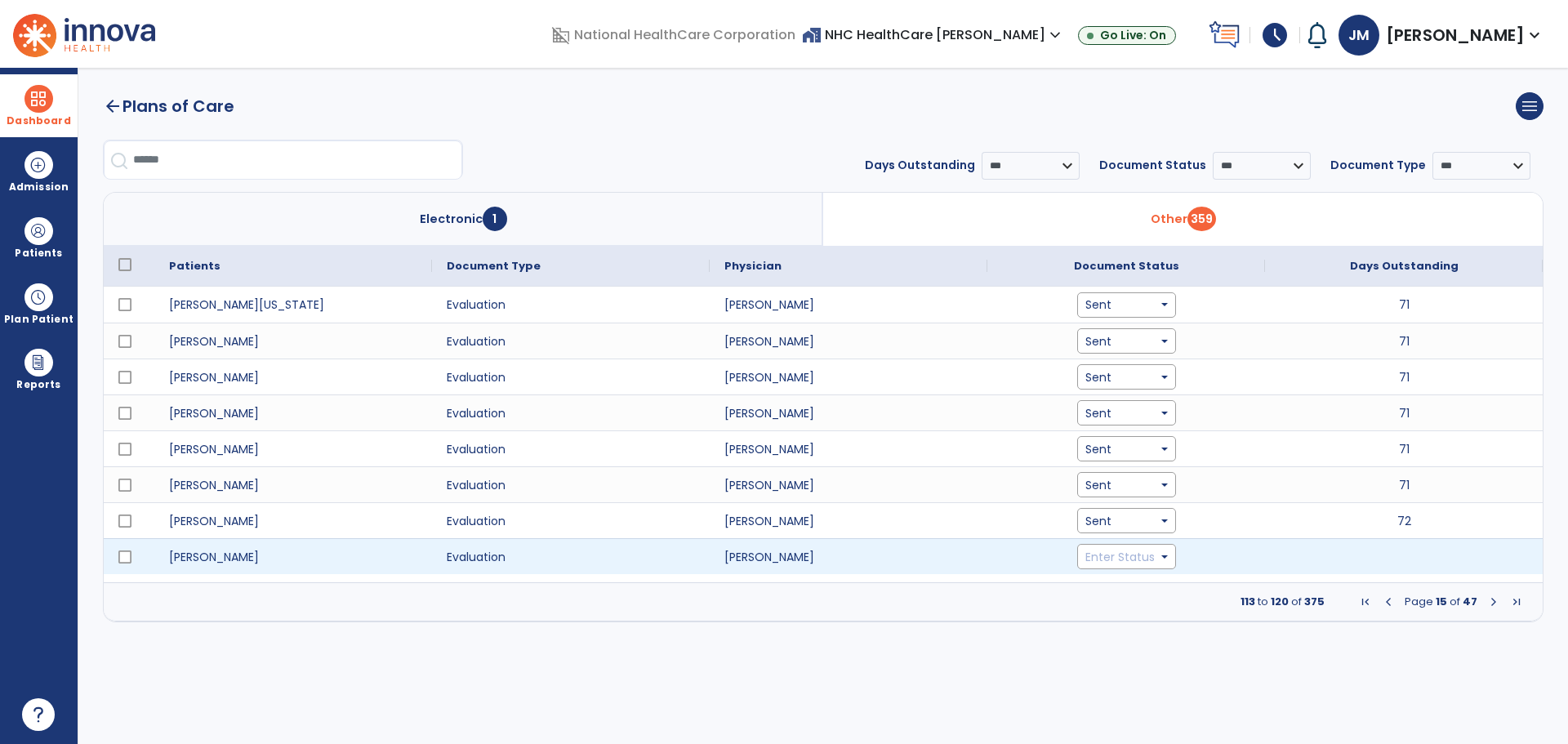 click on "Enter Status" 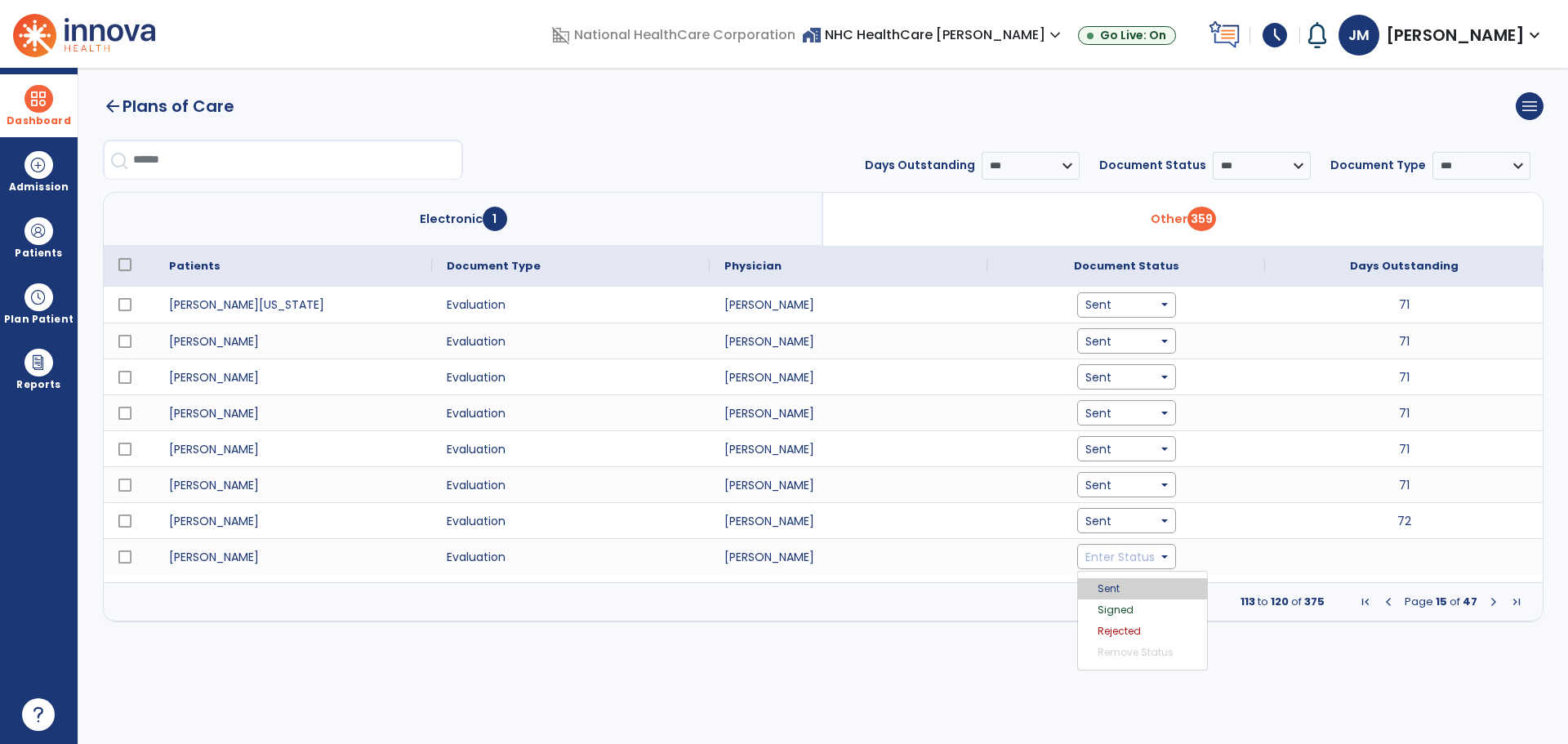 click on "Sent" at bounding box center [1143, 589] 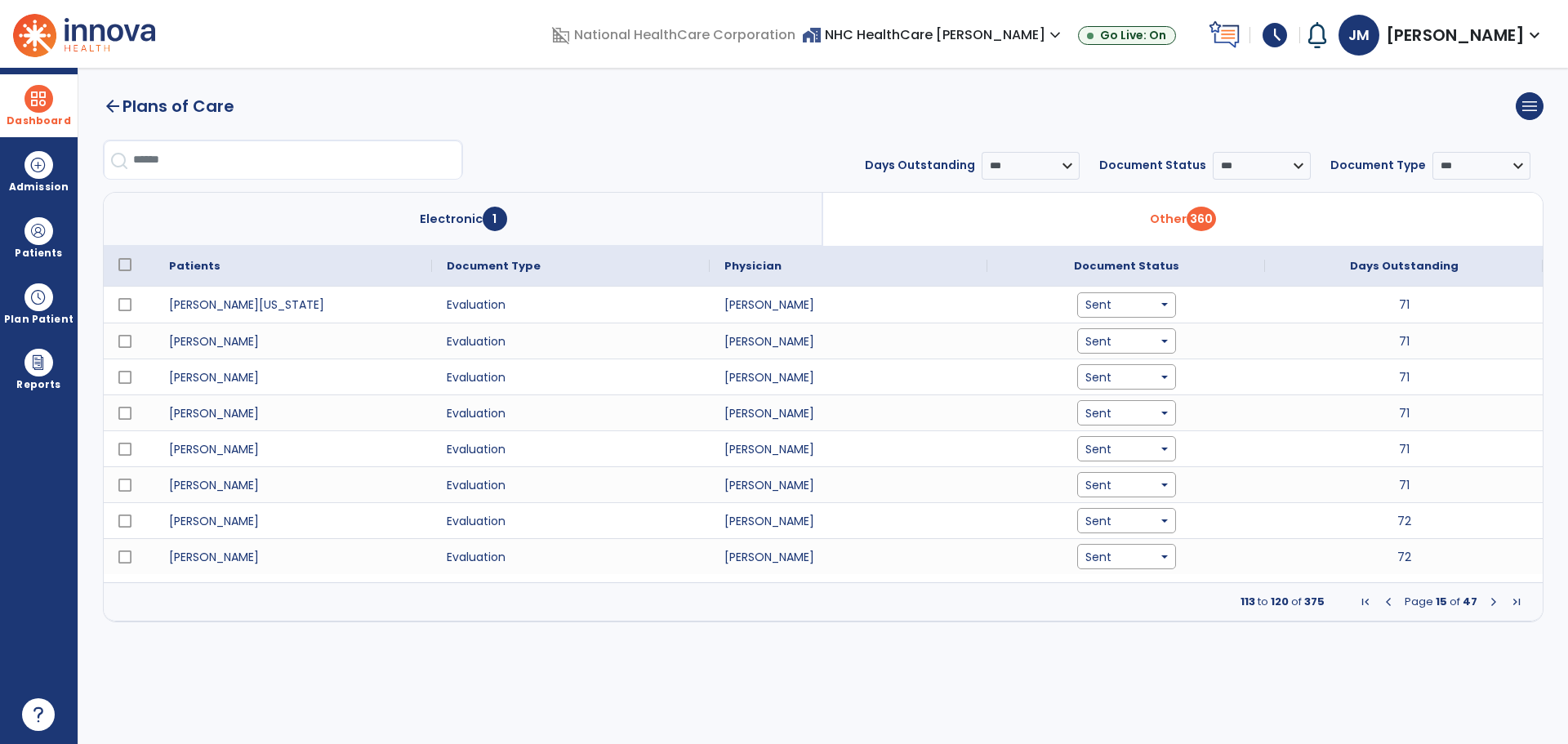 click at bounding box center (1494, 602) 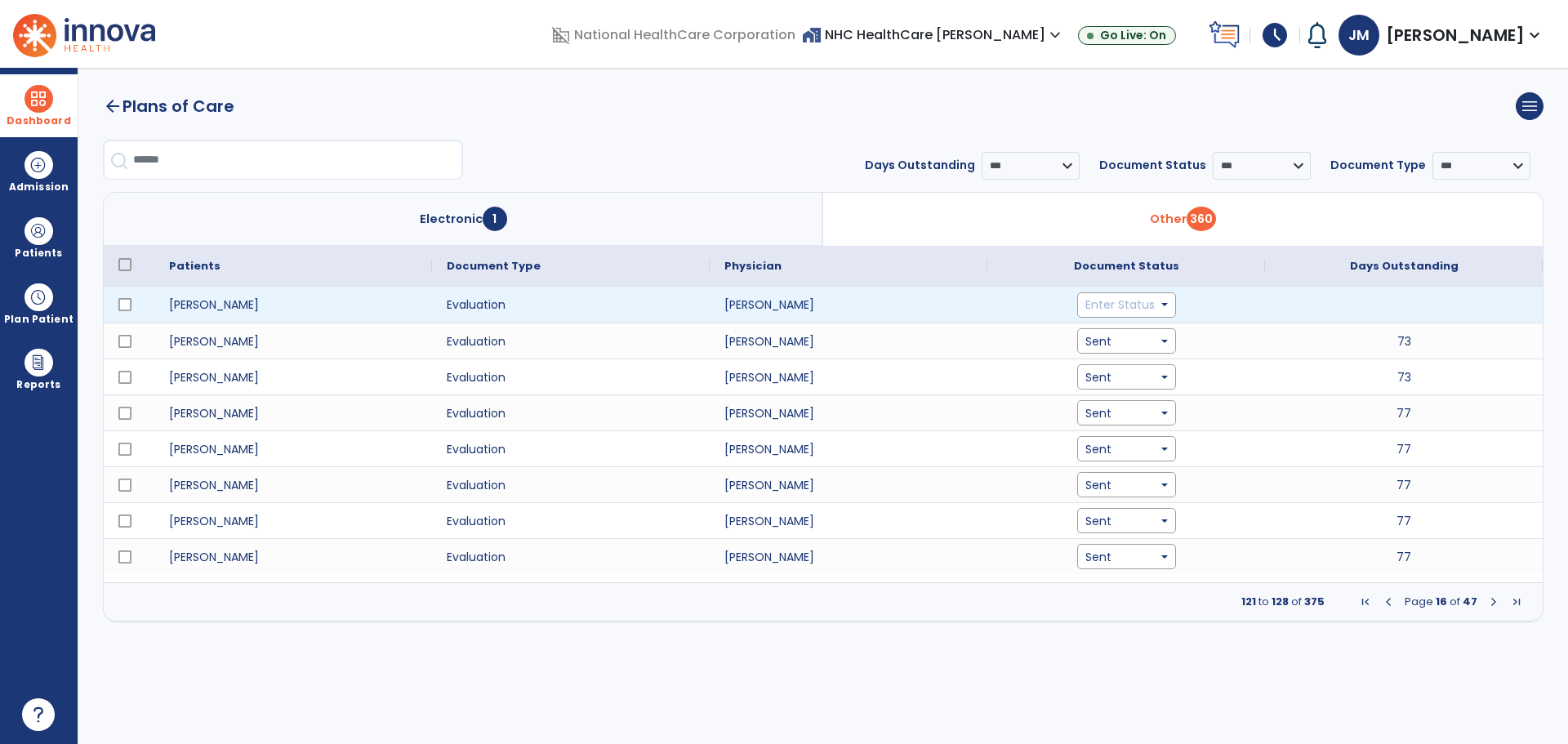 click on "Enter Status" 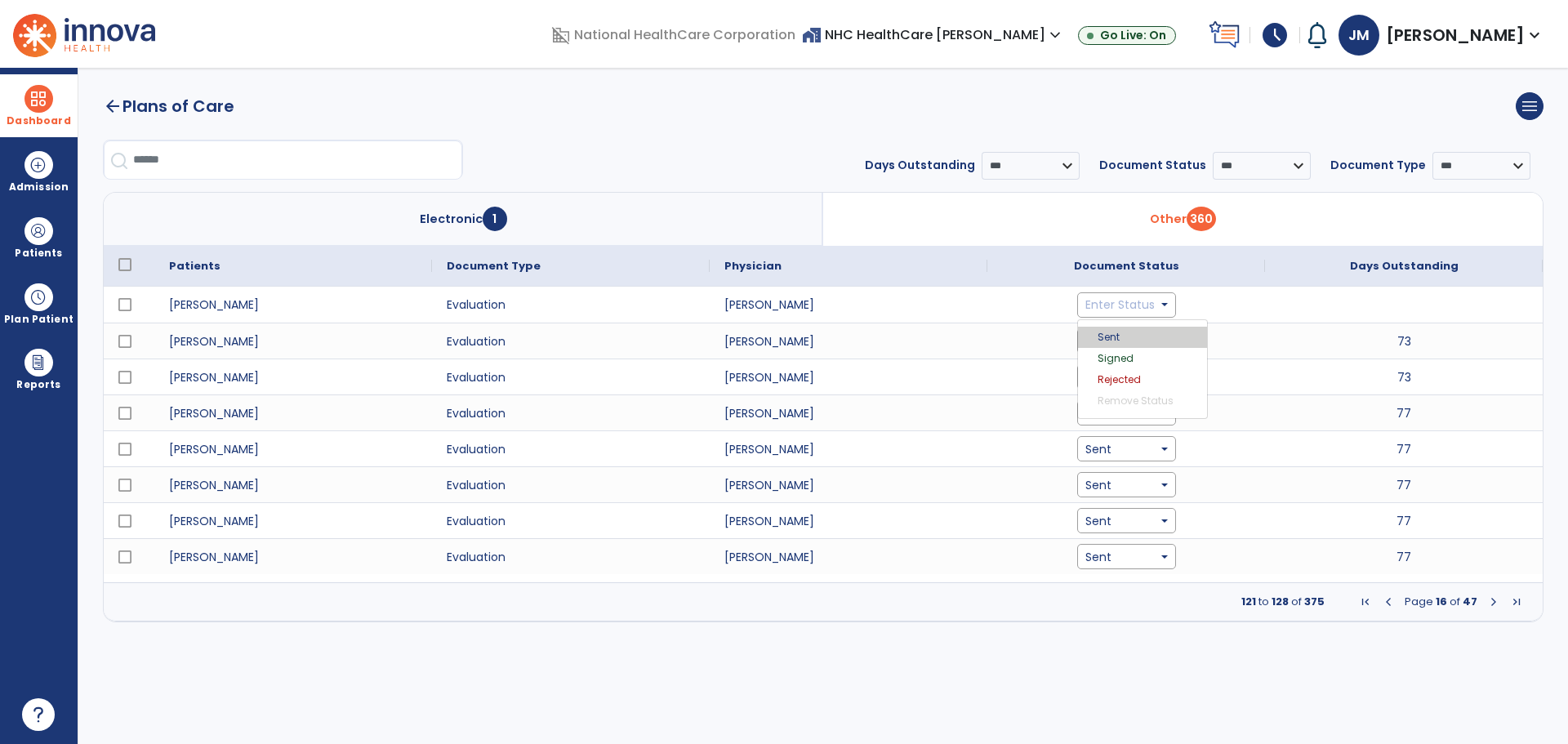 click on "Sent" at bounding box center (1143, 337) 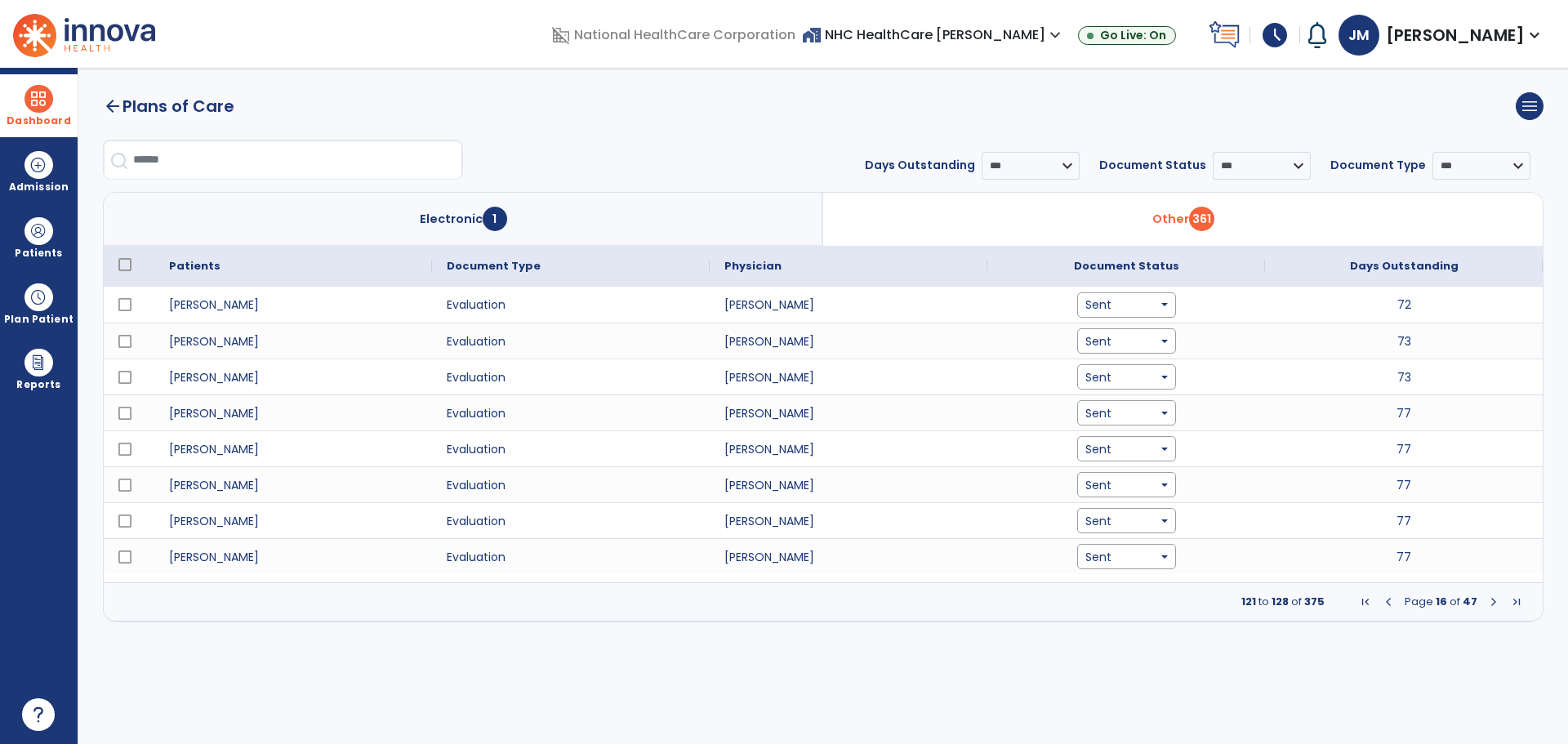 click at bounding box center [1494, 602] 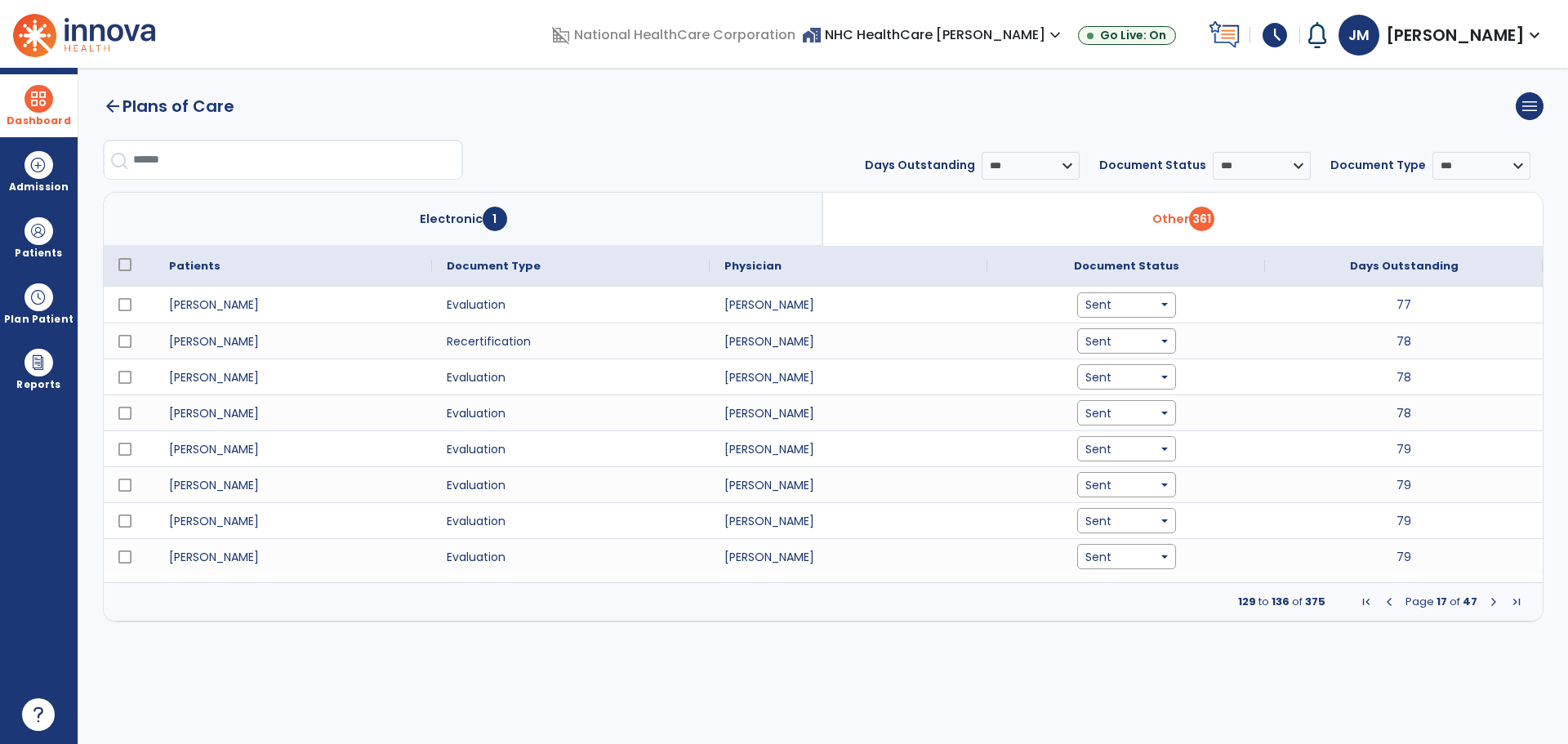 click at bounding box center (1494, 602) 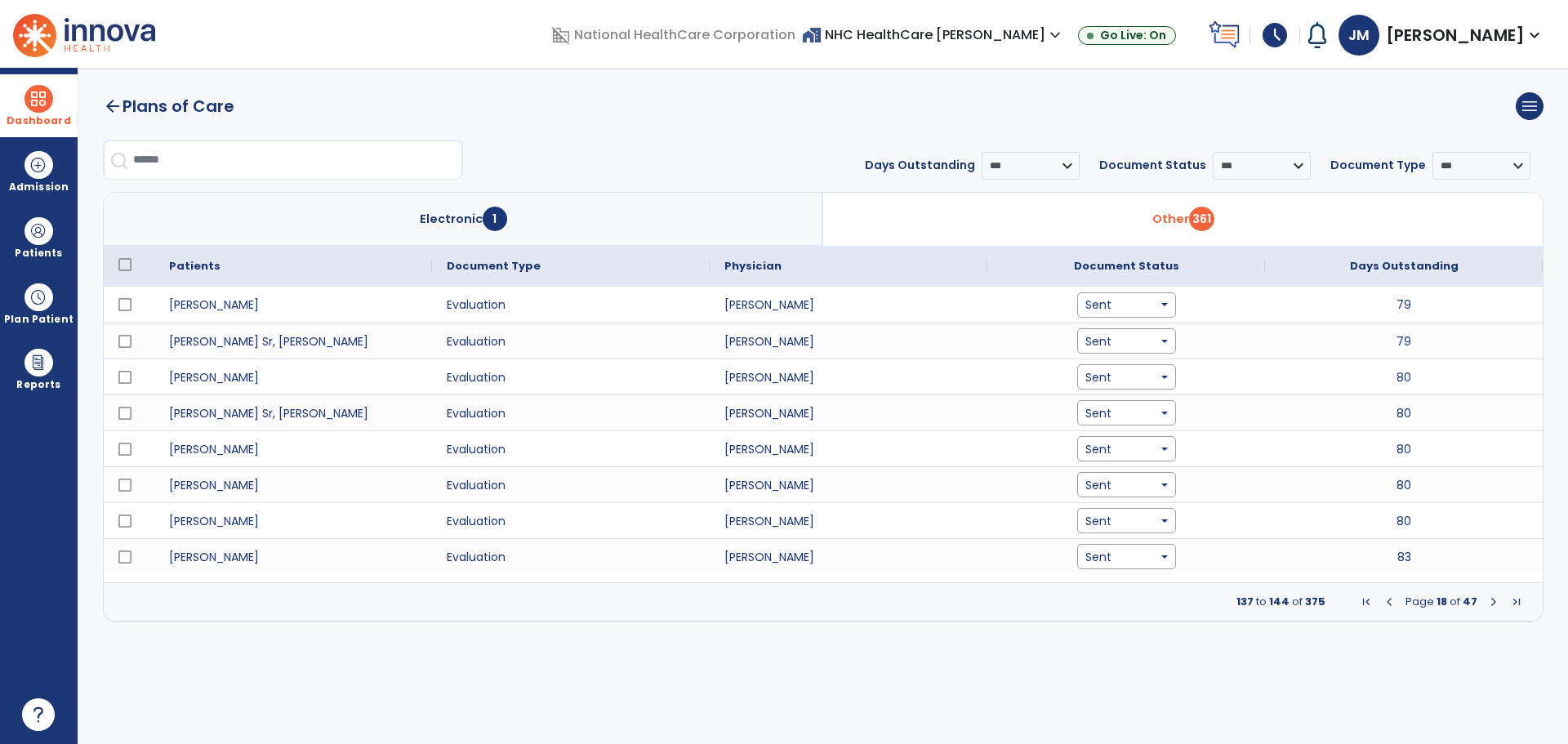 click at bounding box center [1494, 602] 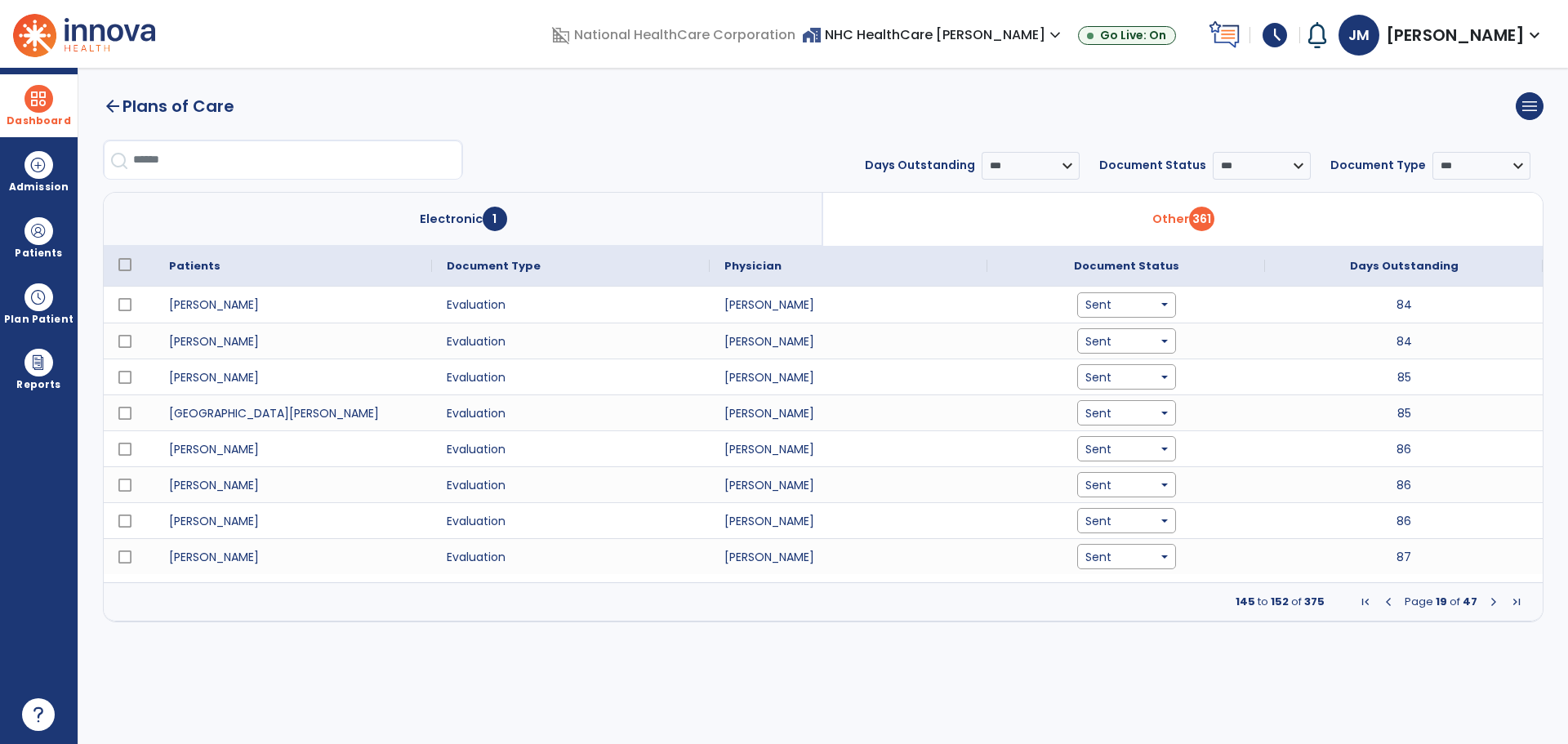 click at bounding box center [1494, 602] 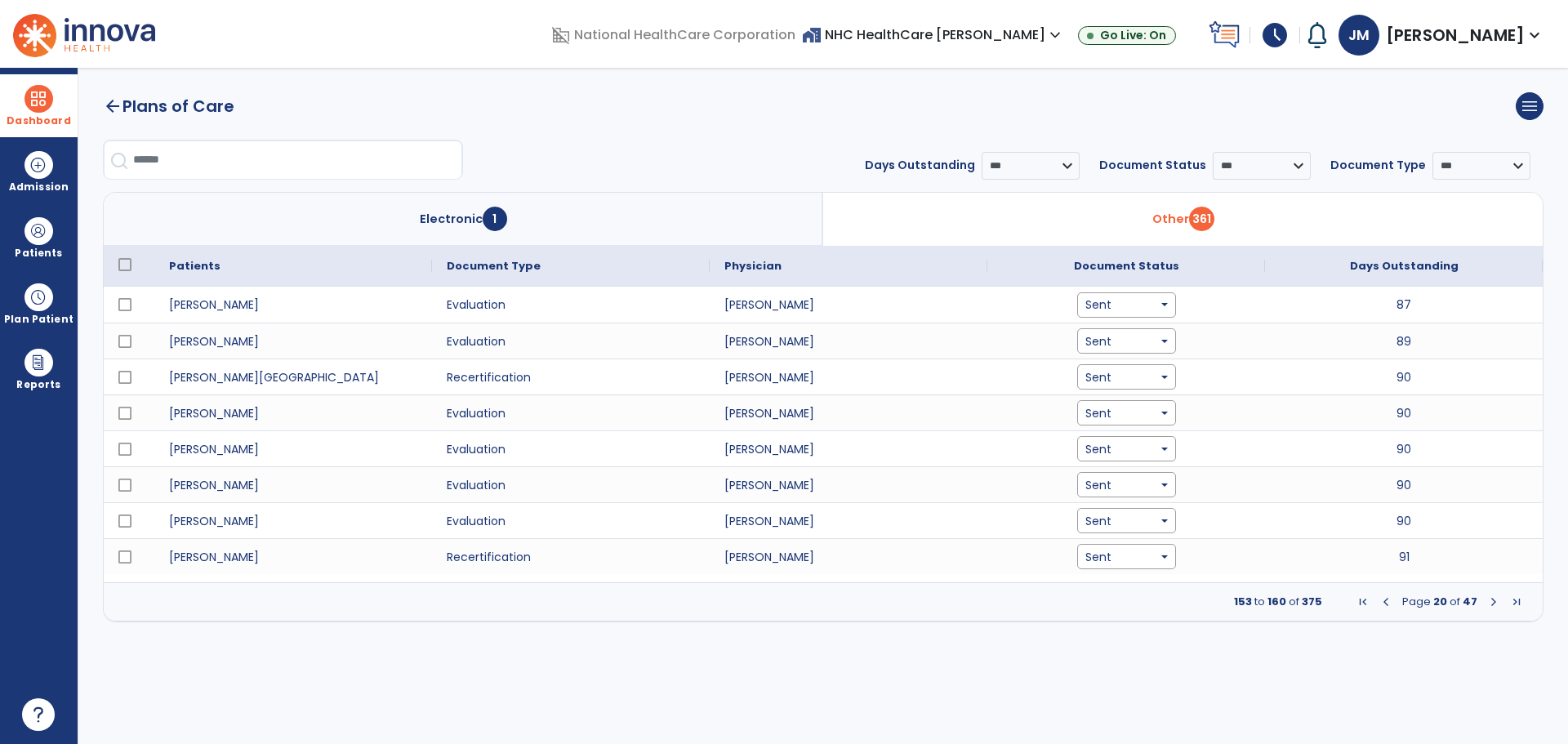 click at bounding box center [1494, 602] 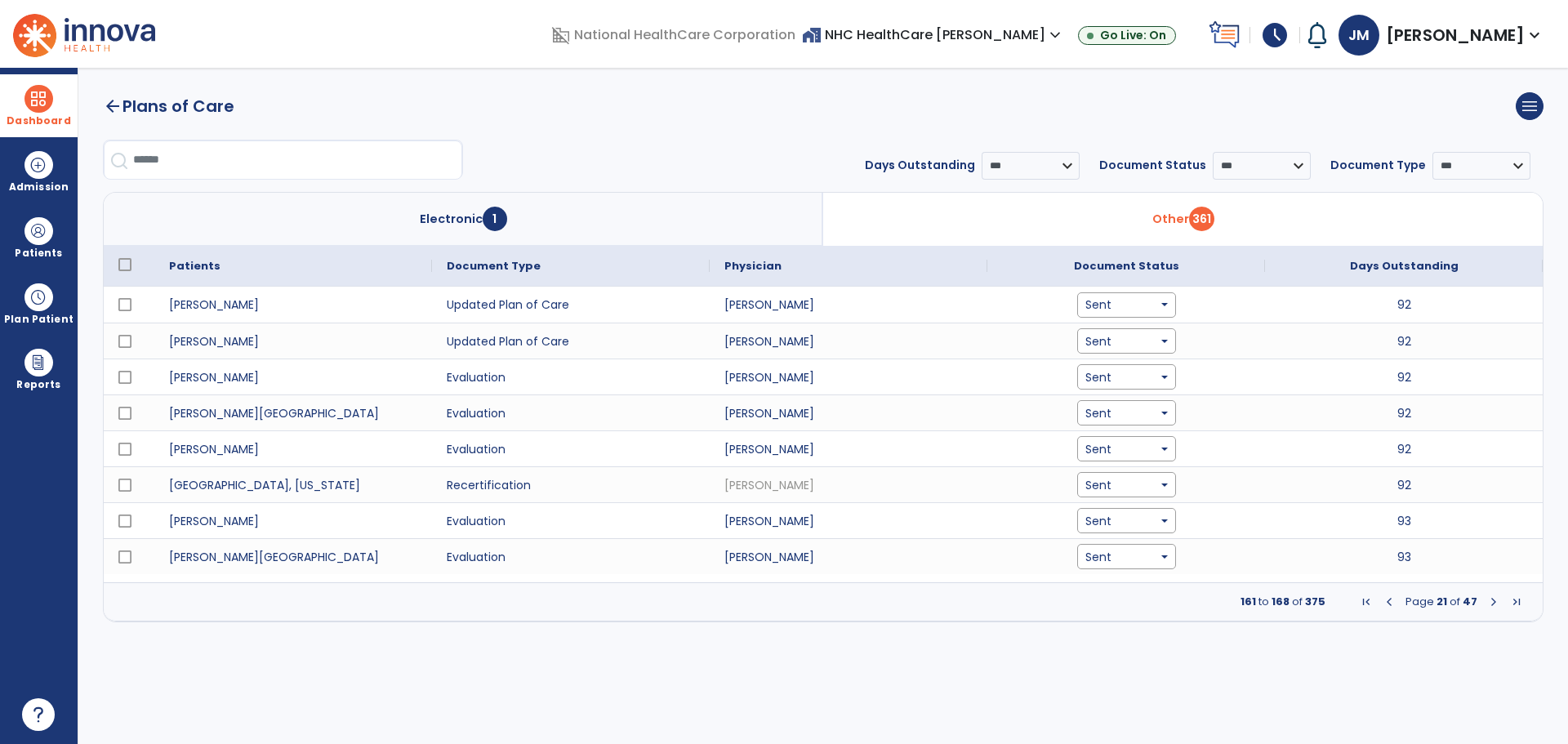 click at bounding box center (1494, 602) 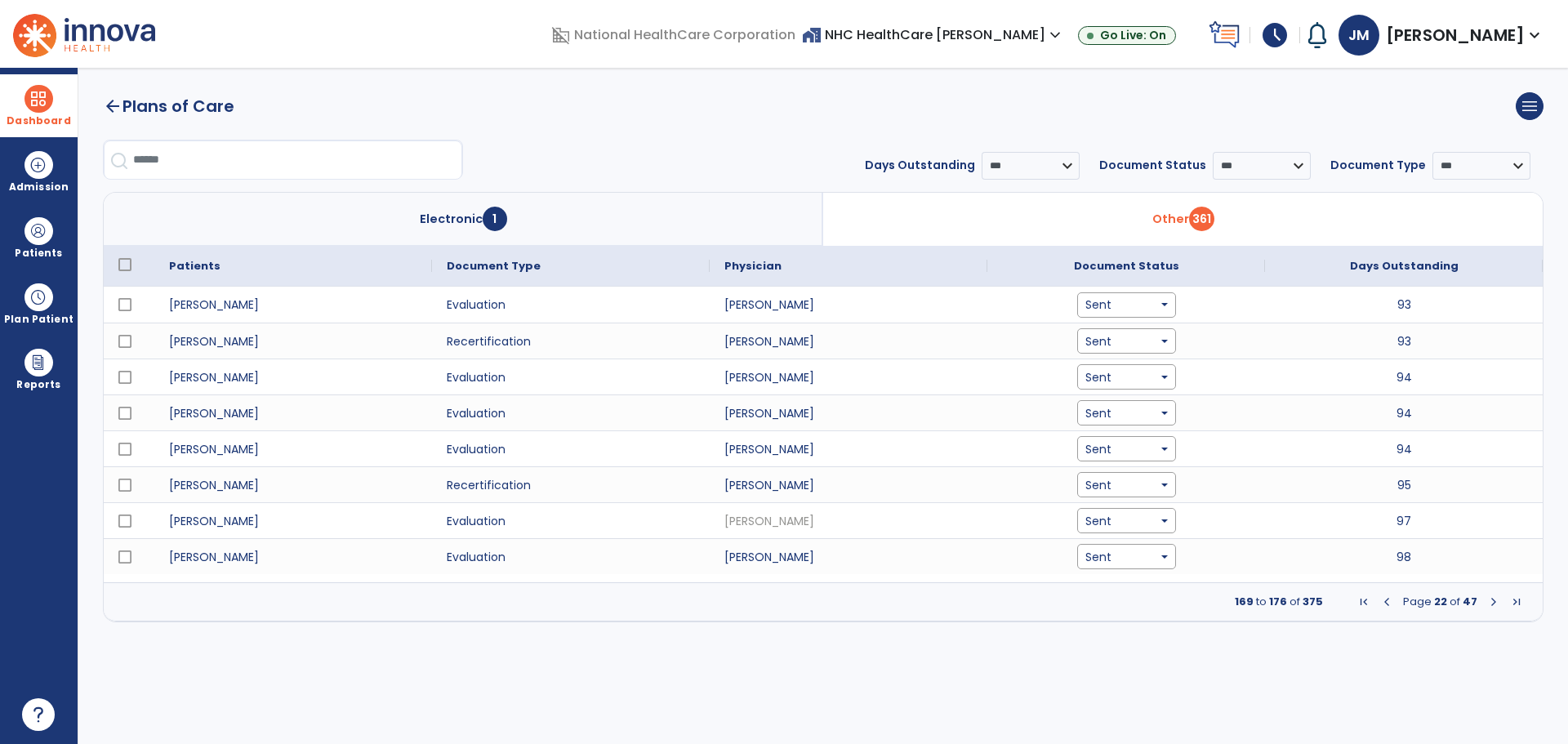 click at bounding box center (1494, 602) 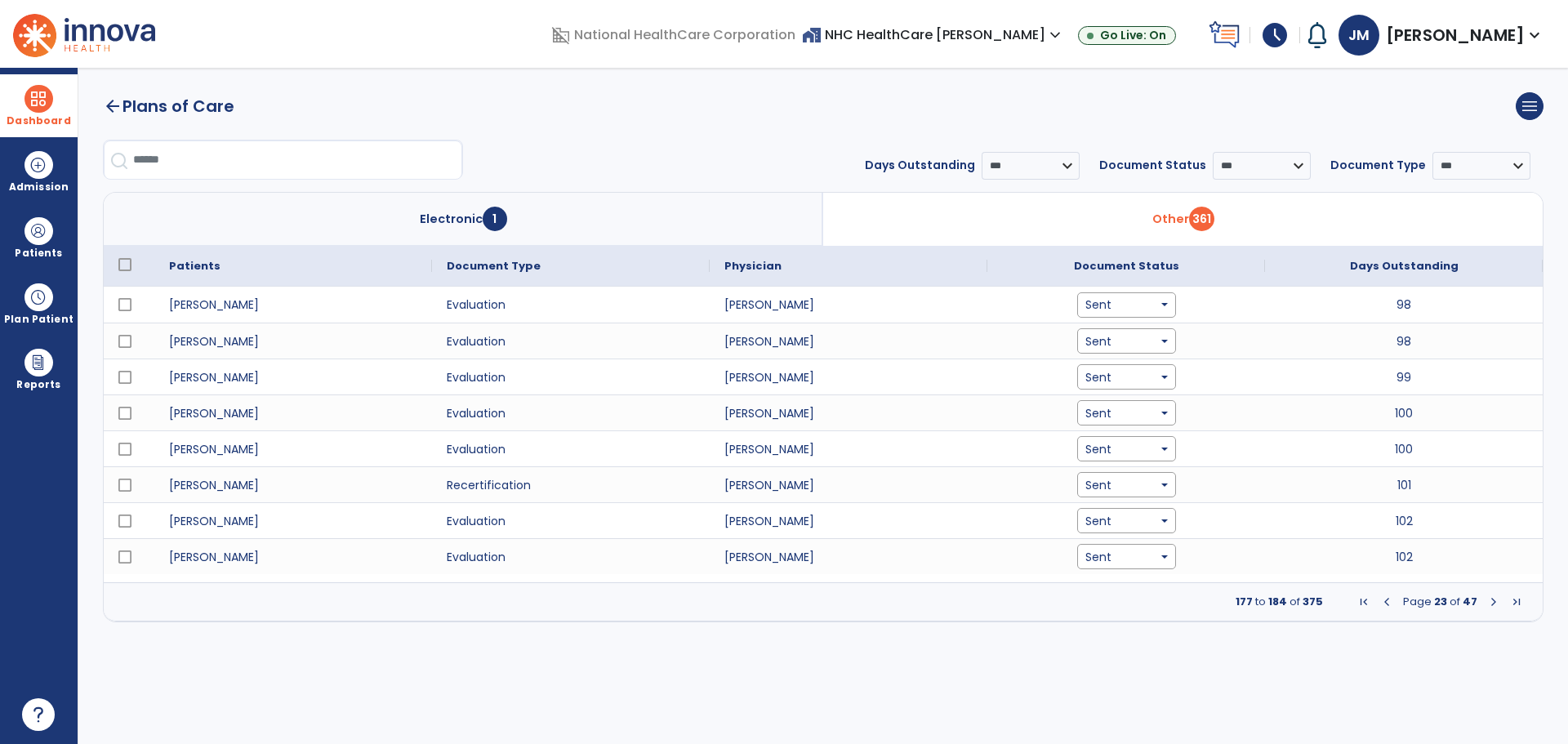 click at bounding box center [1494, 602] 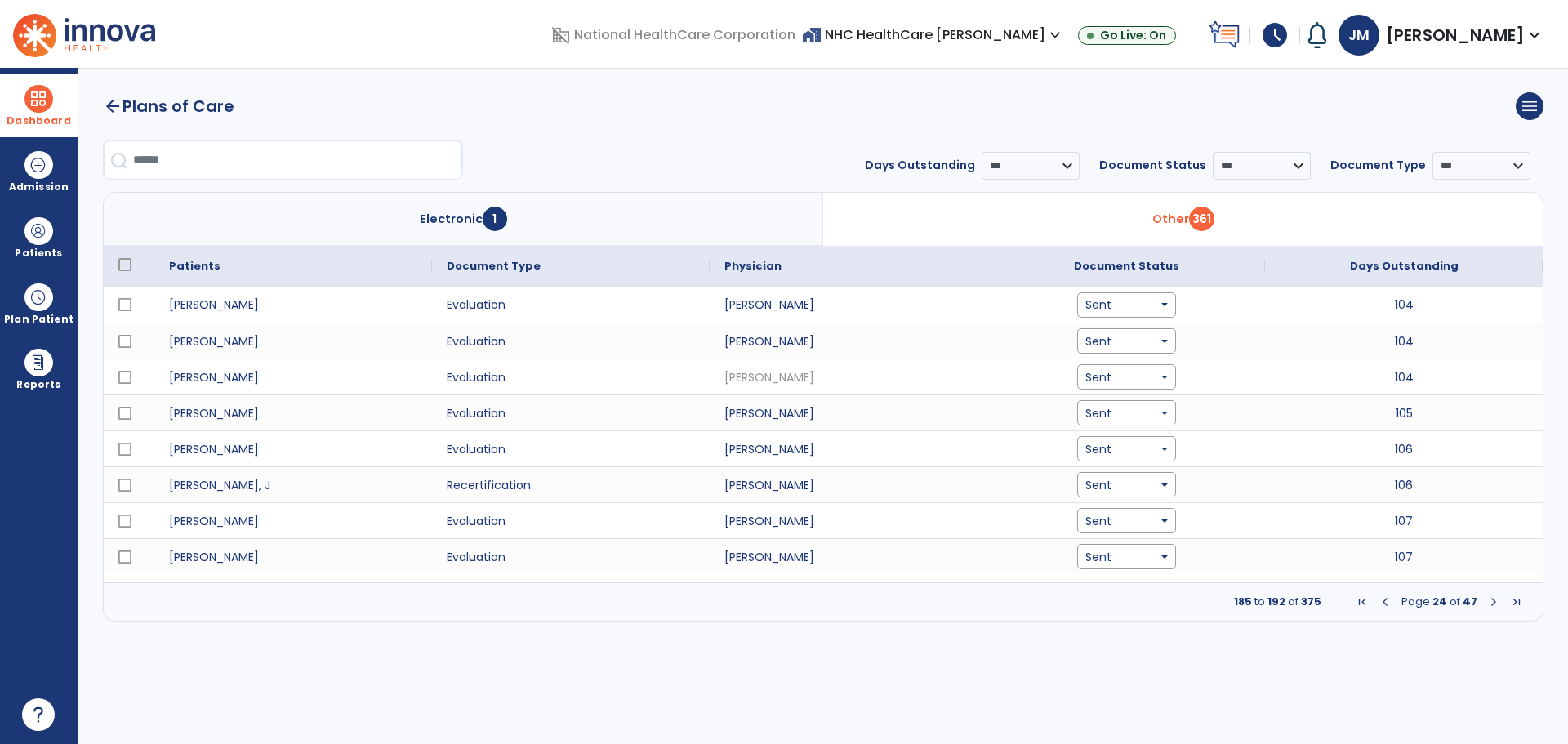 click at bounding box center (1494, 602) 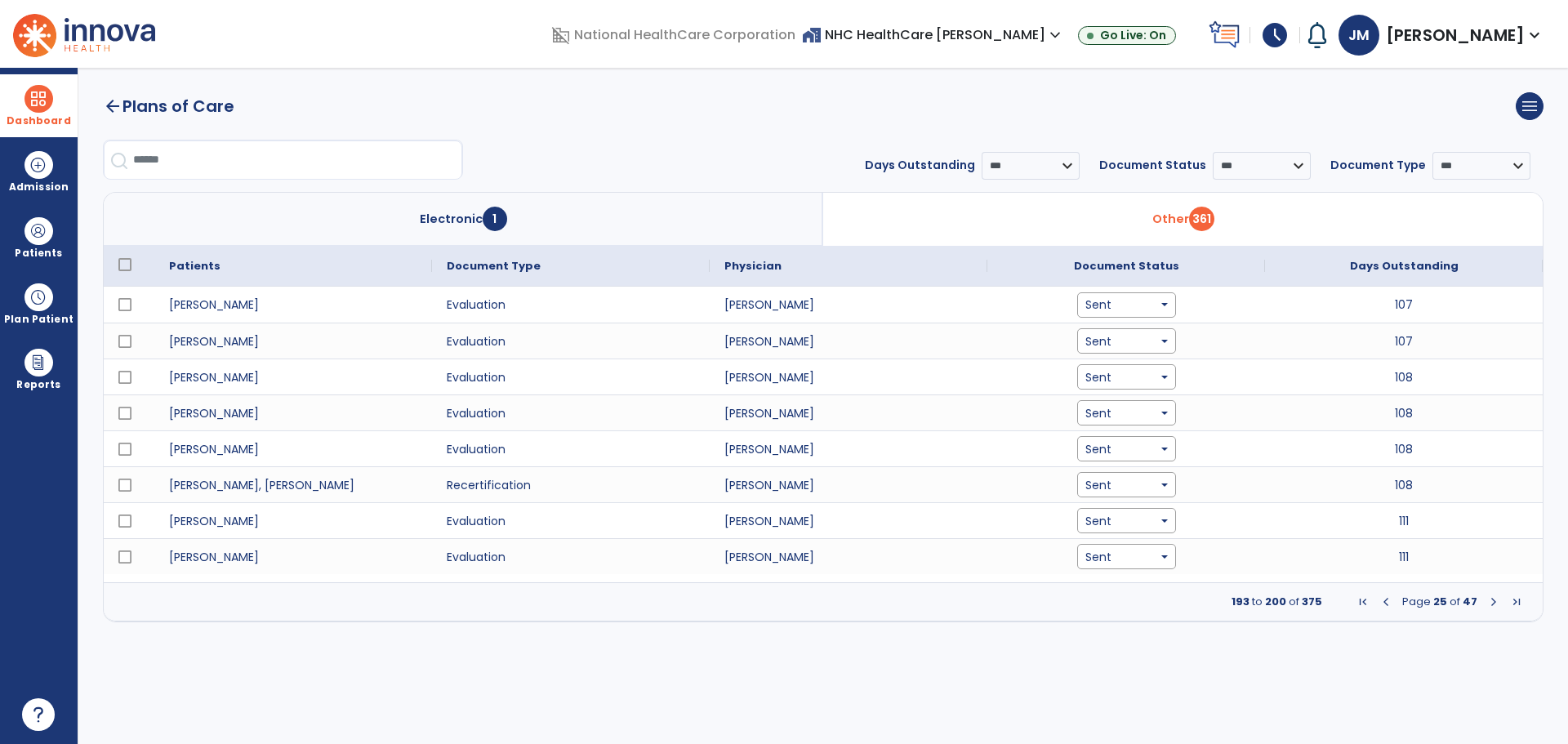 click at bounding box center [1494, 602] 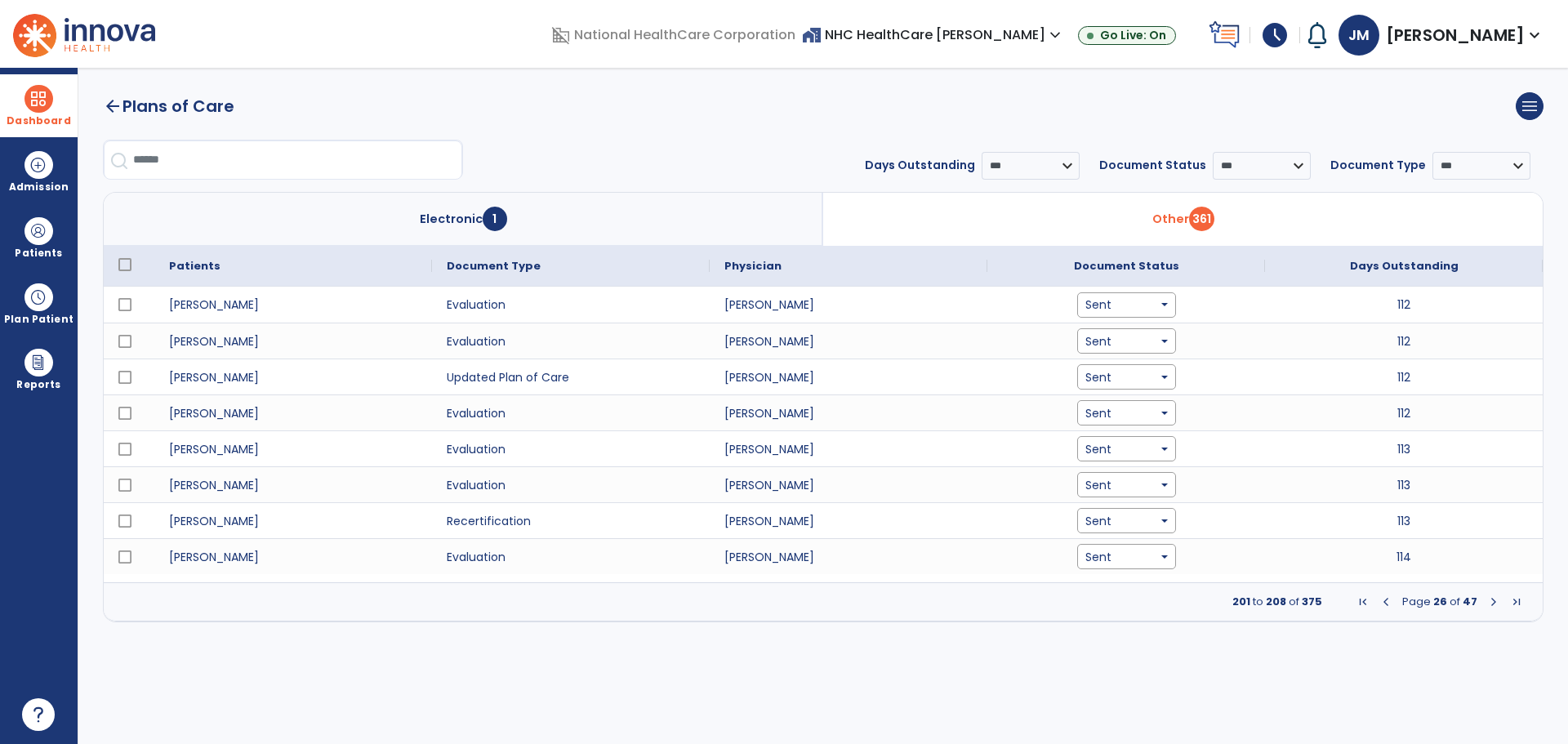 click at bounding box center (1494, 602) 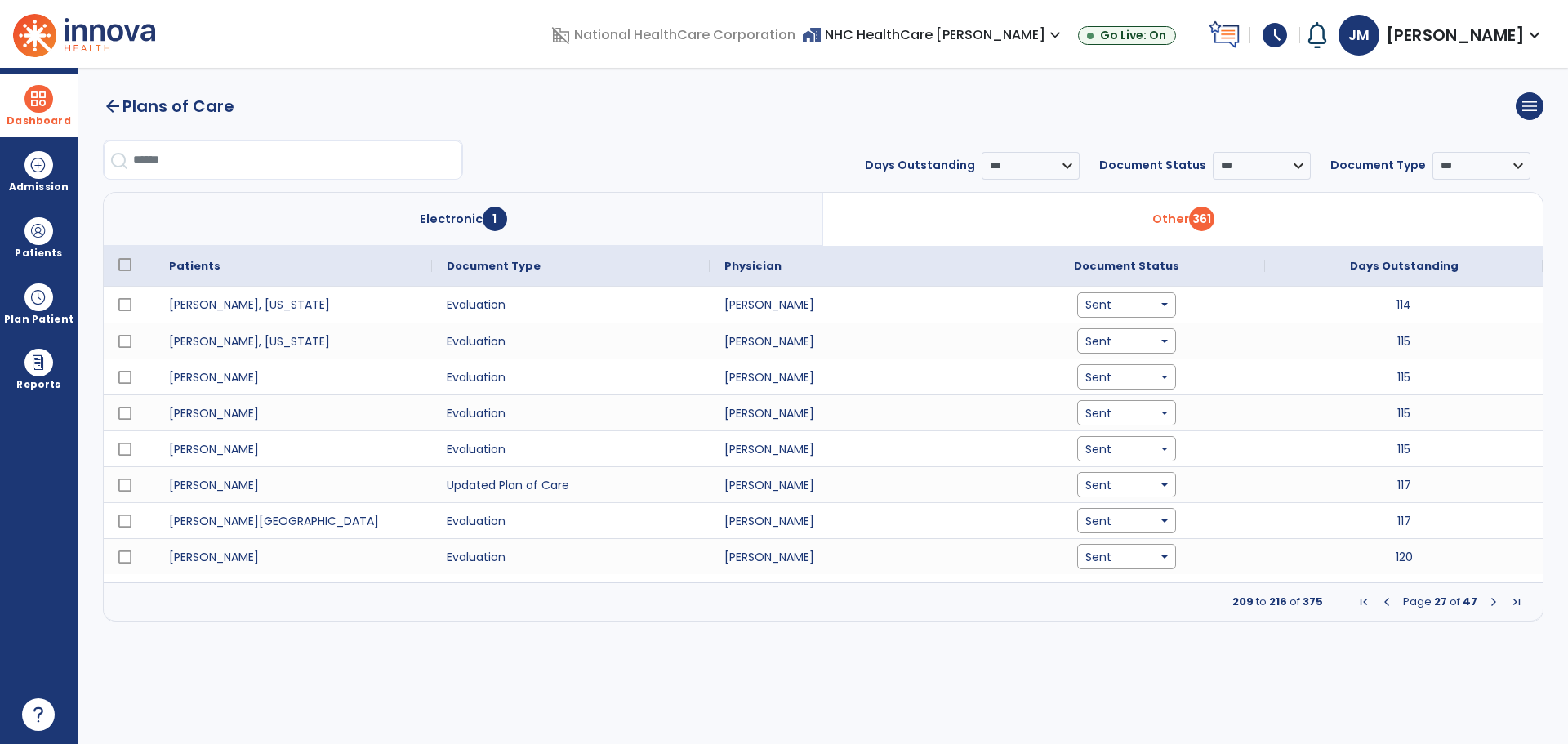 click on "Page
27
of
47" at bounding box center (1440, 602) 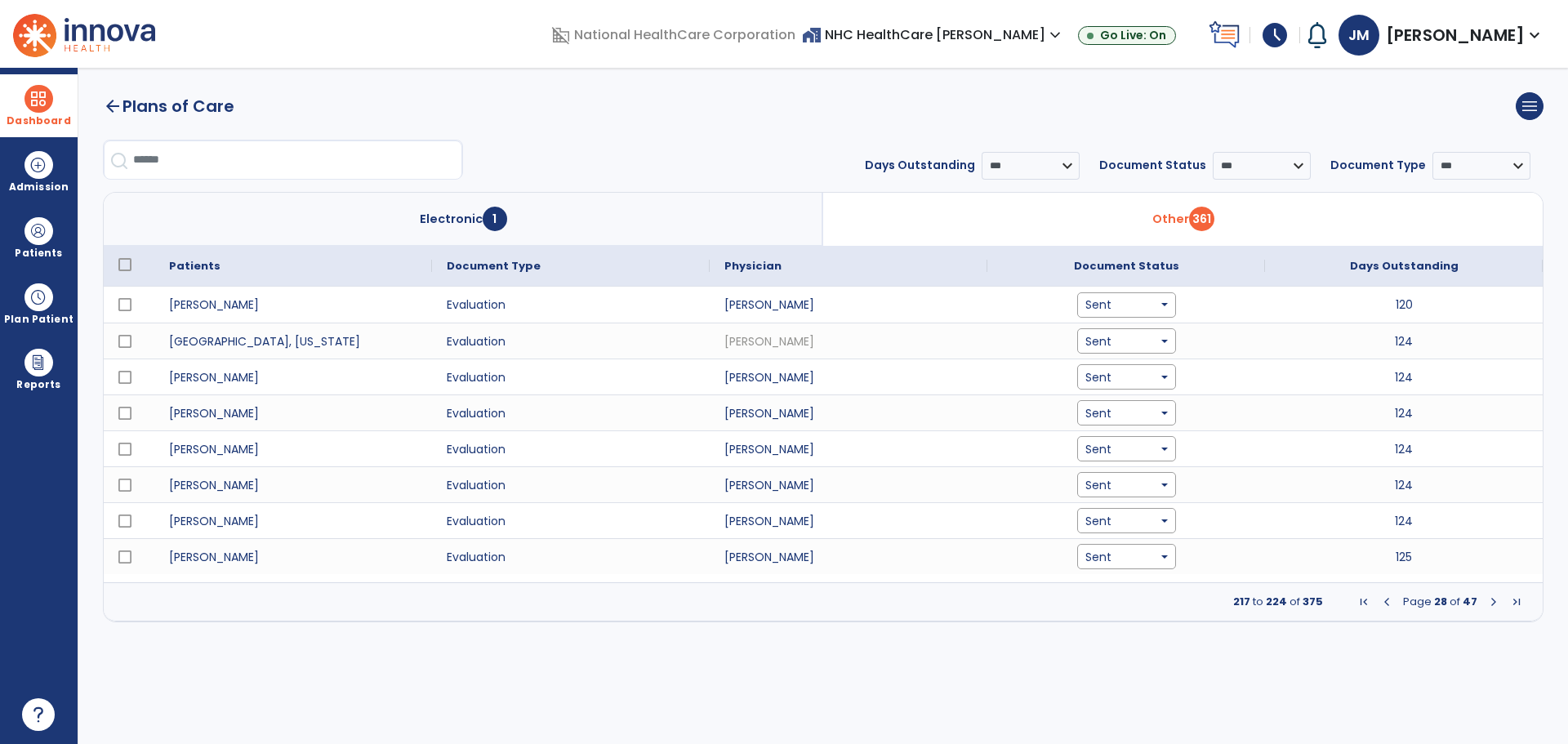 click at bounding box center (1494, 602) 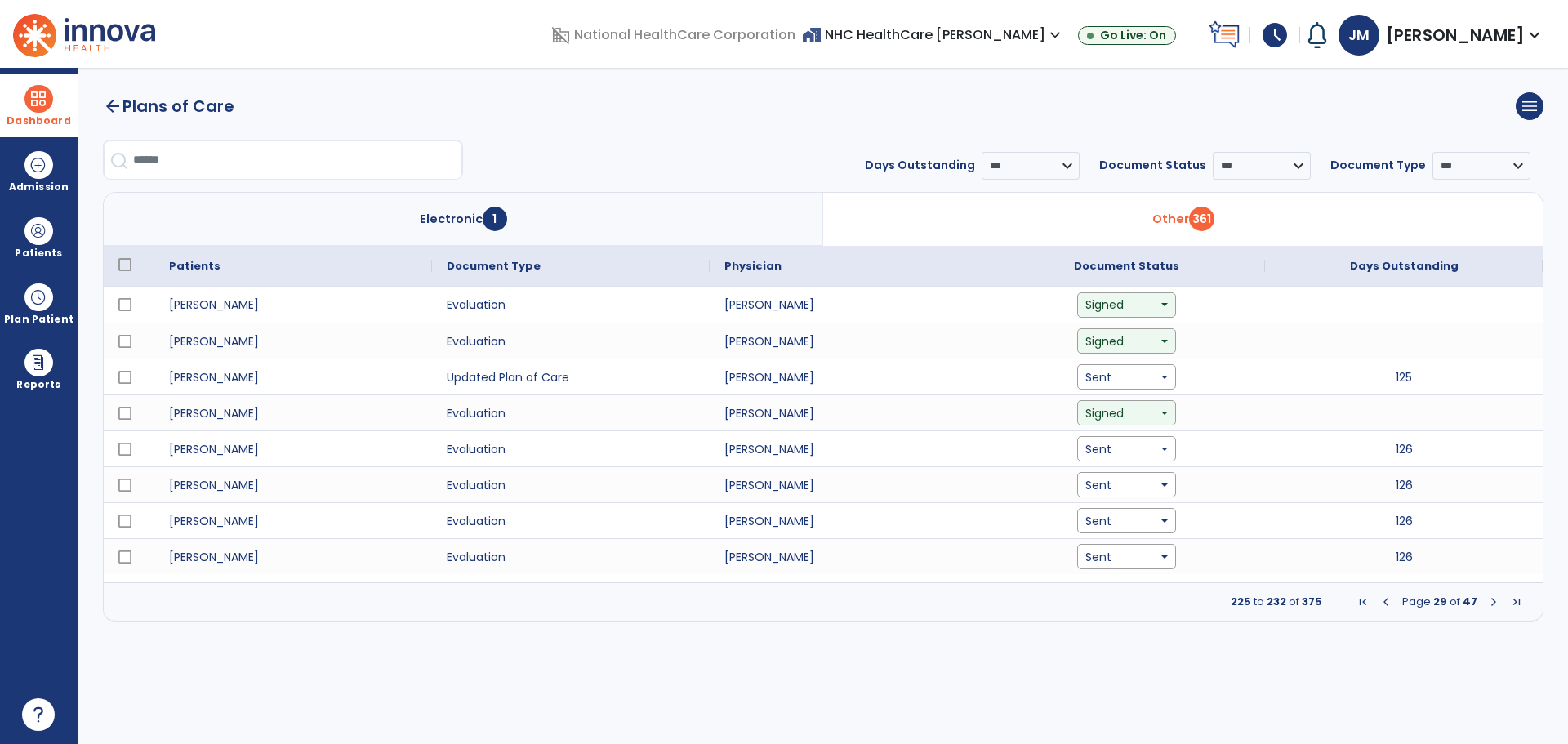 click at bounding box center [1494, 602] 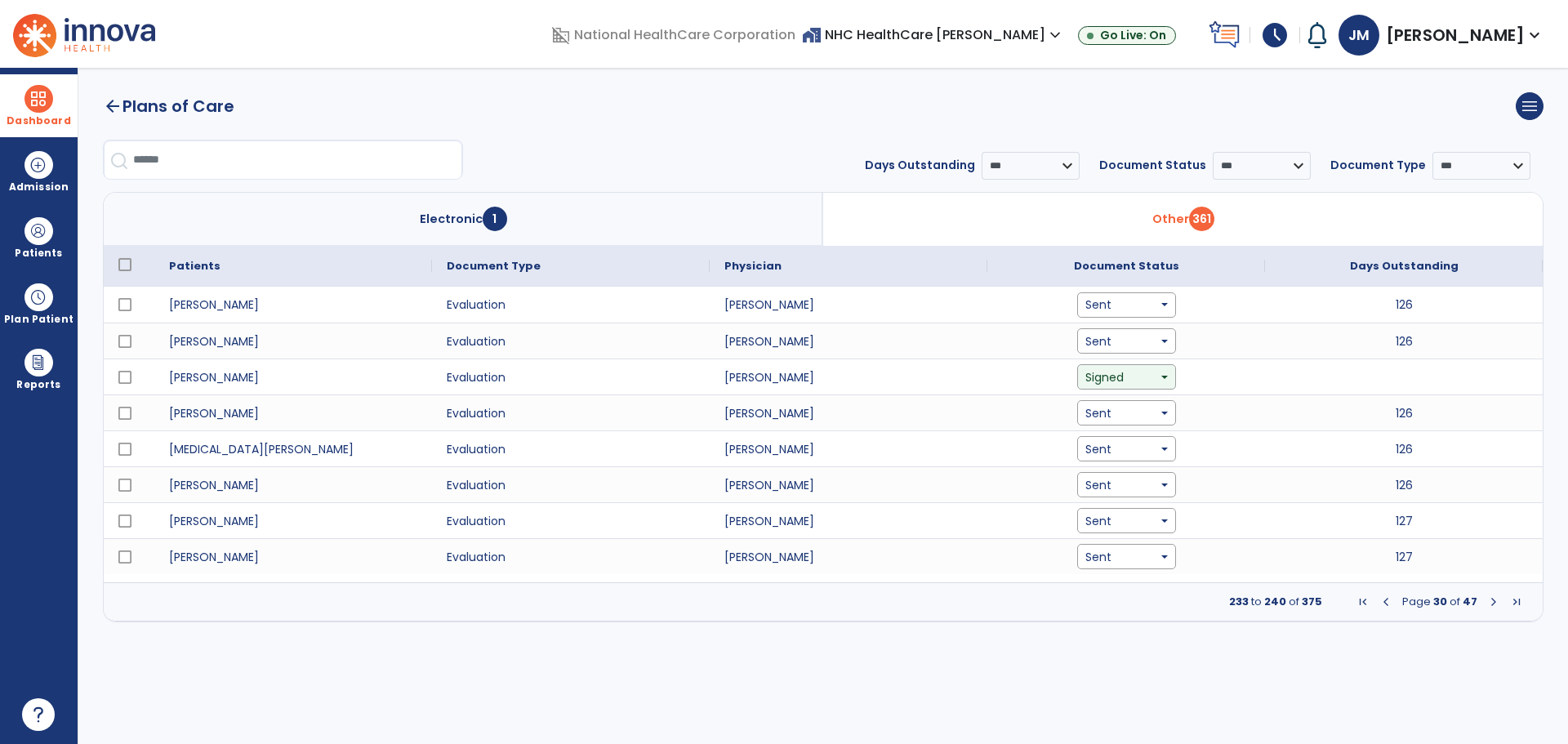 click at bounding box center (1494, 602) 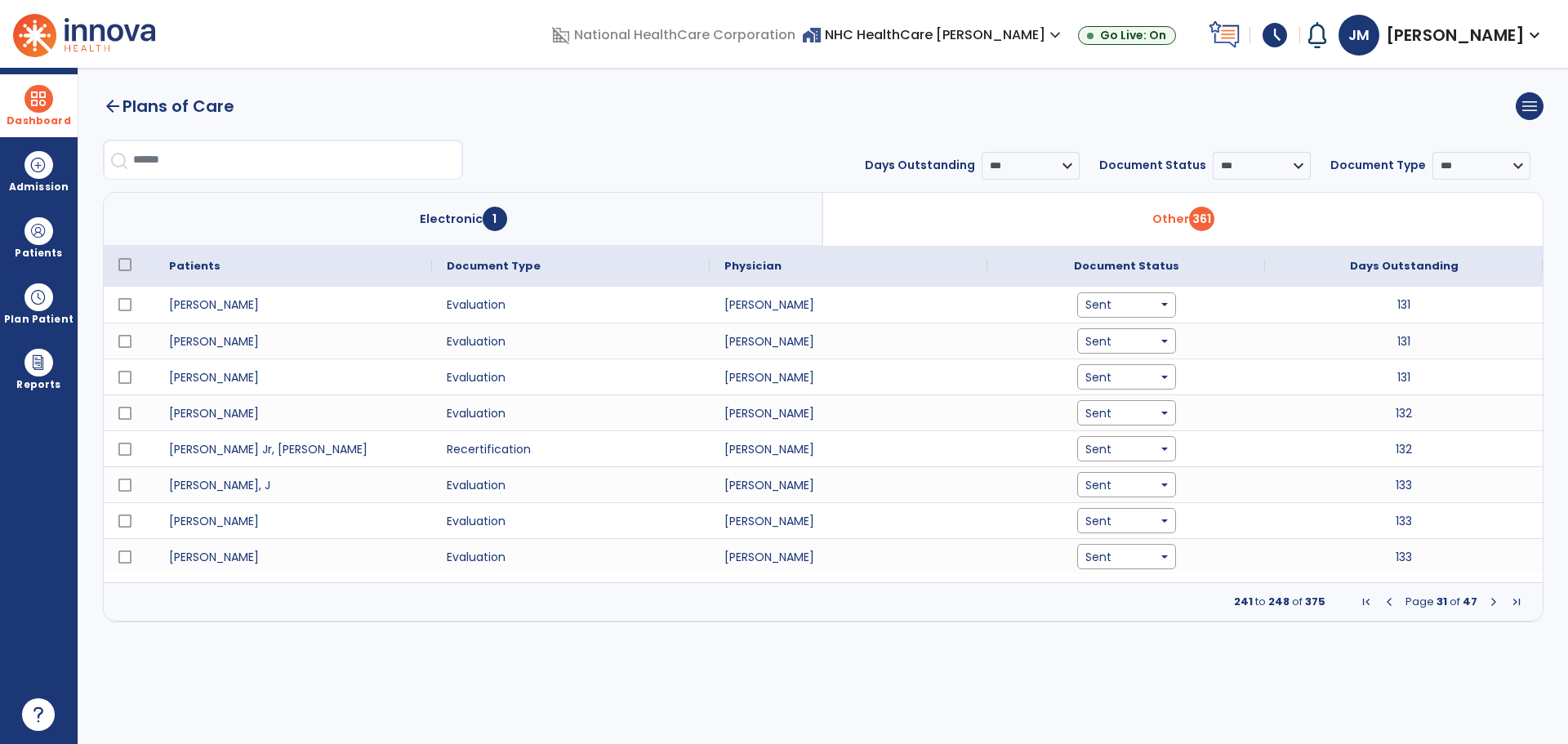 click at bounding box center [1494, 602] 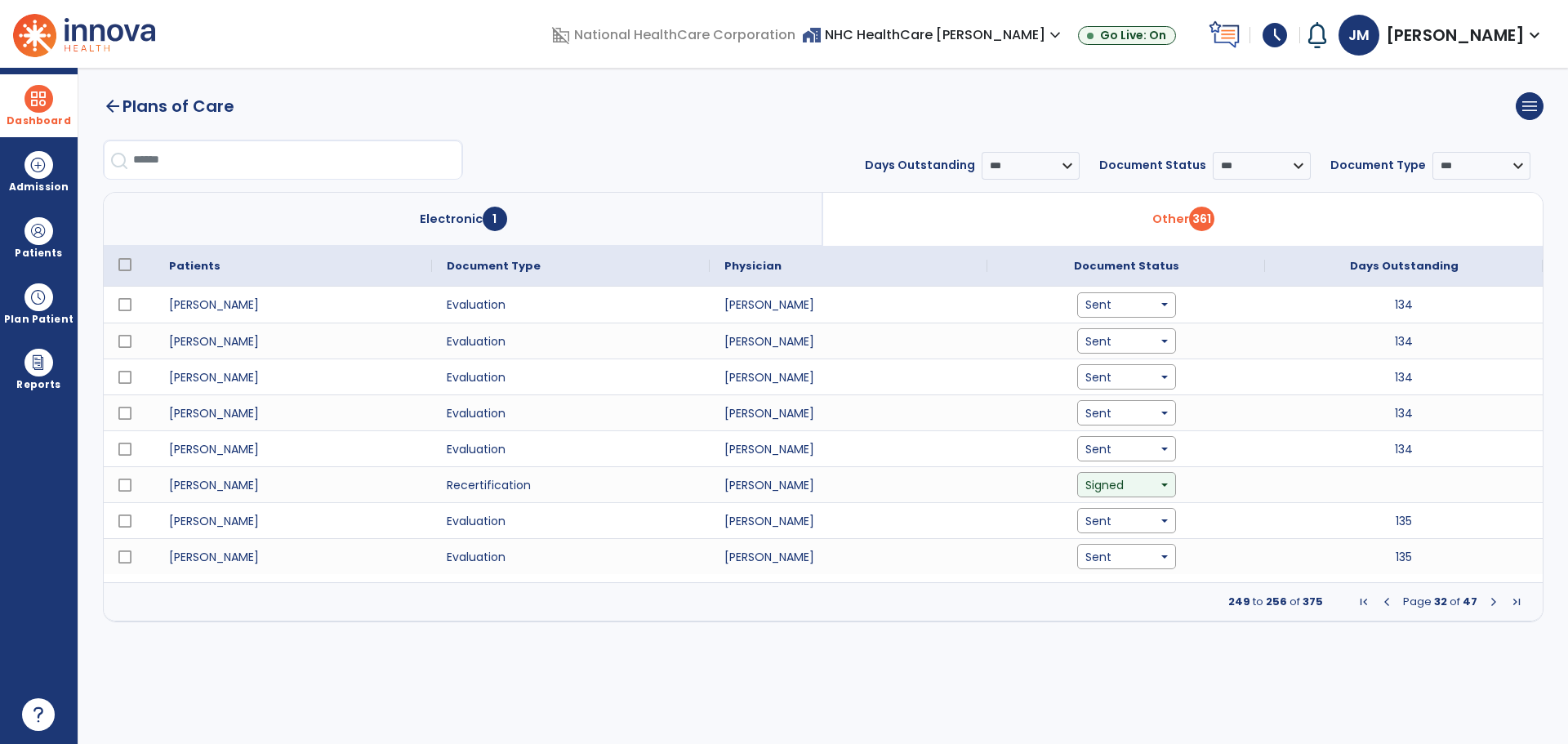 click at bounding box center [1494, 602] 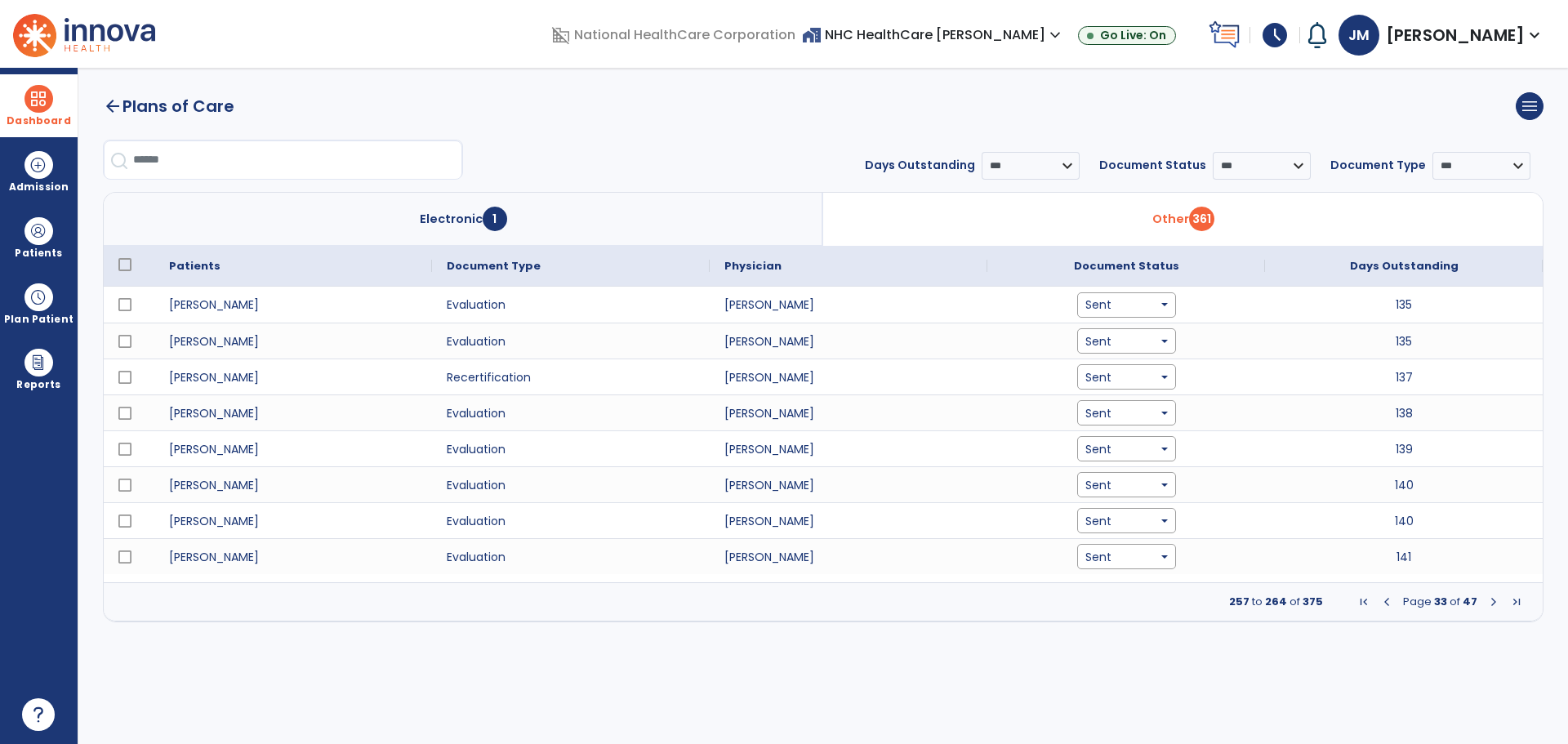 click at bounding box center [1494, 602] 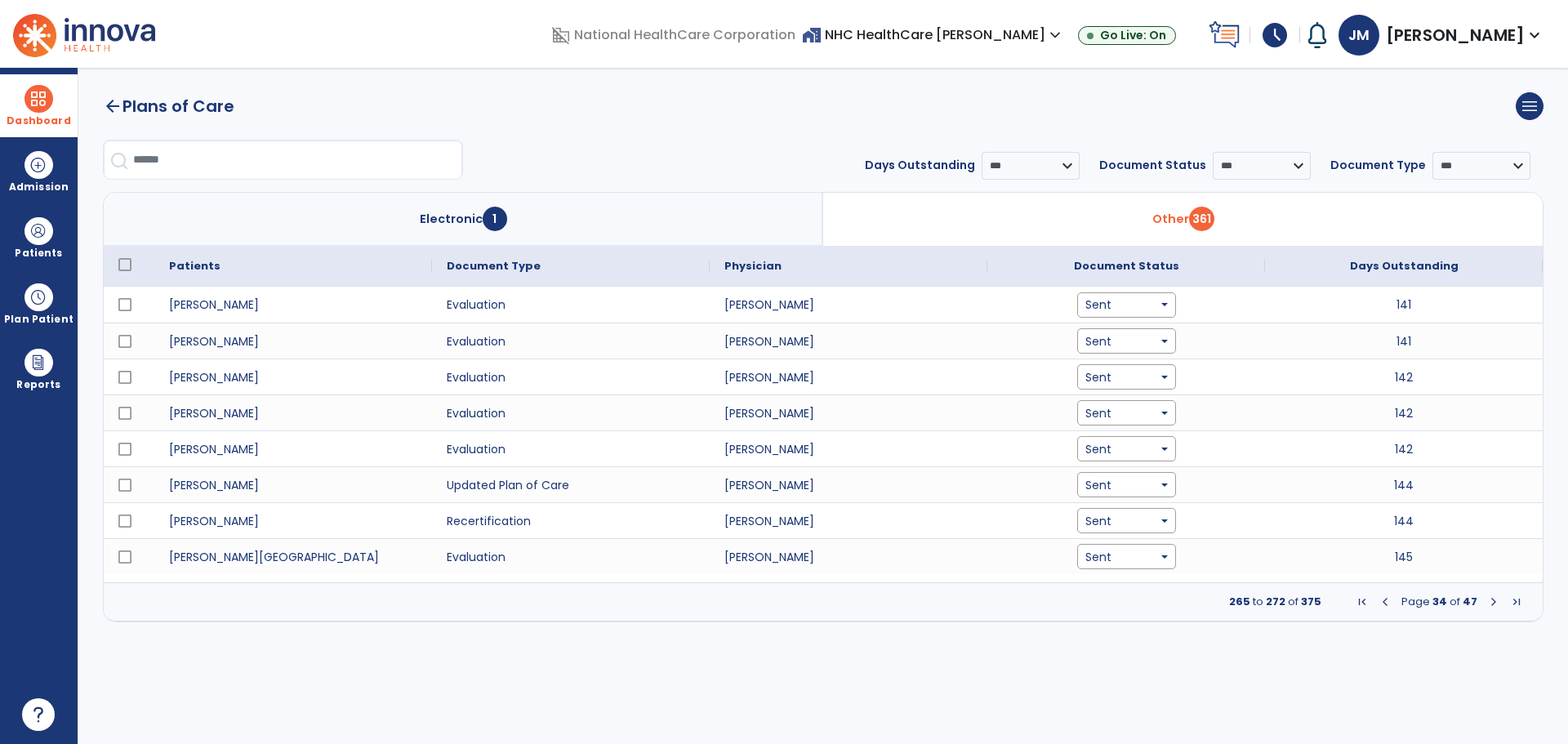 click at bounding box center [1494, 602] 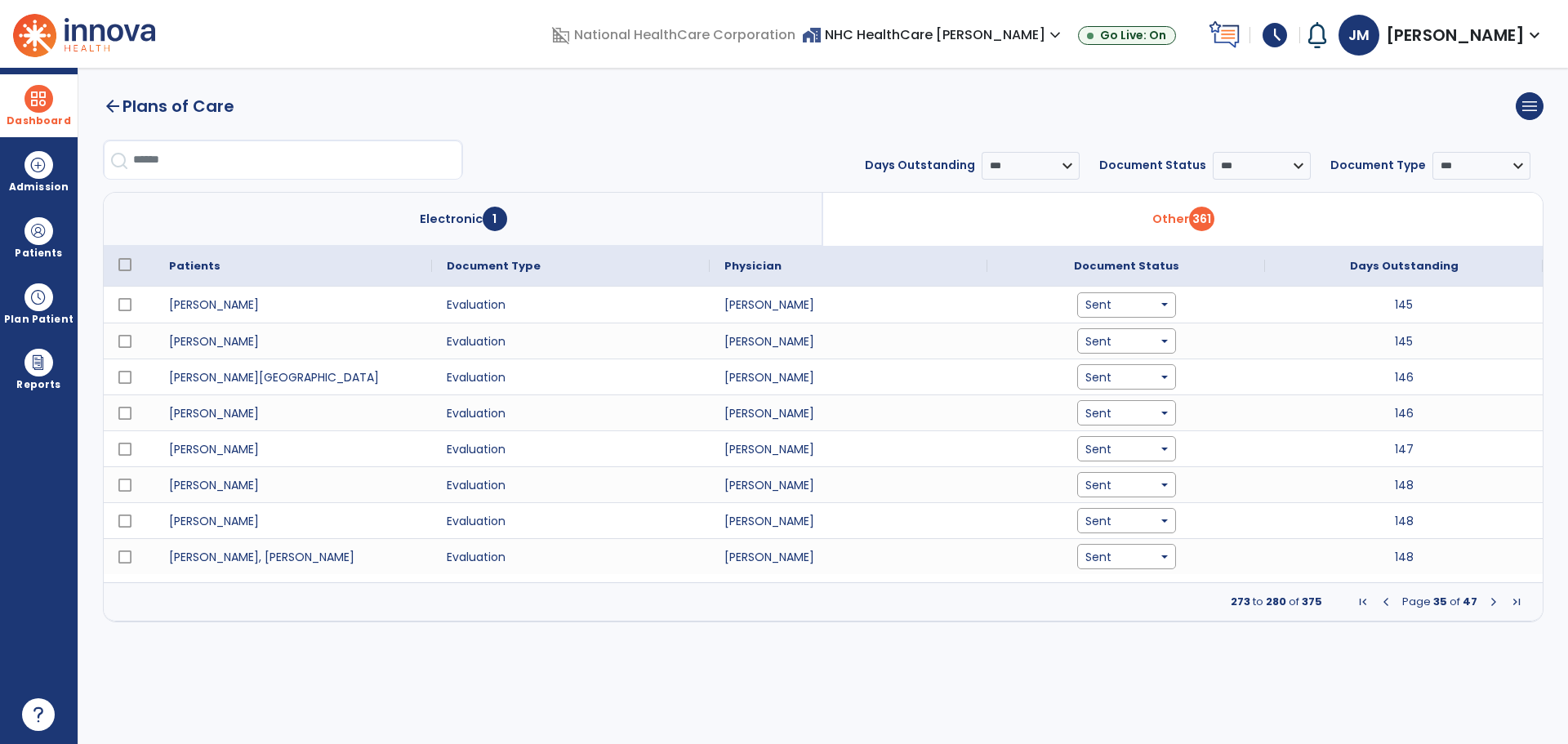 click at bounding box center [1494, 602] 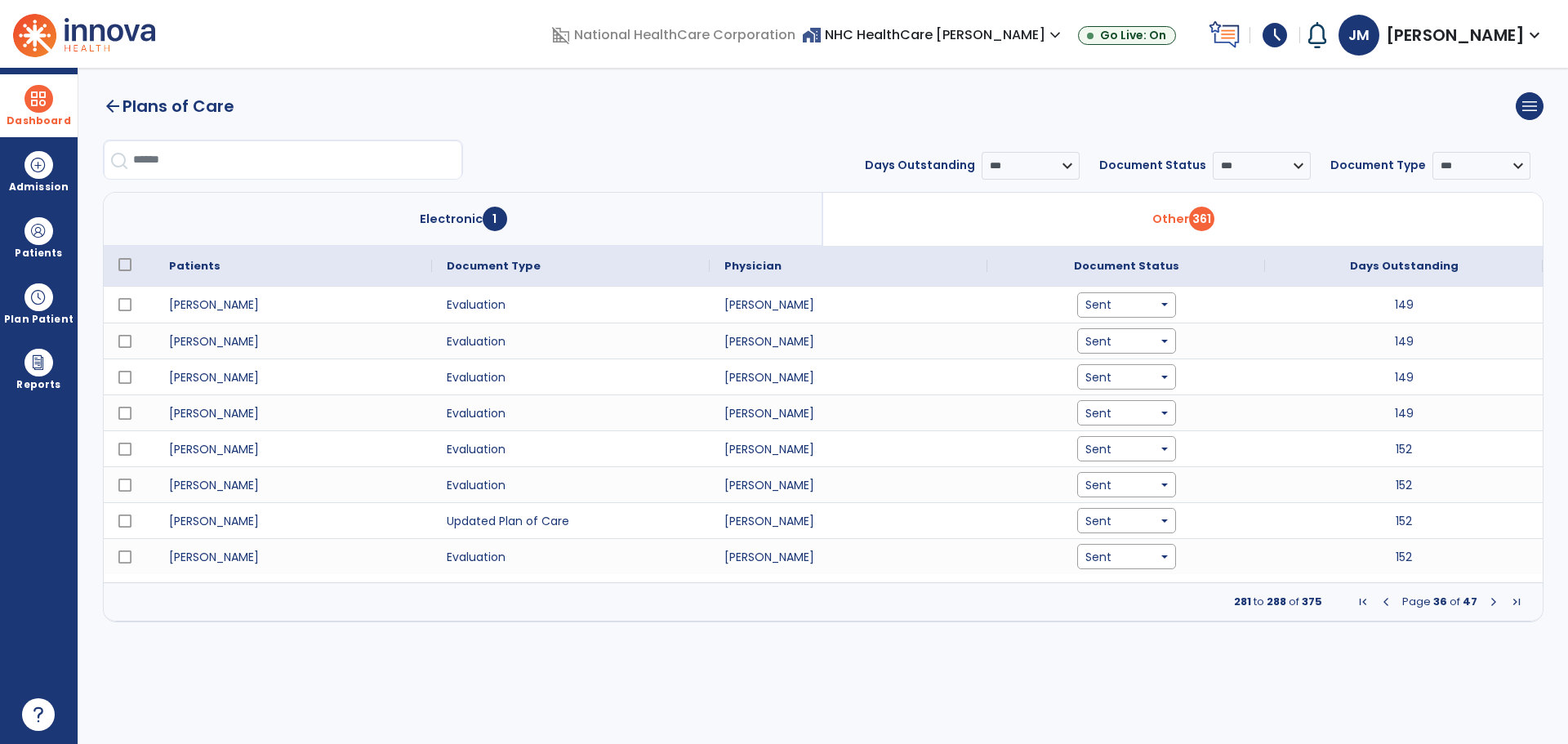 click at bounding box center (1494, 602) 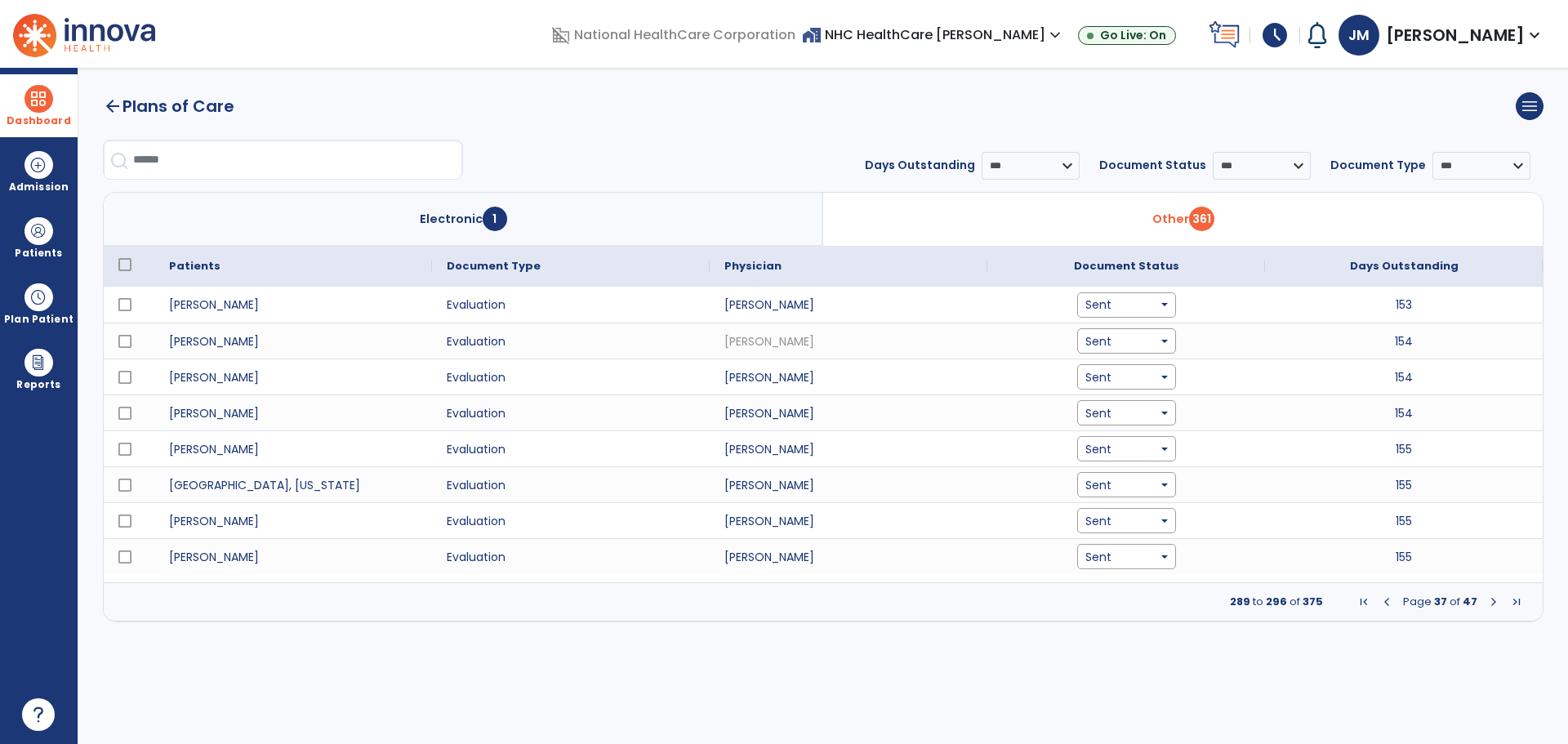 click at bounding box center [1494, 602] 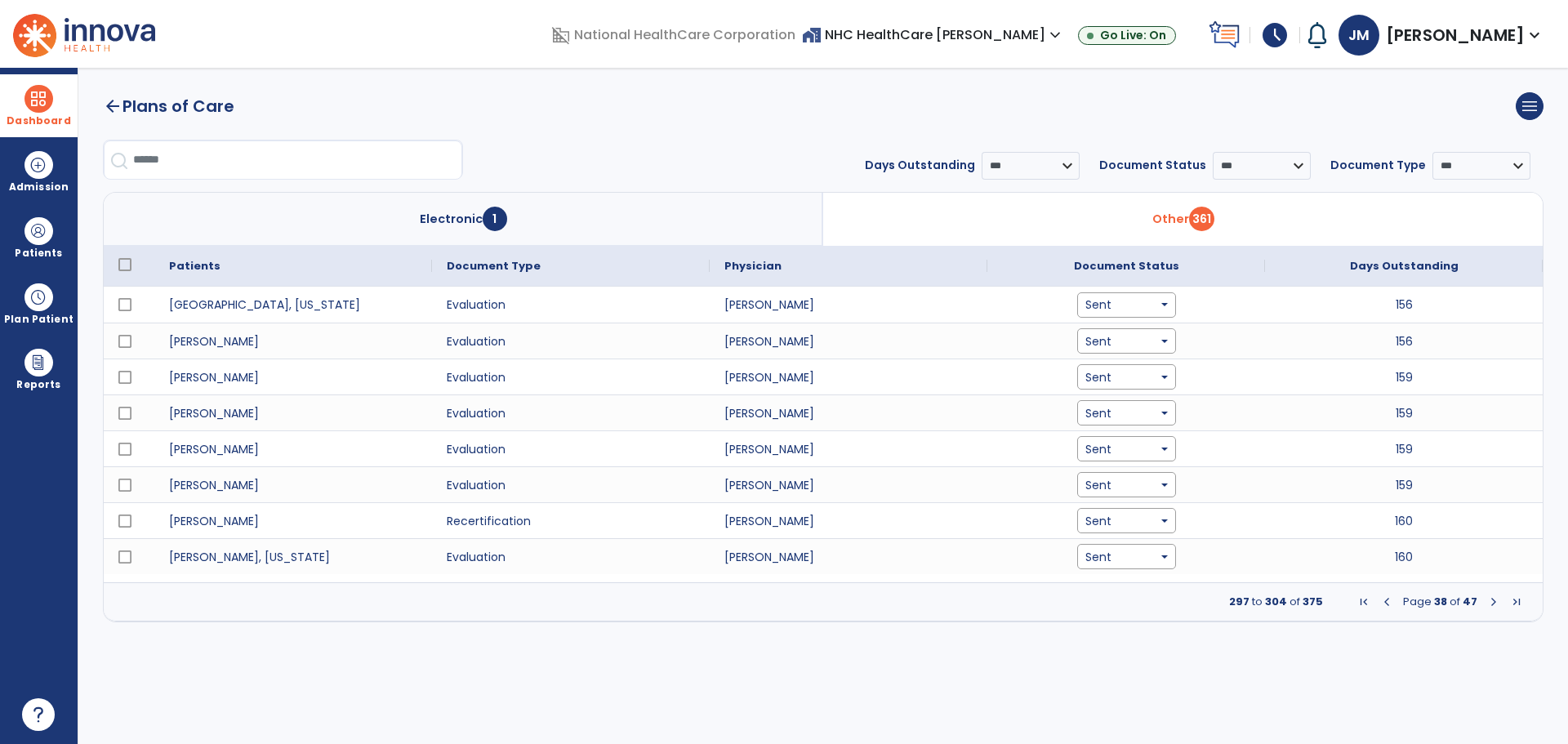 click at bounding box center [1494, 602] 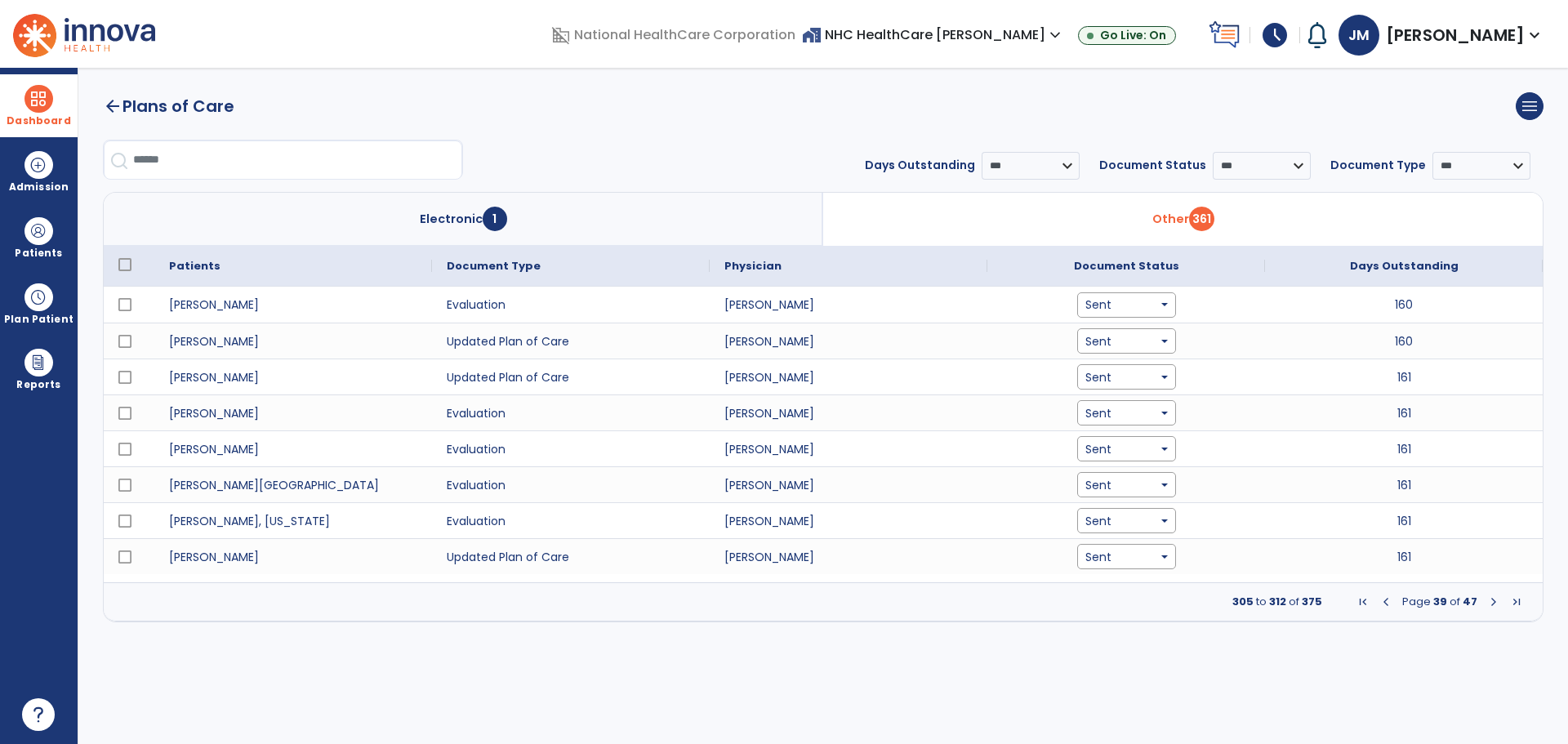 click at bounding box center (1494, 602) 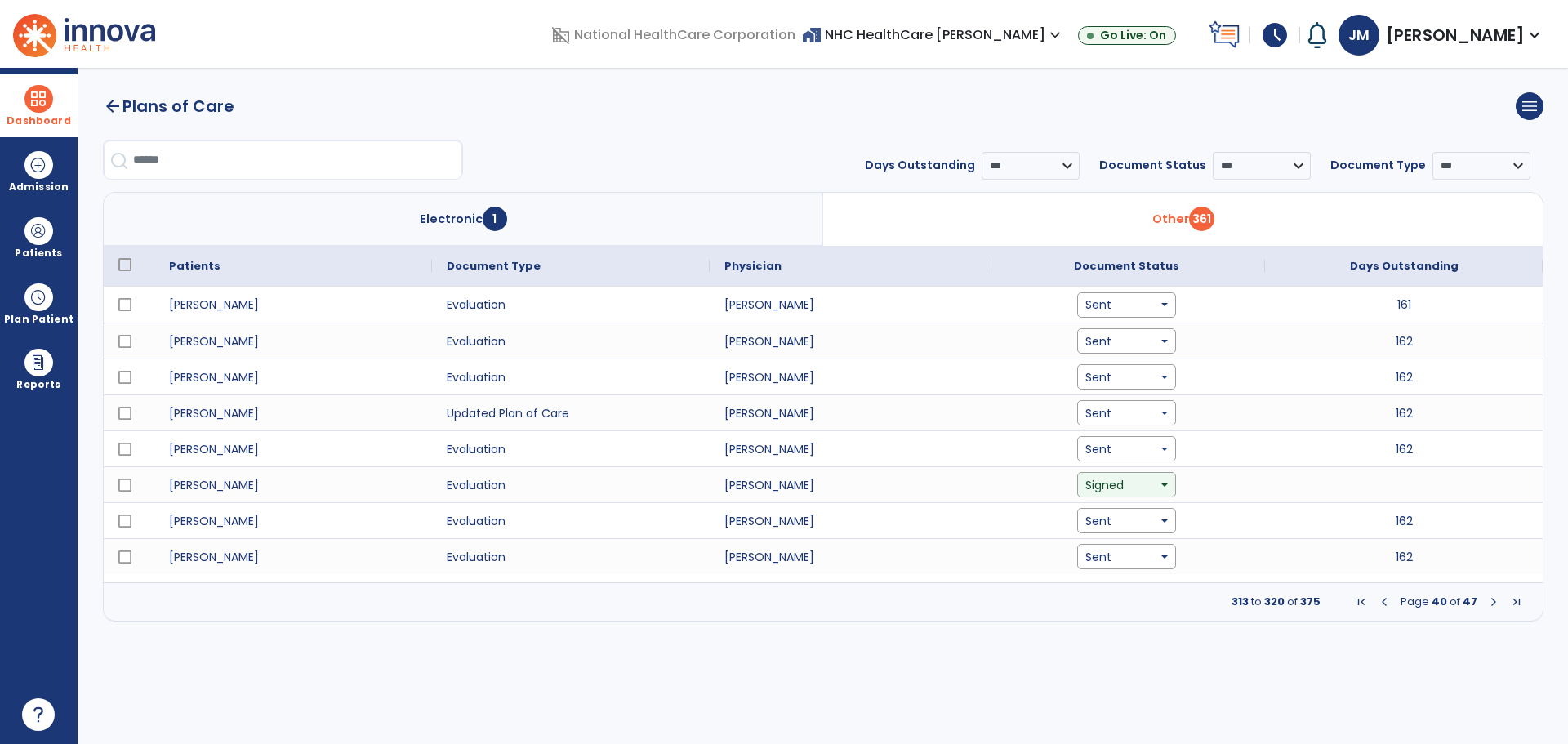 click at bounding box center (1494, 602) 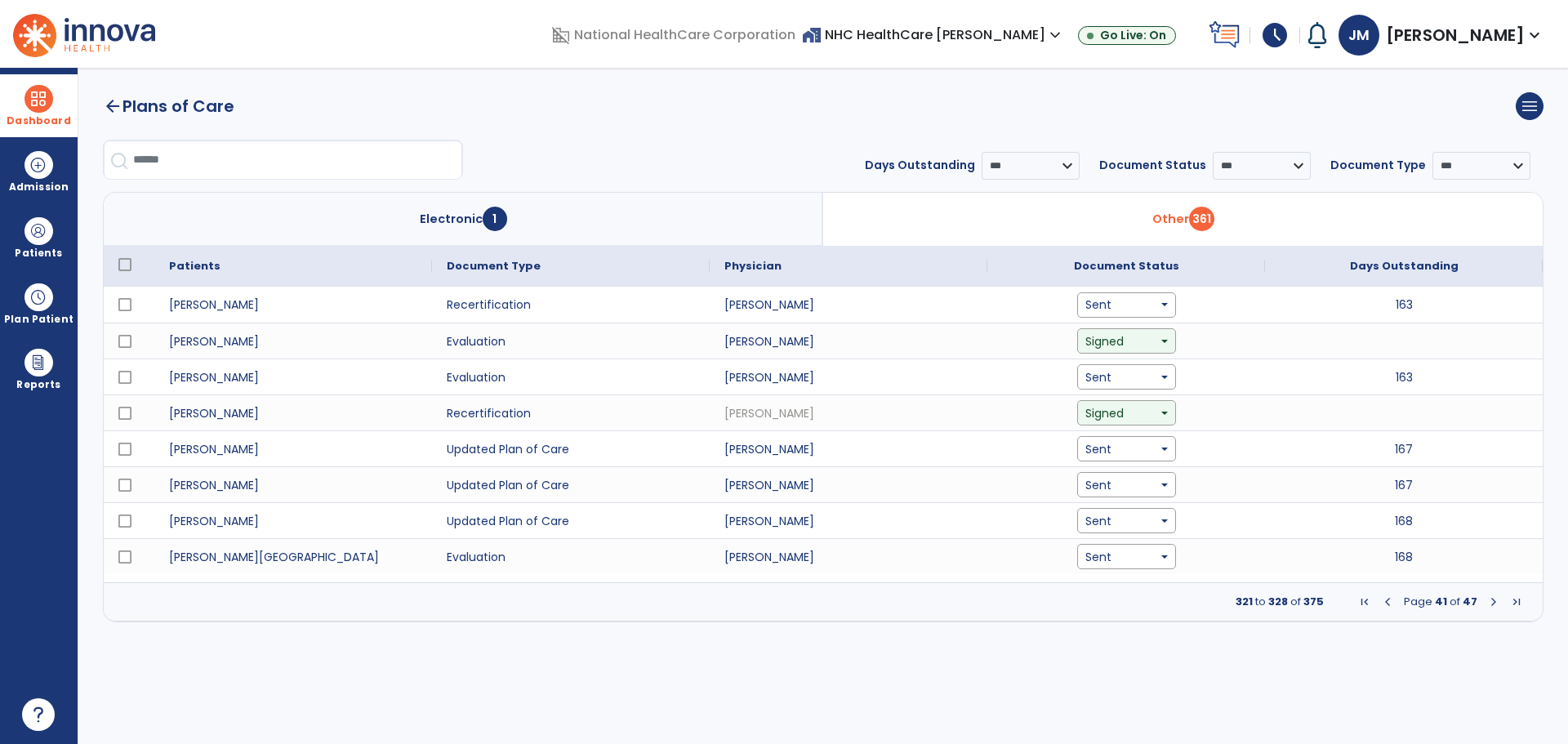 click at bounding box center [1494, 602] 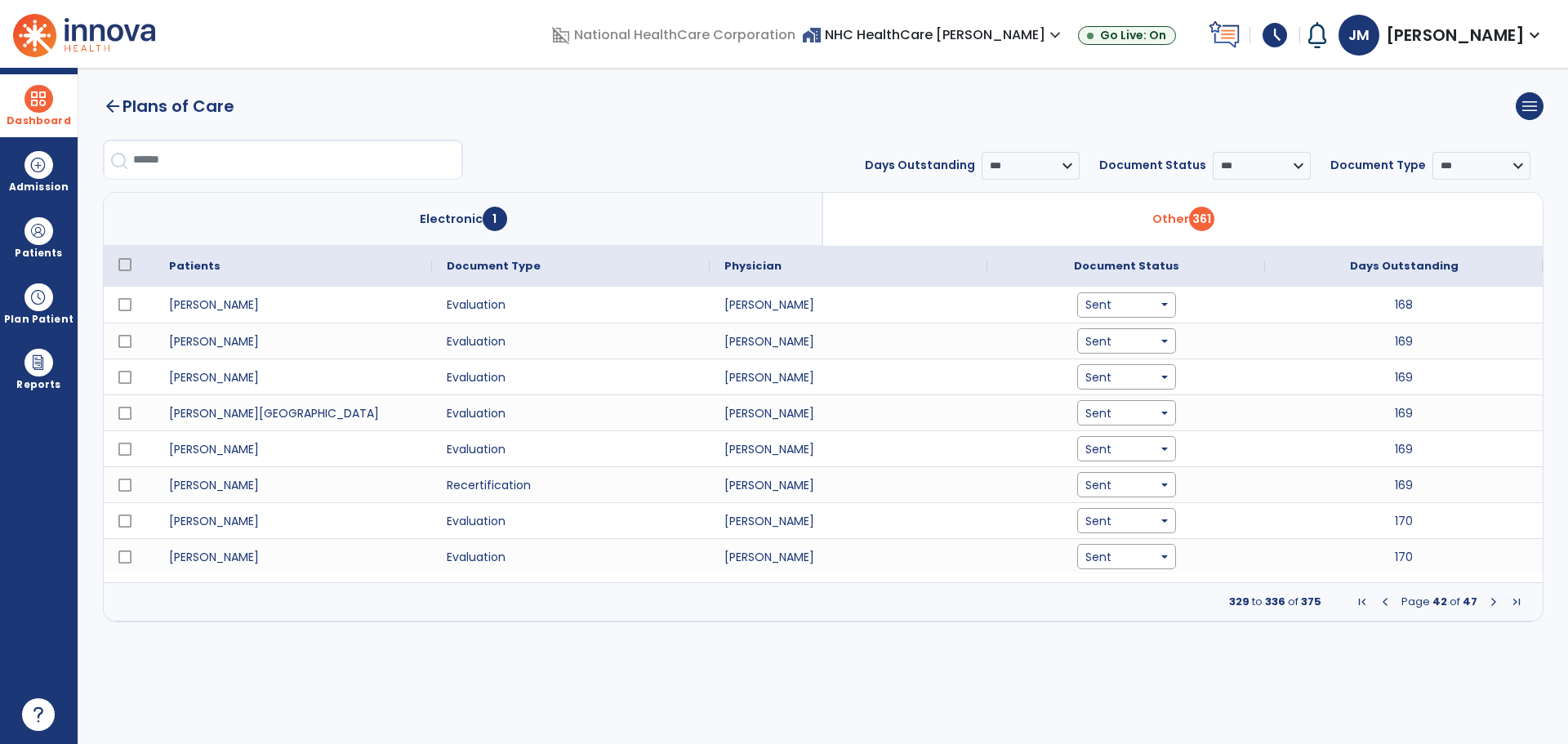 click at bounding box center (1494, 602) 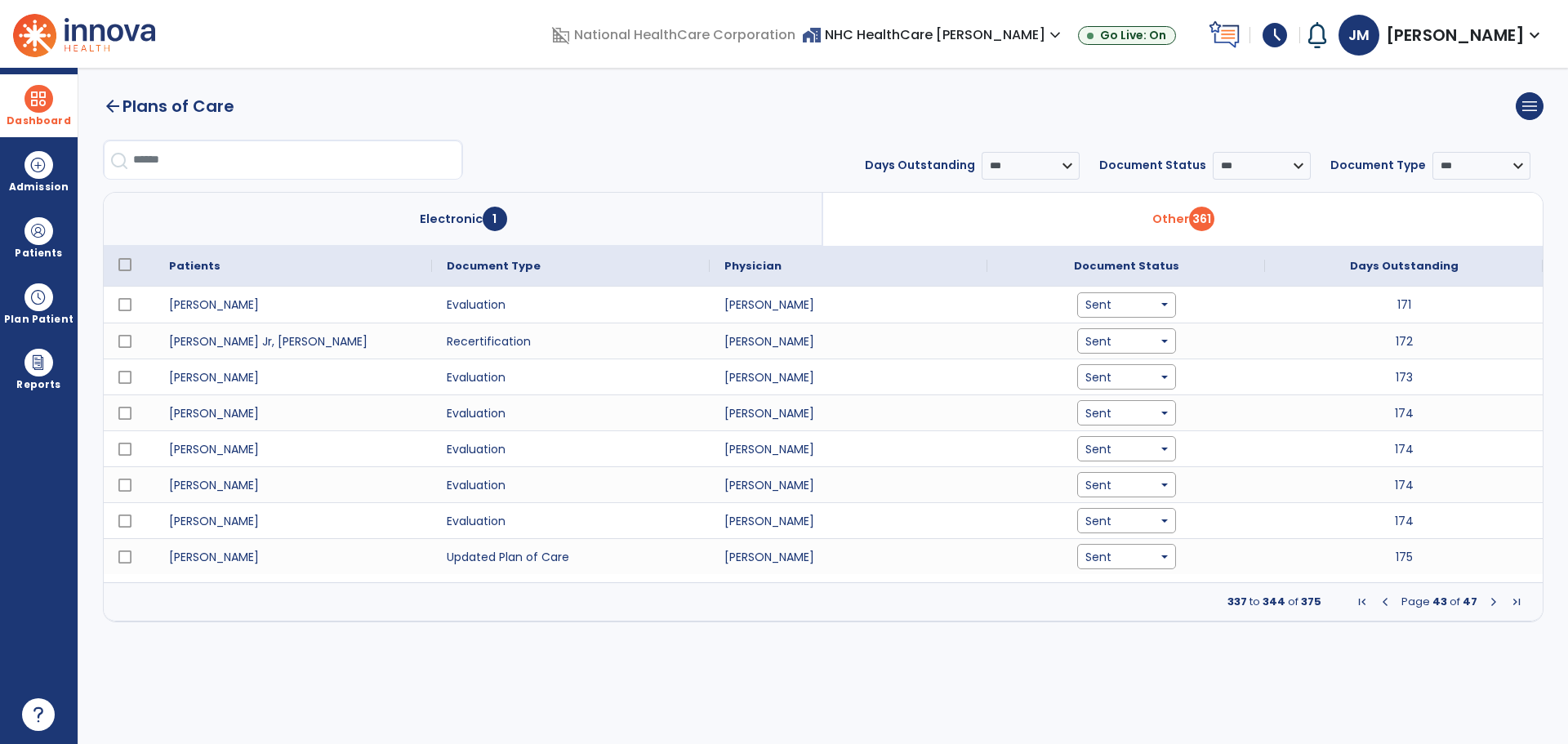 click at bounding box center [1494, 602] 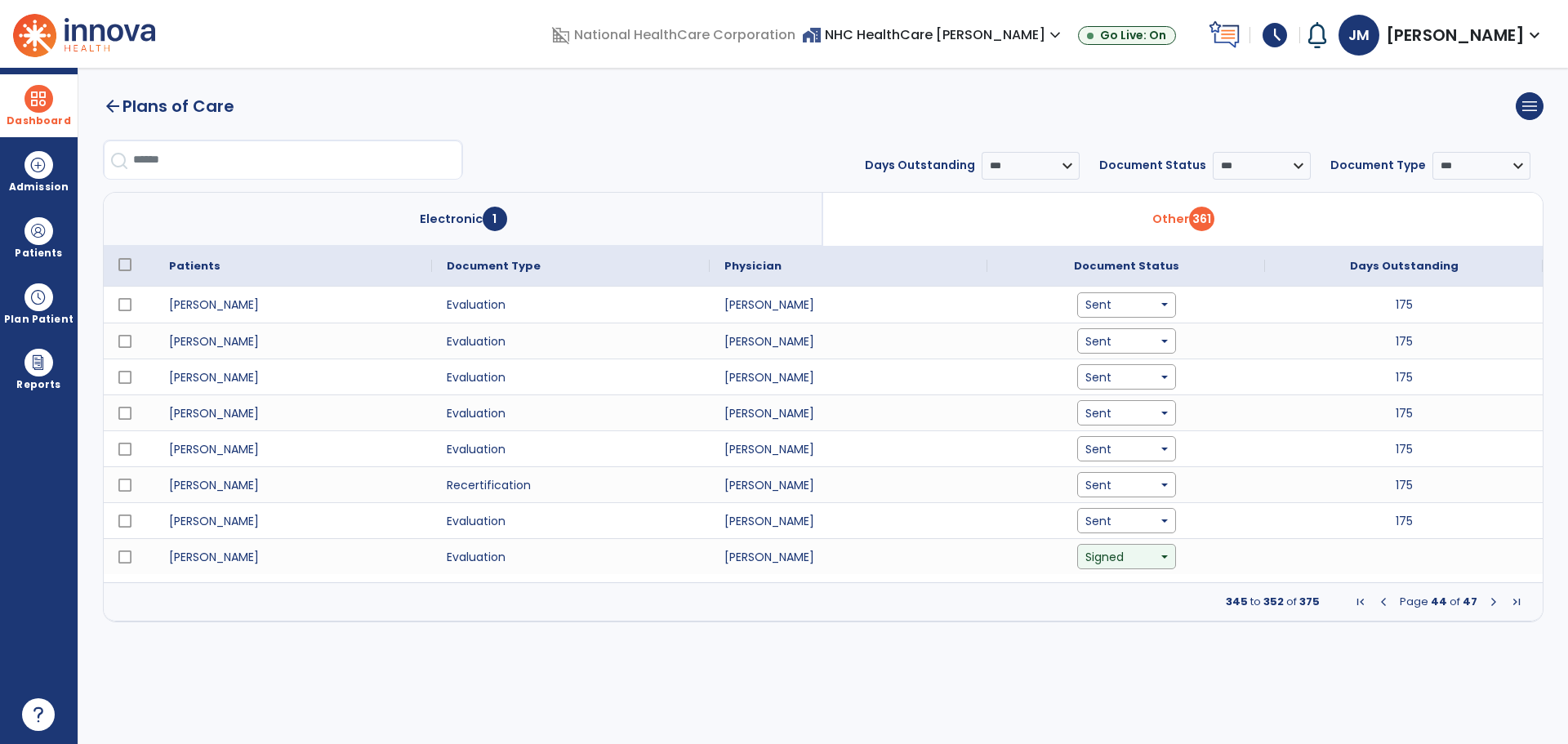 click at bounding box center [1494, 602] 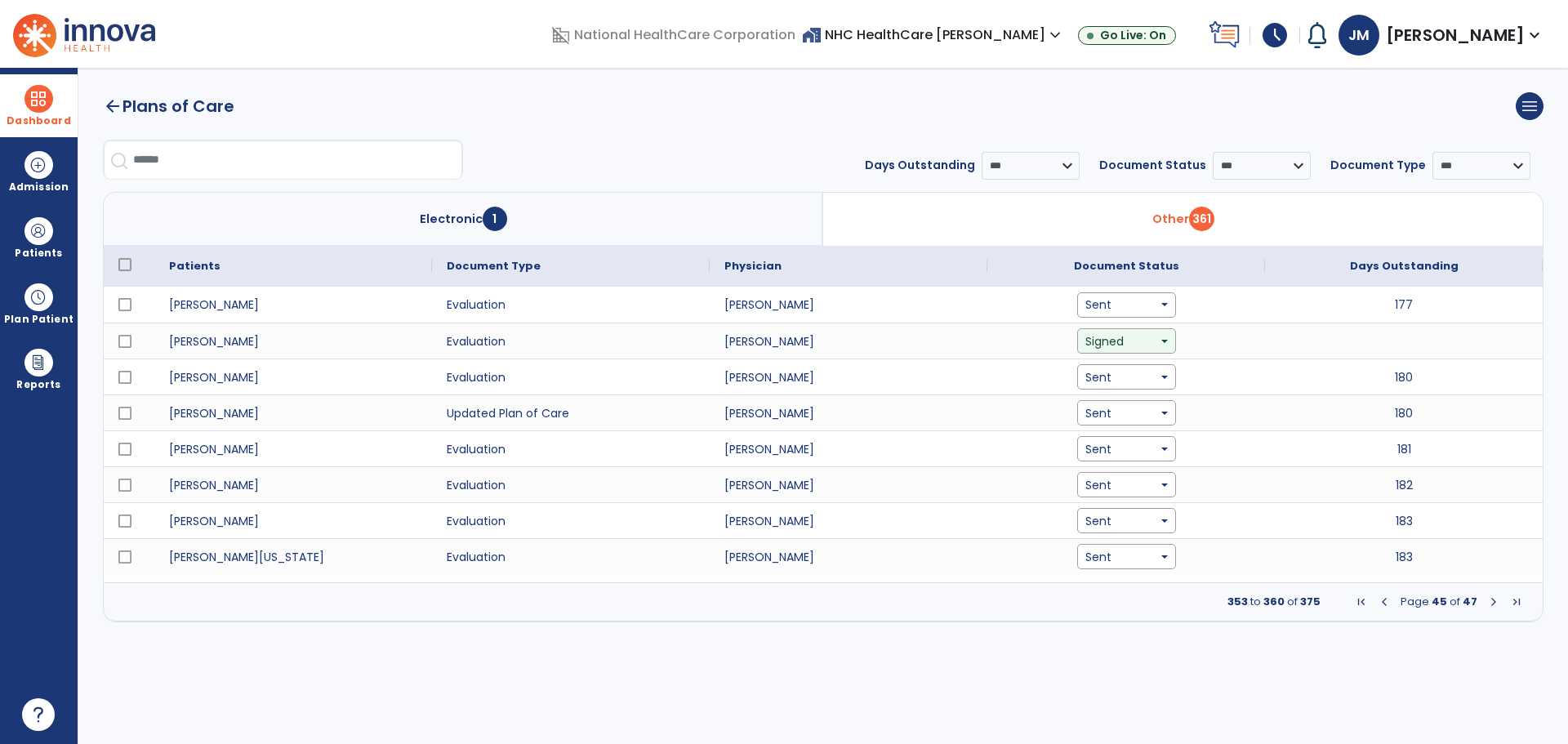 click at bounding box center (1494, 602) 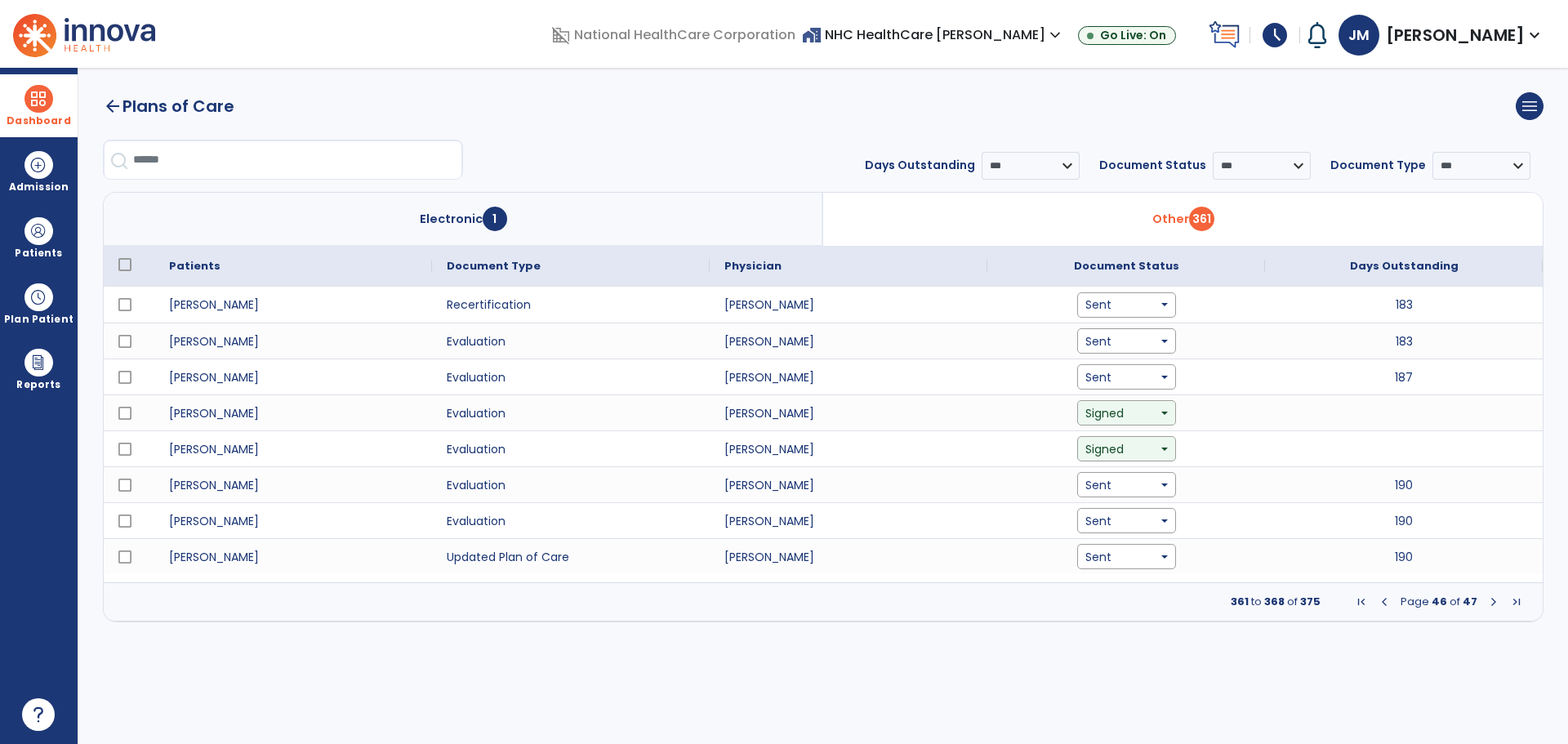click at bounding box center [1494, 602] 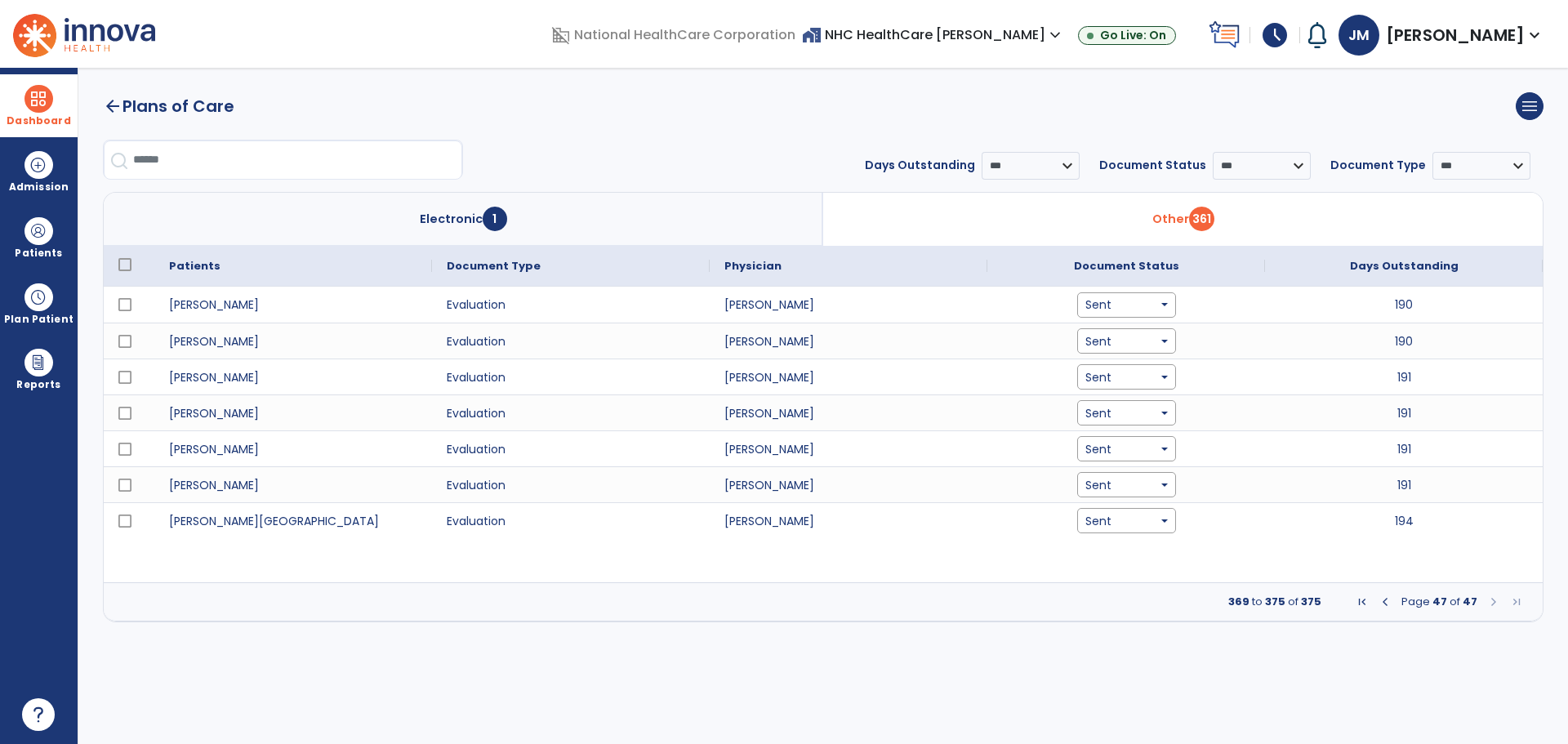 click at bounding box center [1494, 602] 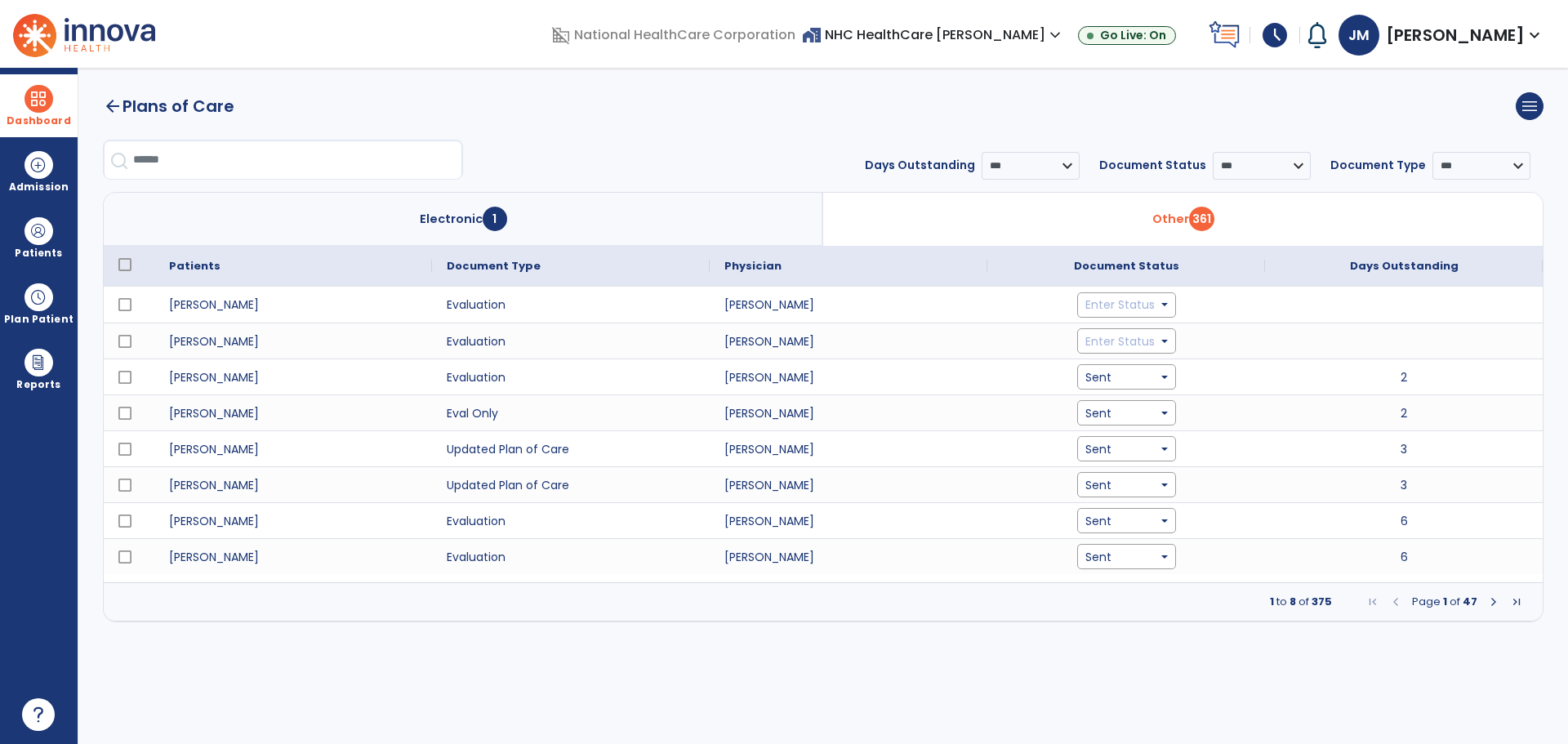 click on "Electronic  1" at bounding box center [463, 219] 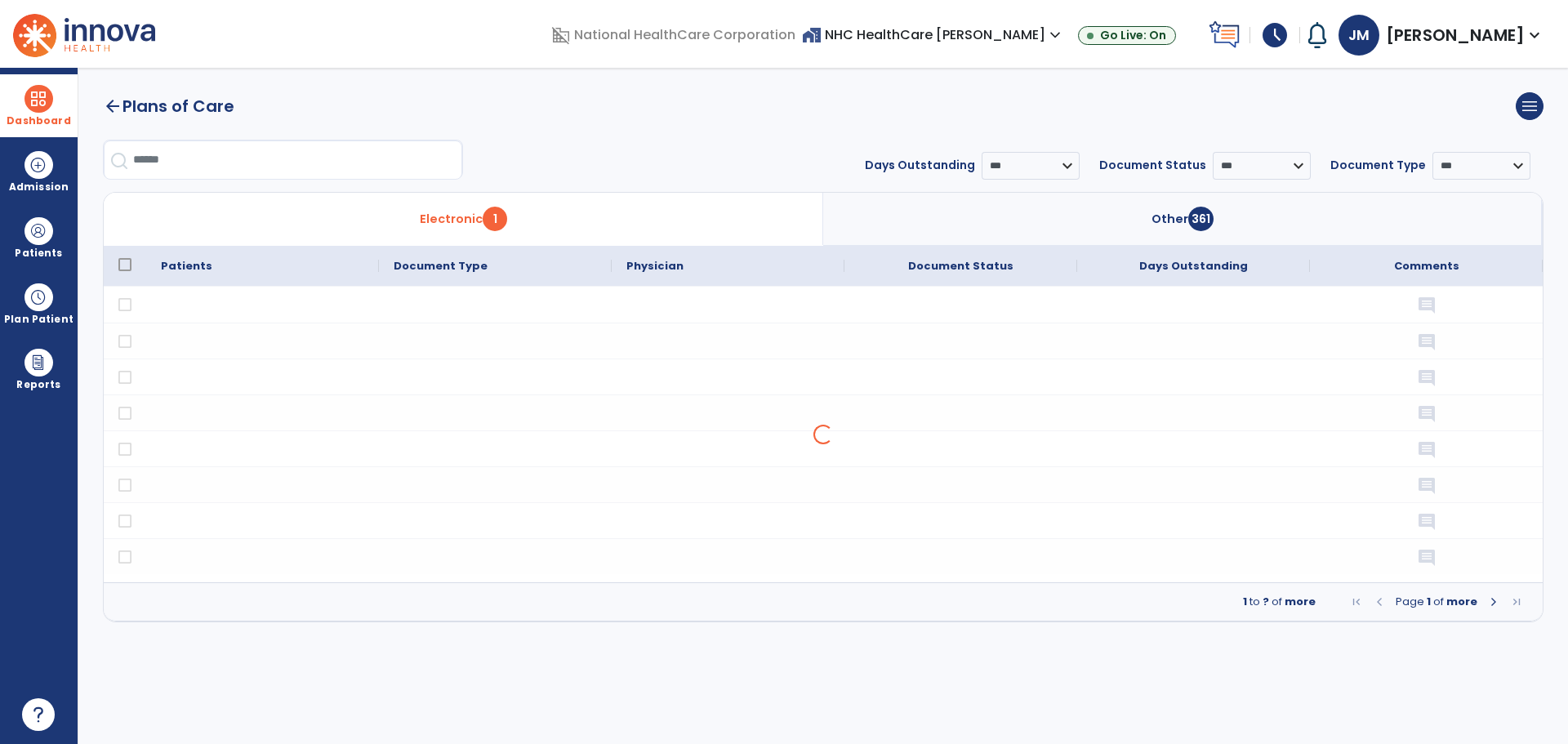 click 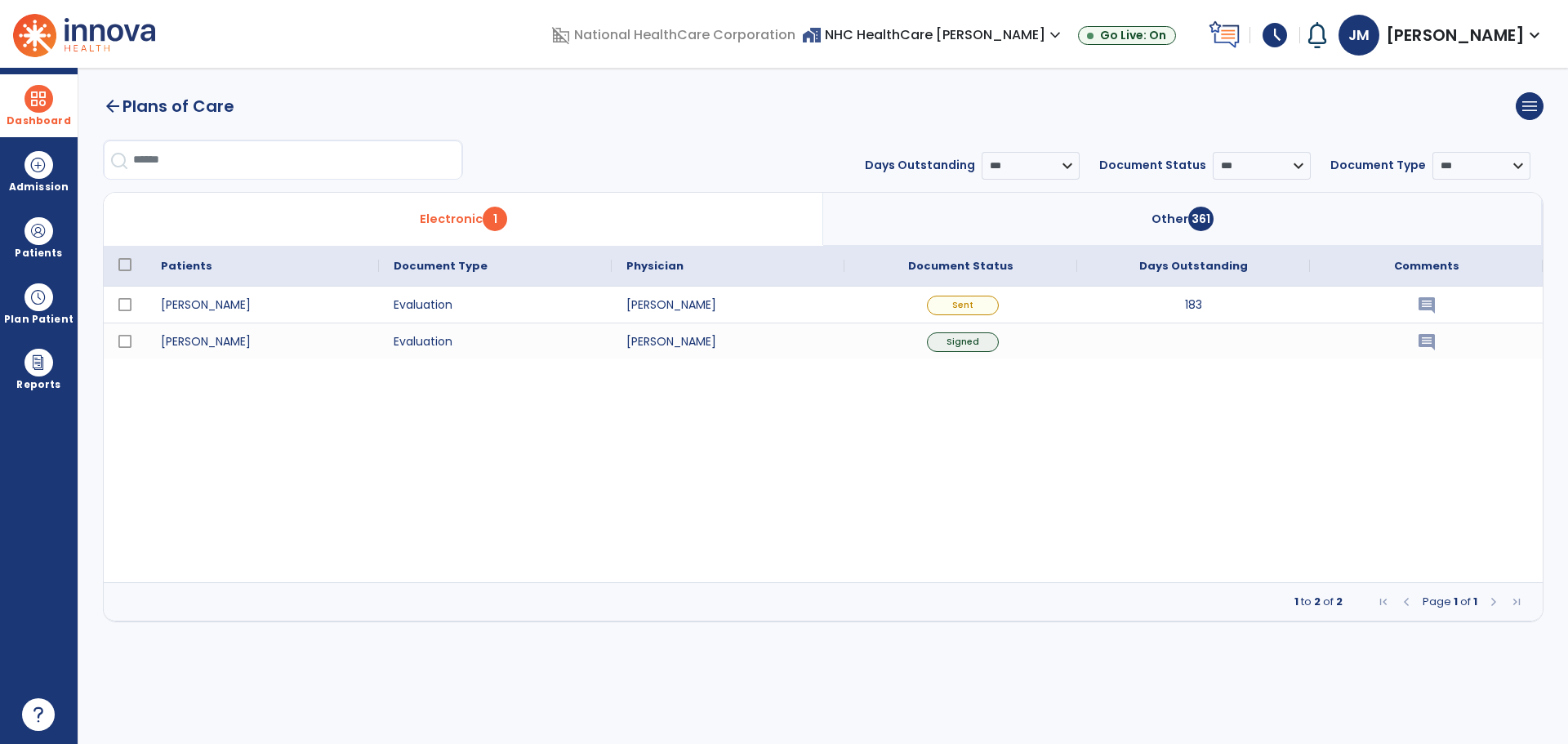click on "Other  361" at bounding box center [1183, 219] 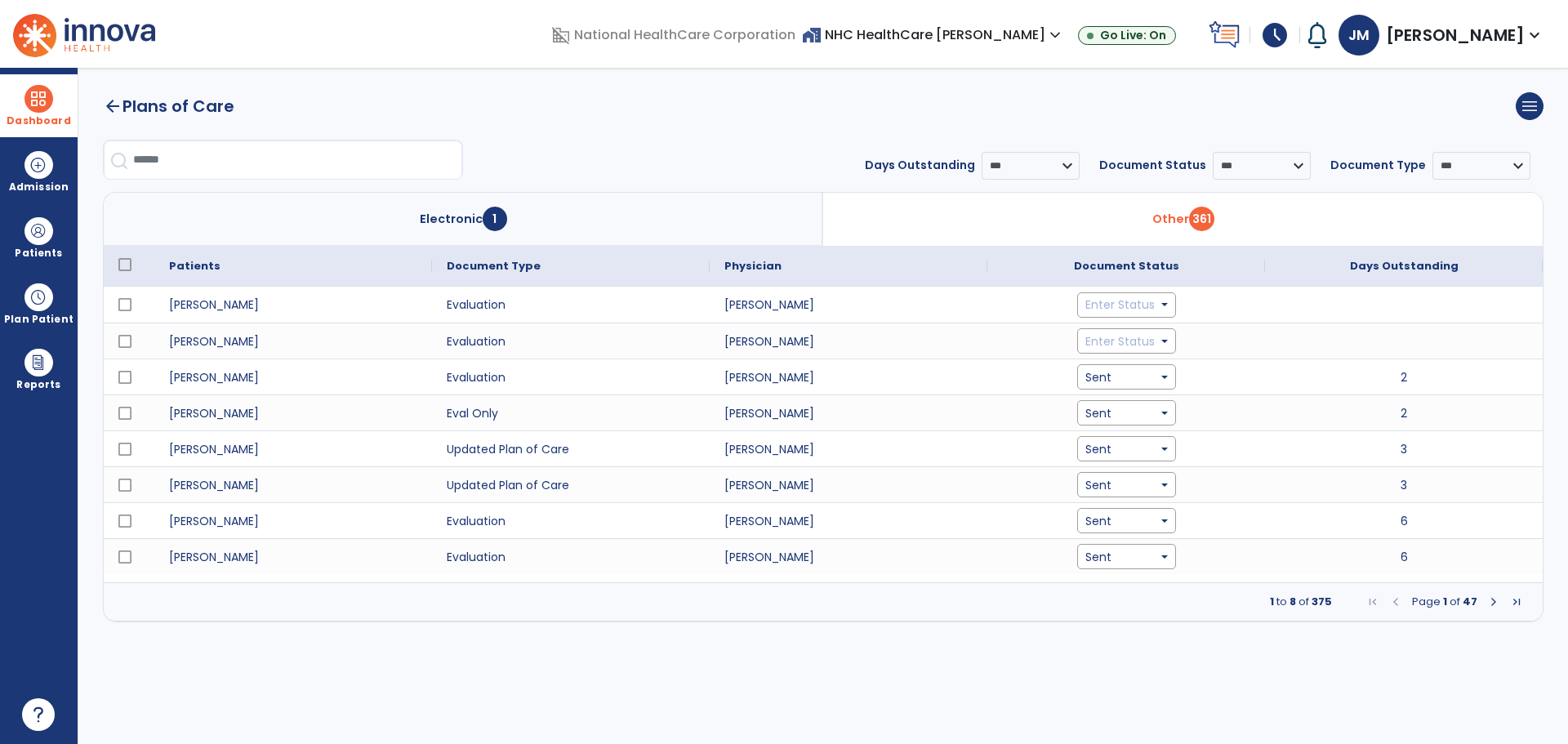 click at bounding box center [1494, 602] 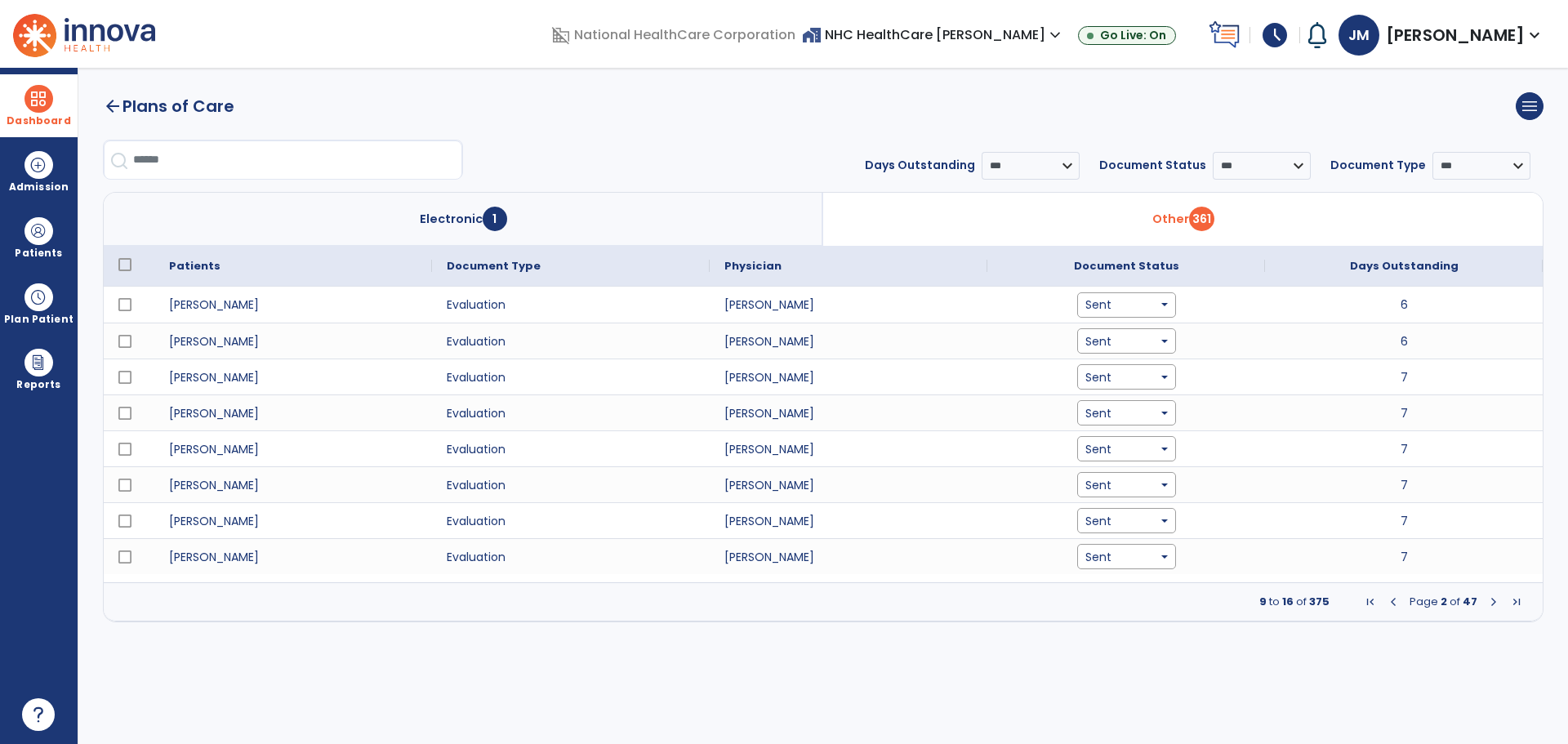 click at bounding box center [297, 160] 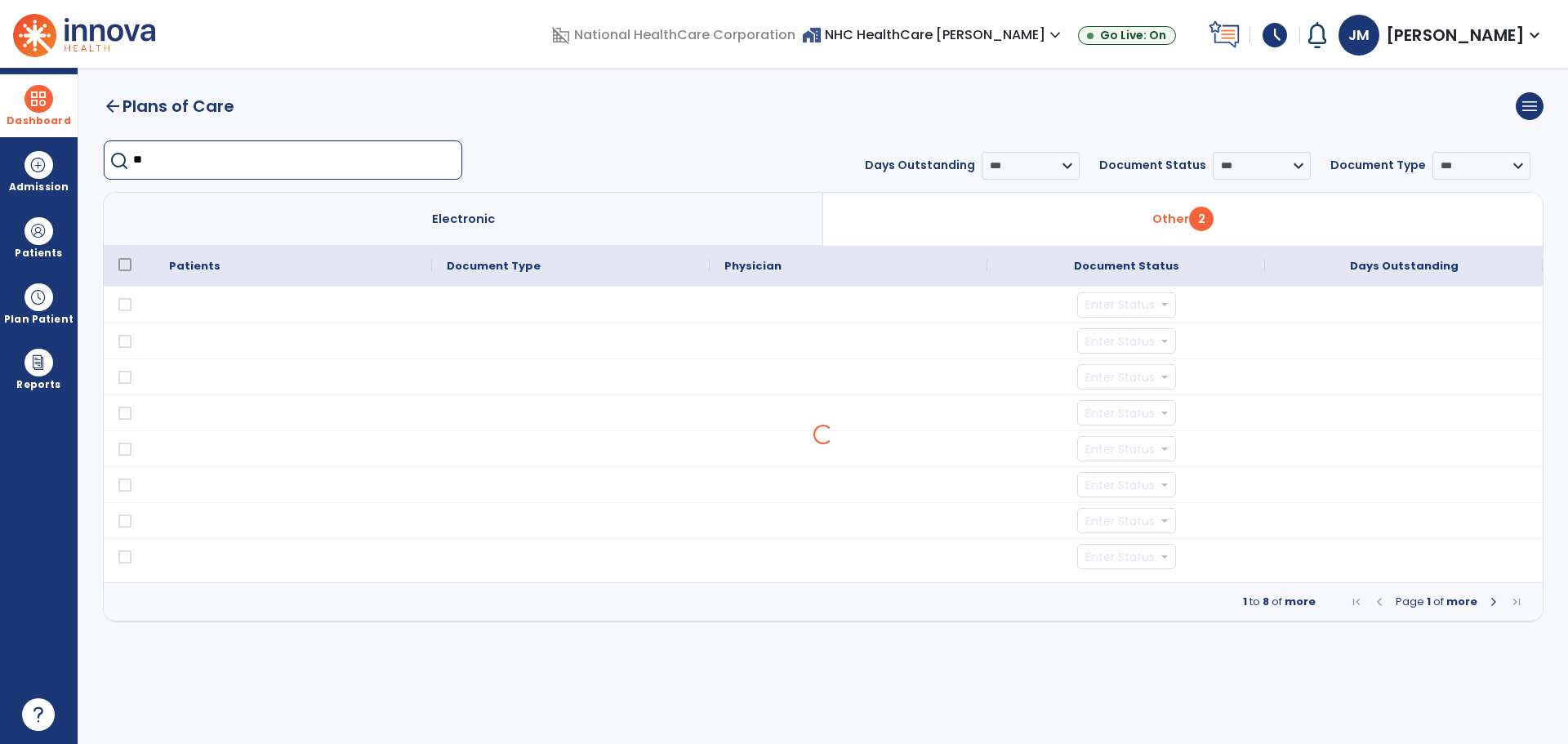 type on "*" 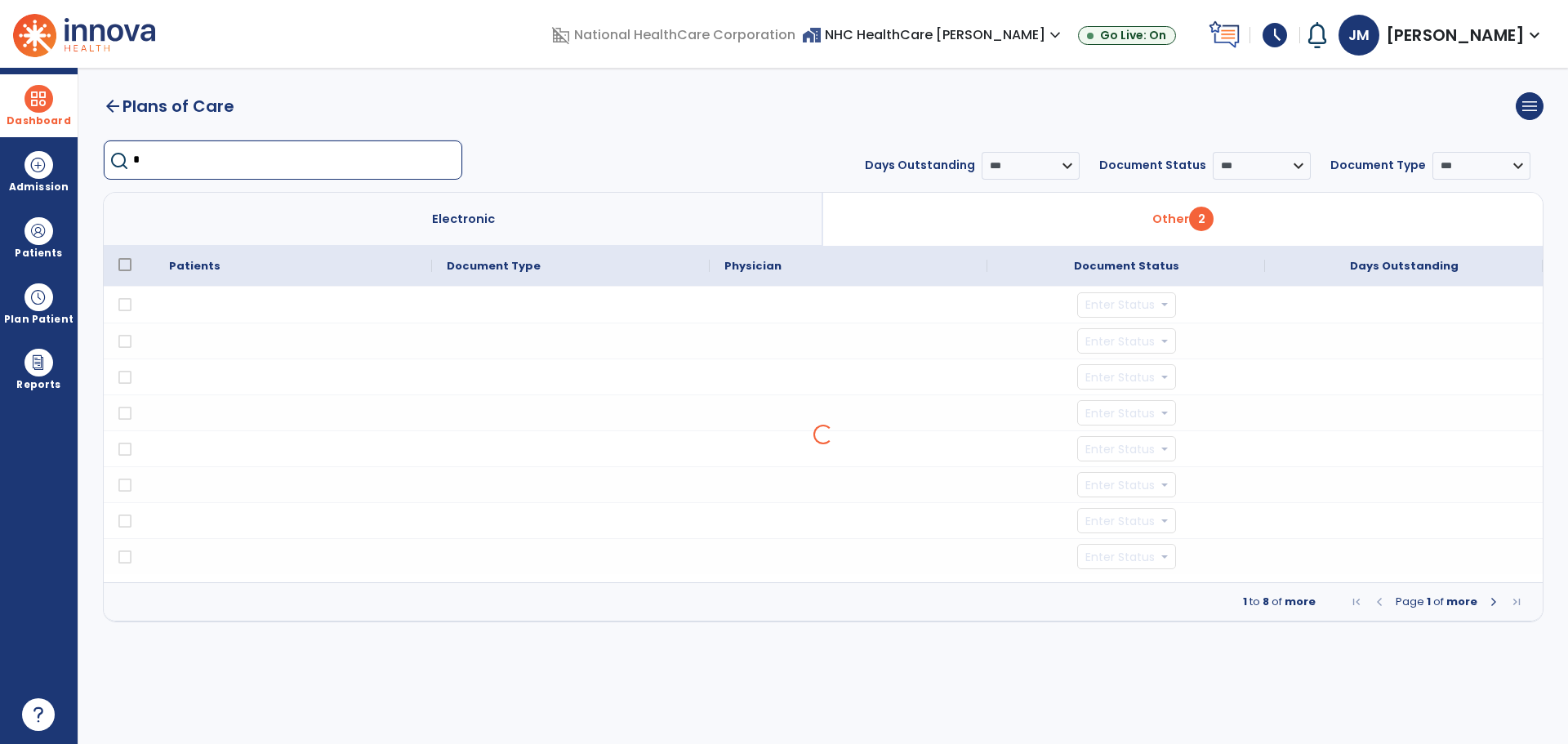 type 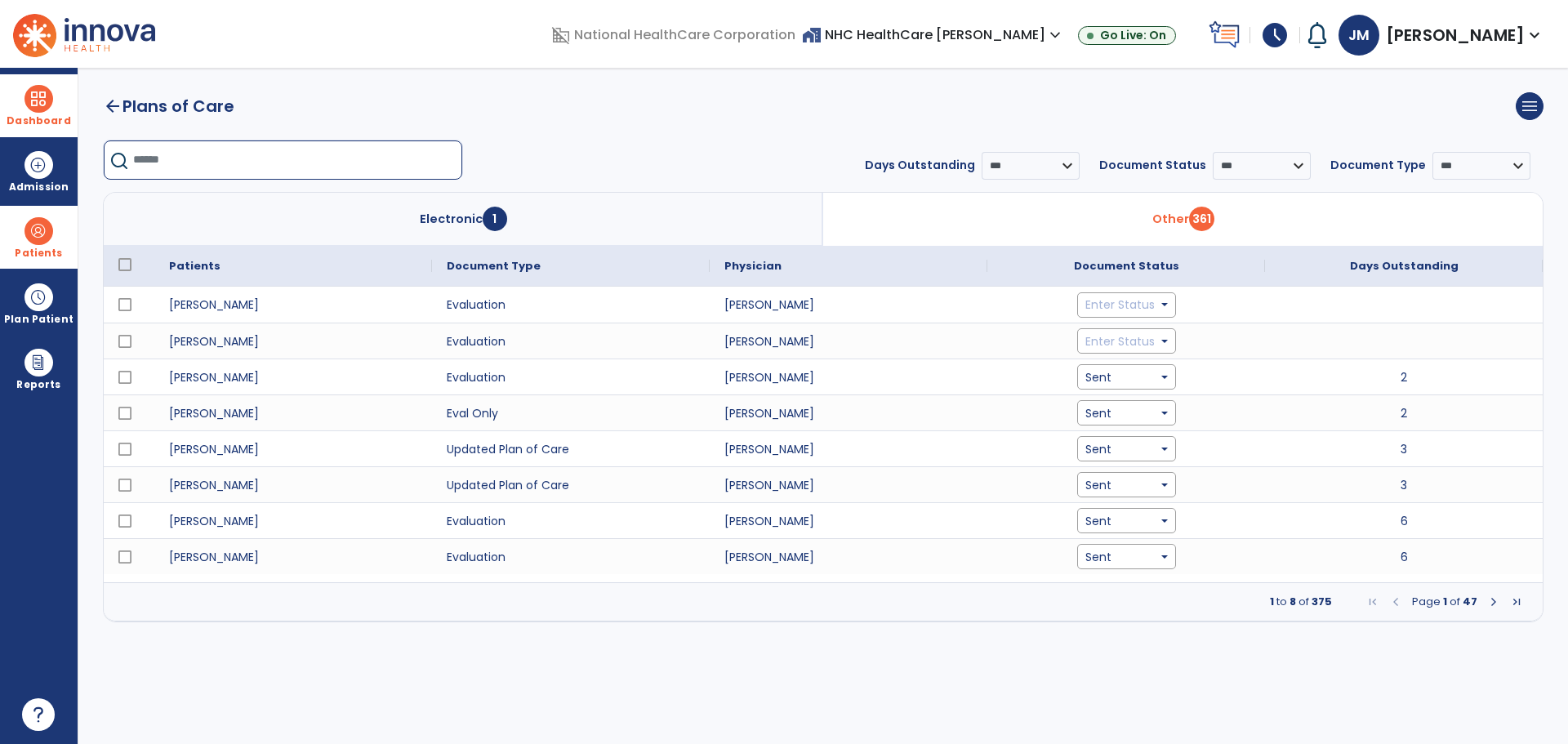 click at bounding box center (38, 231) 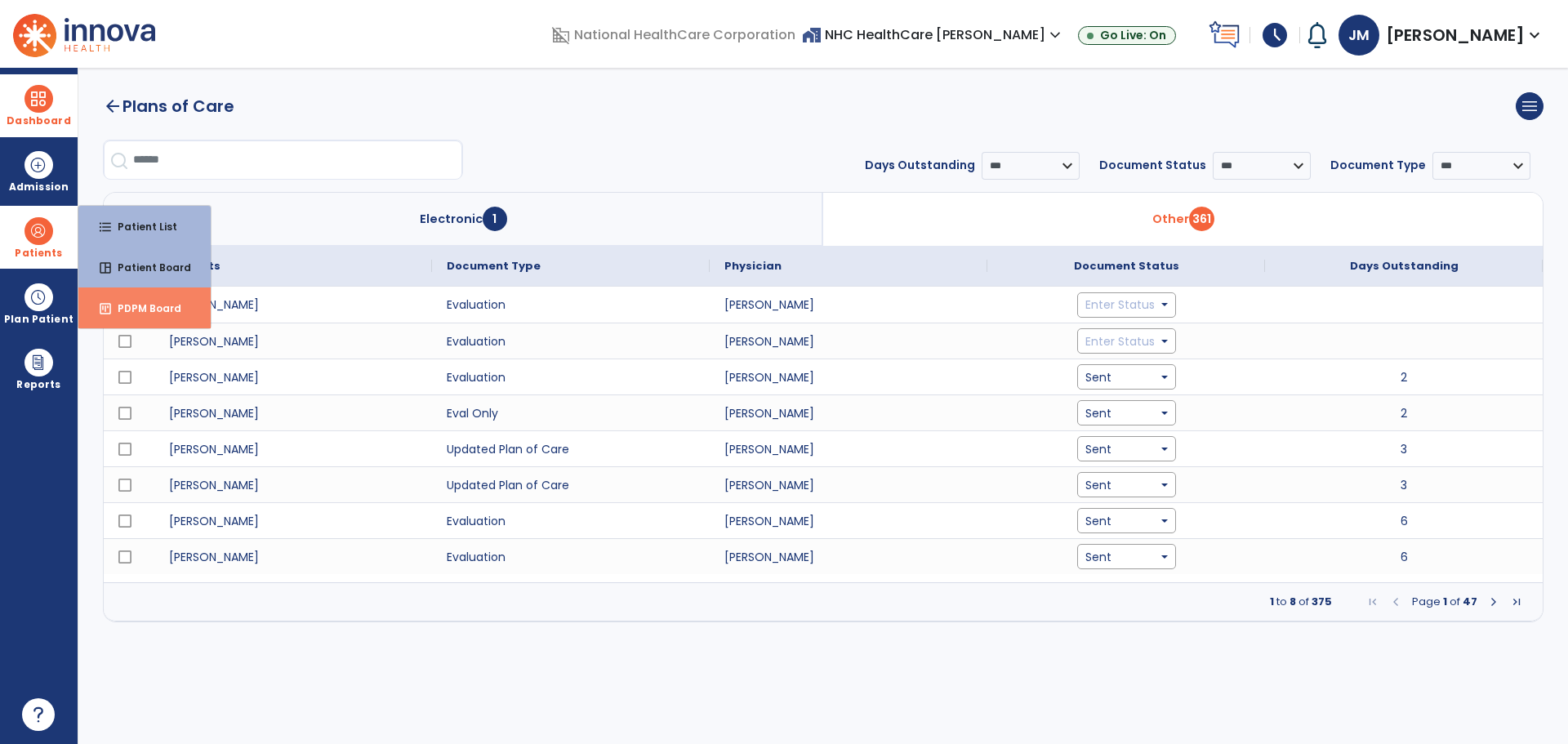 select on "***" 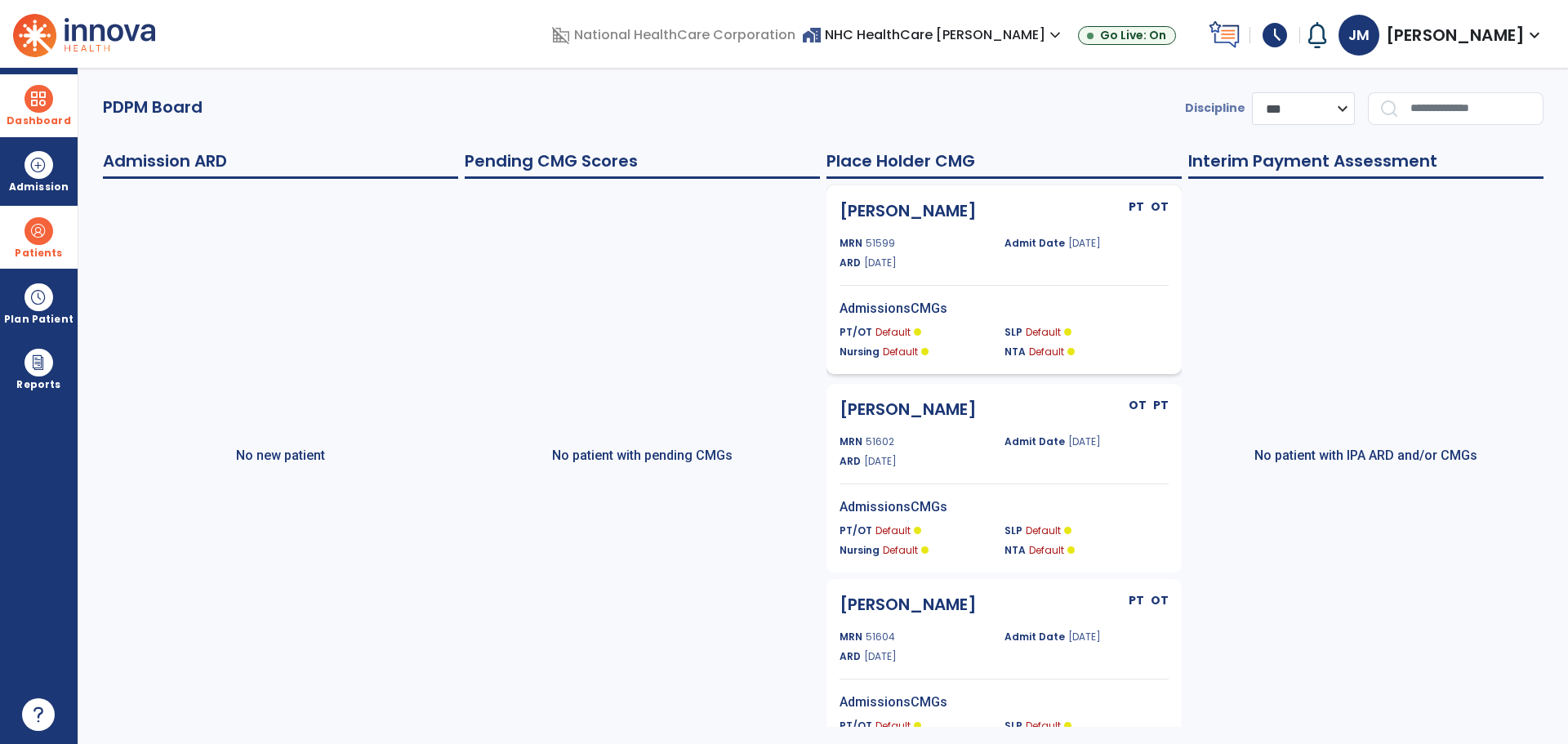 click on "MRN 51599" 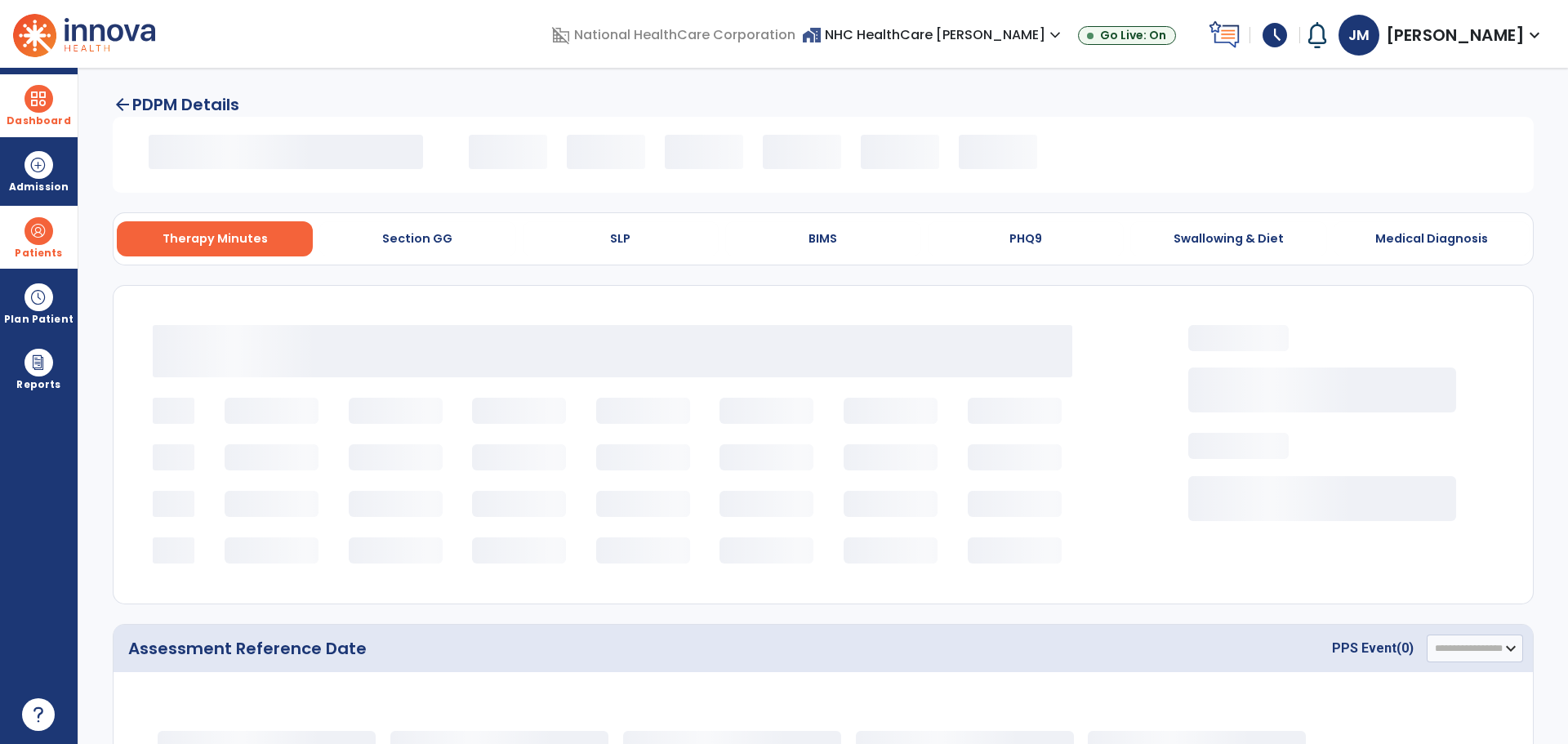 select on "*********" 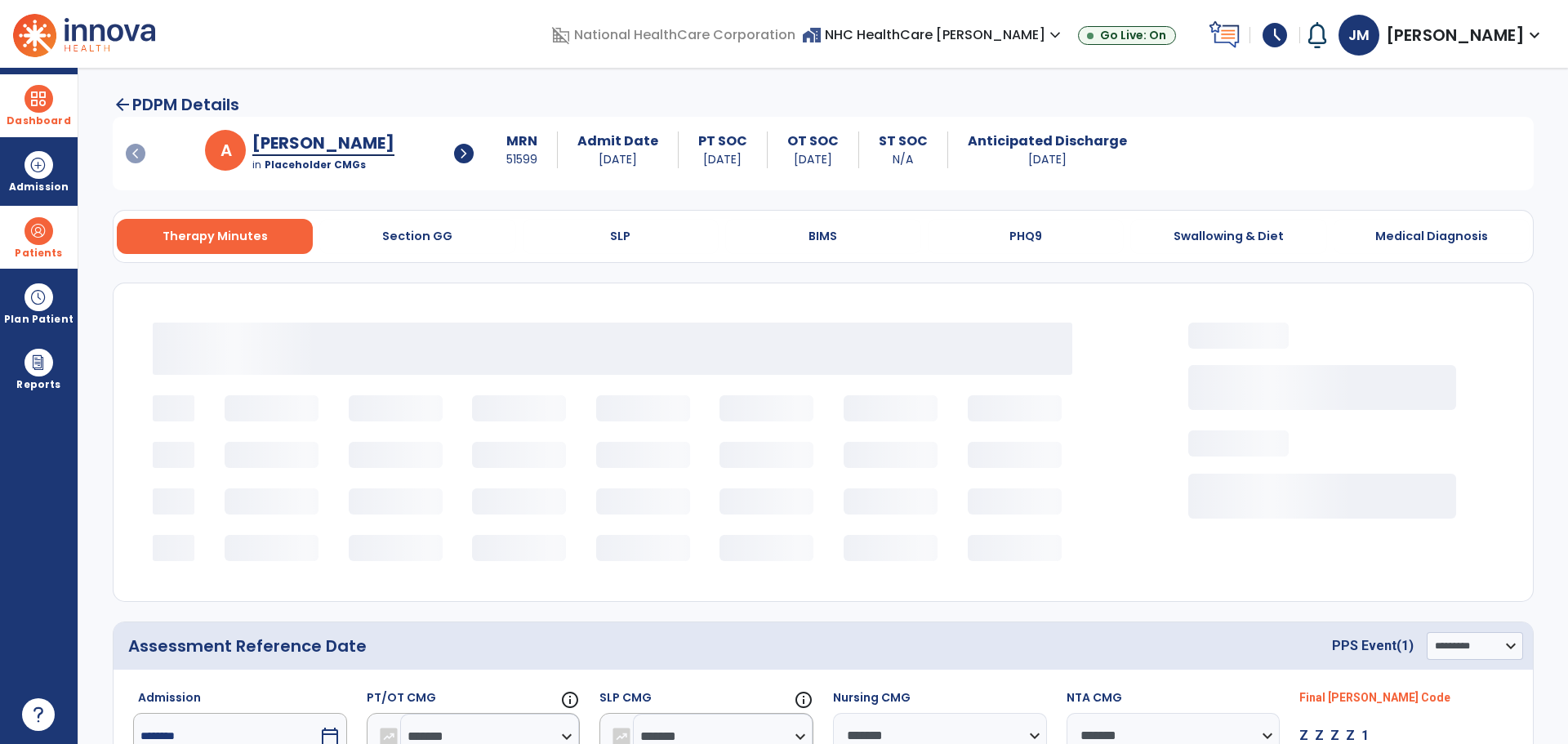select on "***" 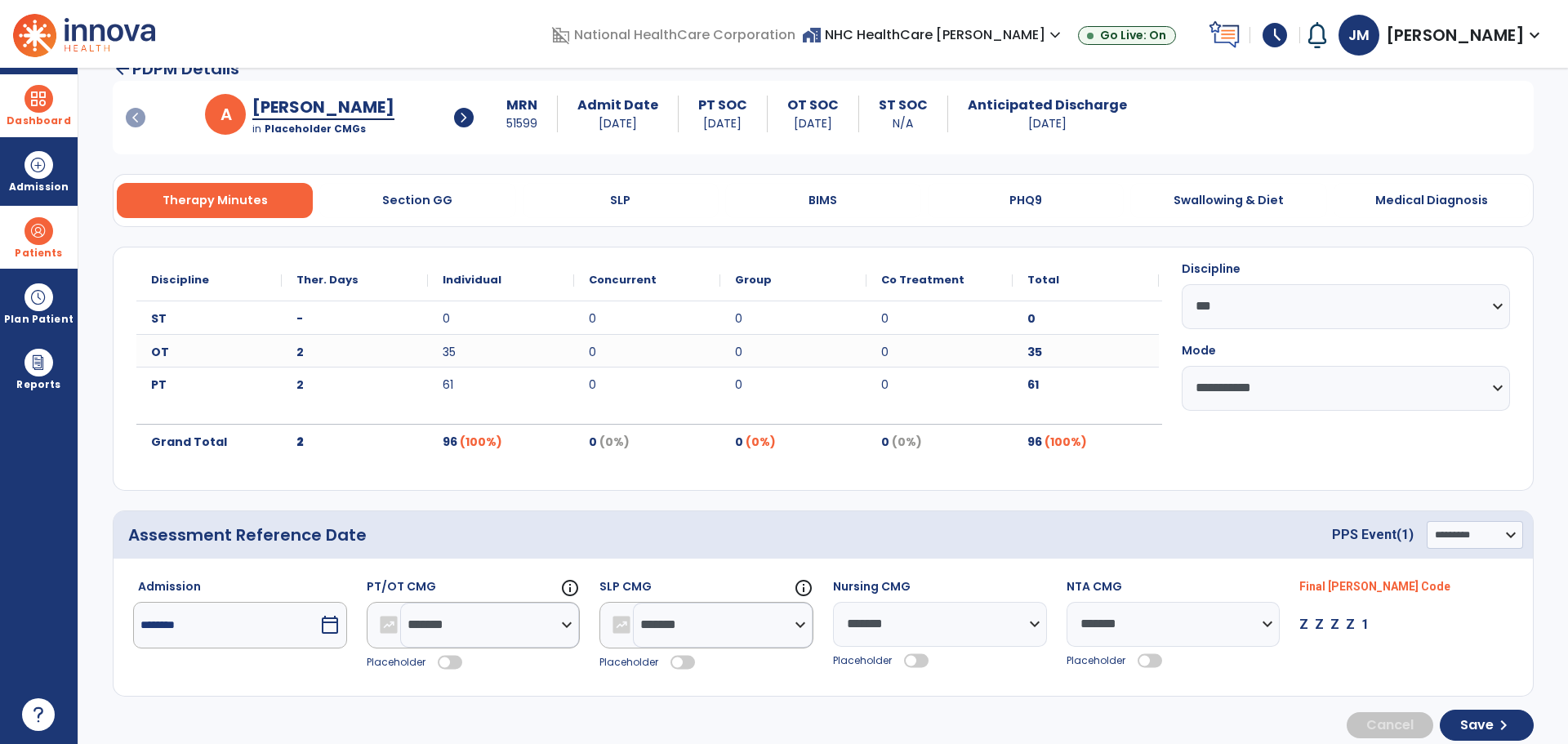 scroll, scrollTop: 52, scrollLeft: 0, axis: vertical 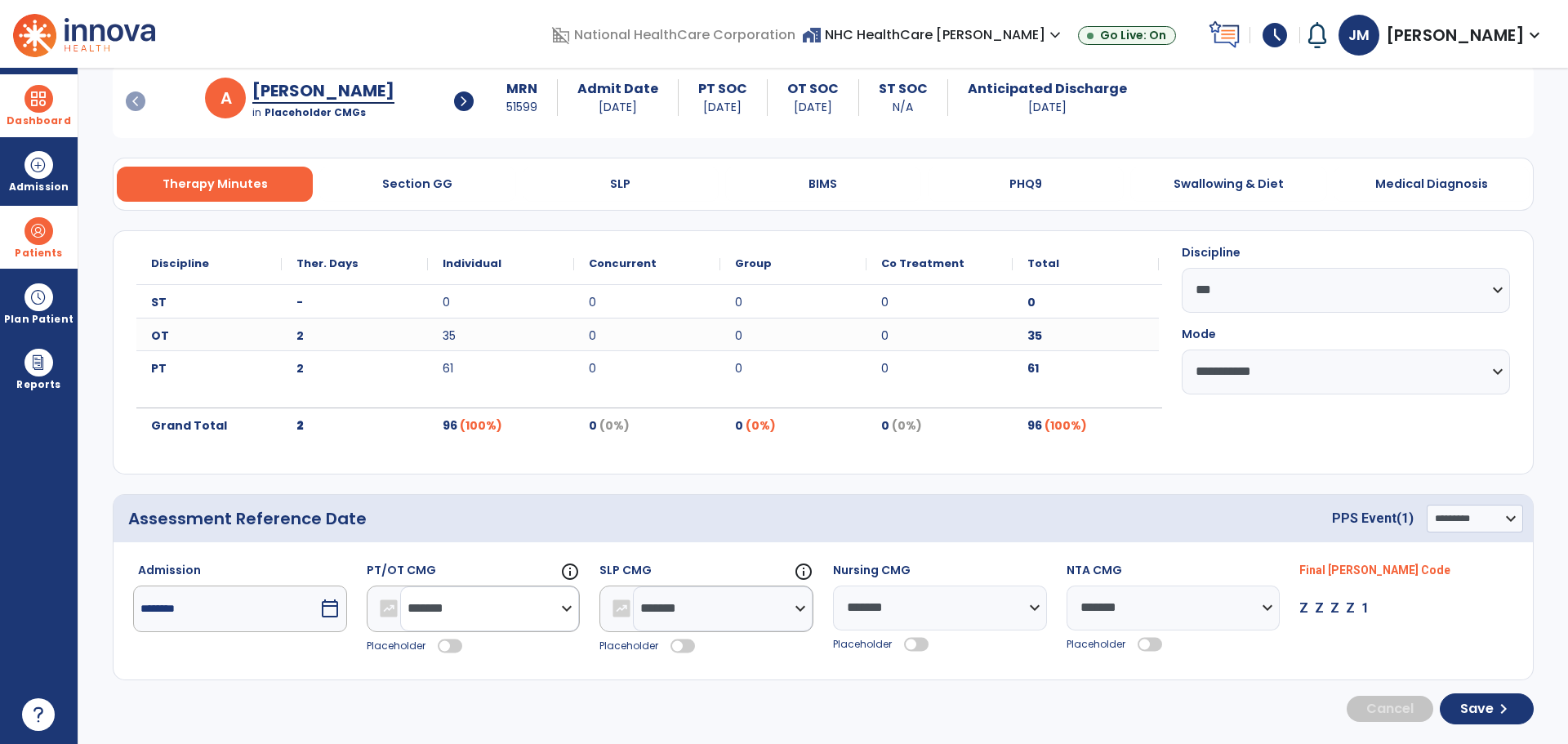 click on "**********" 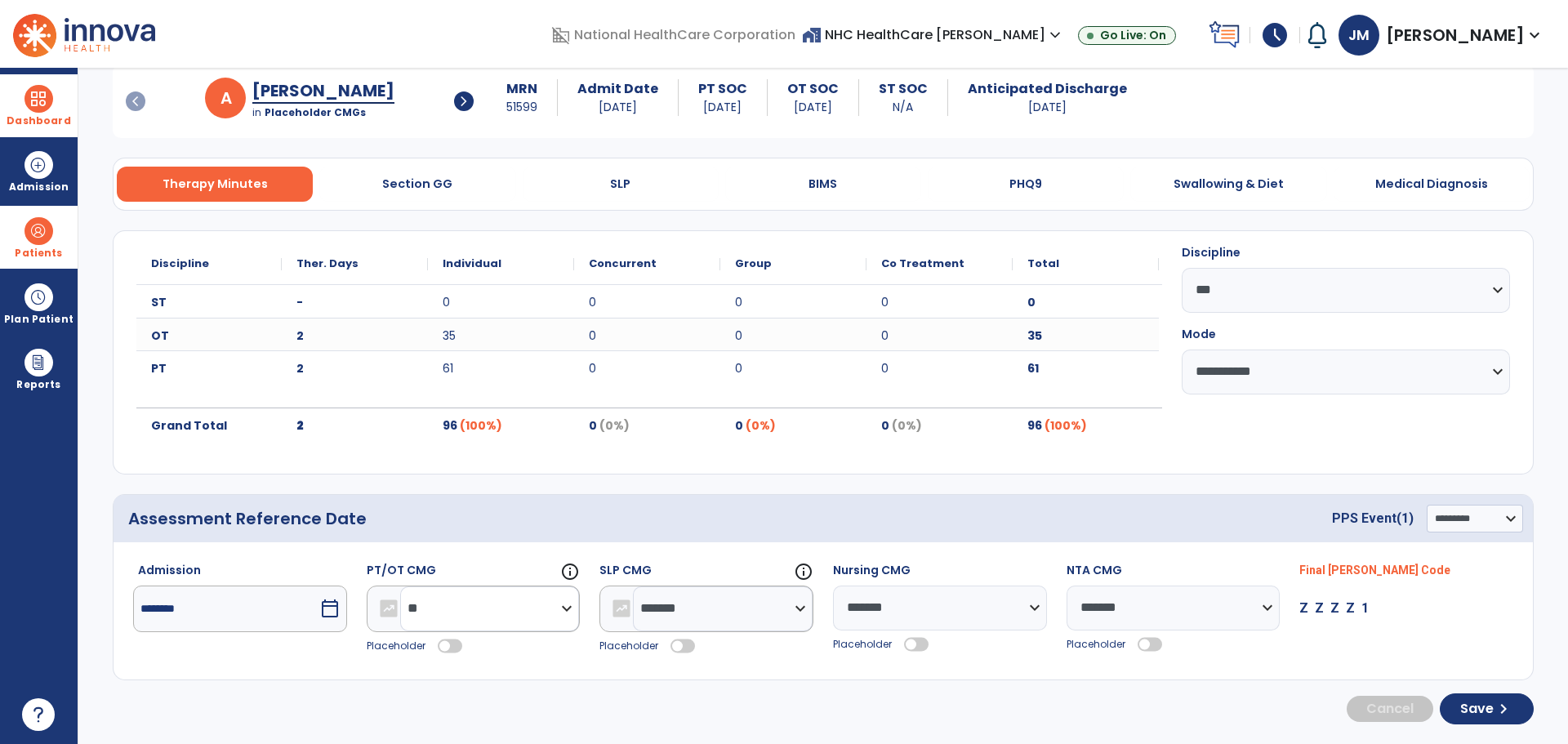 click on "**********" 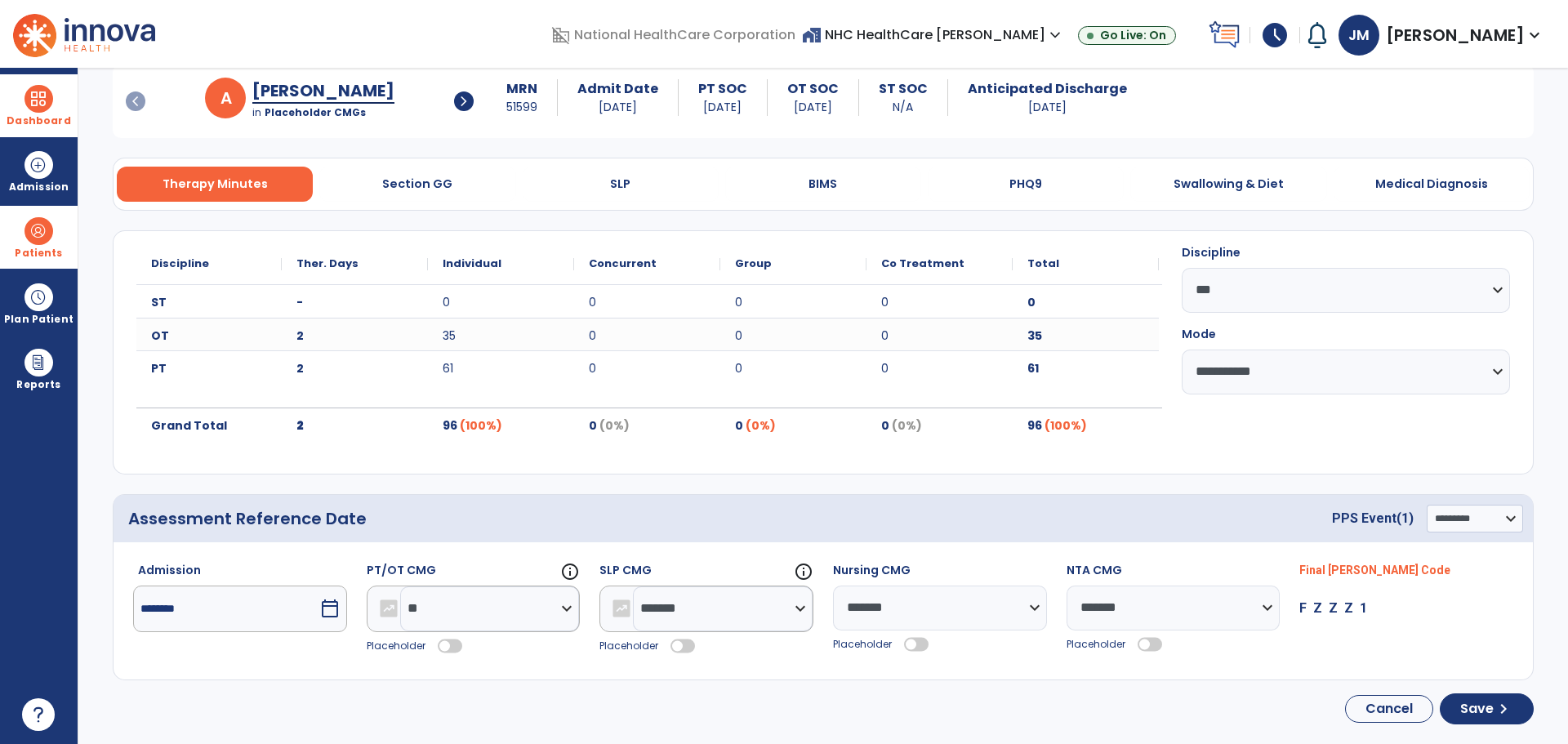 click 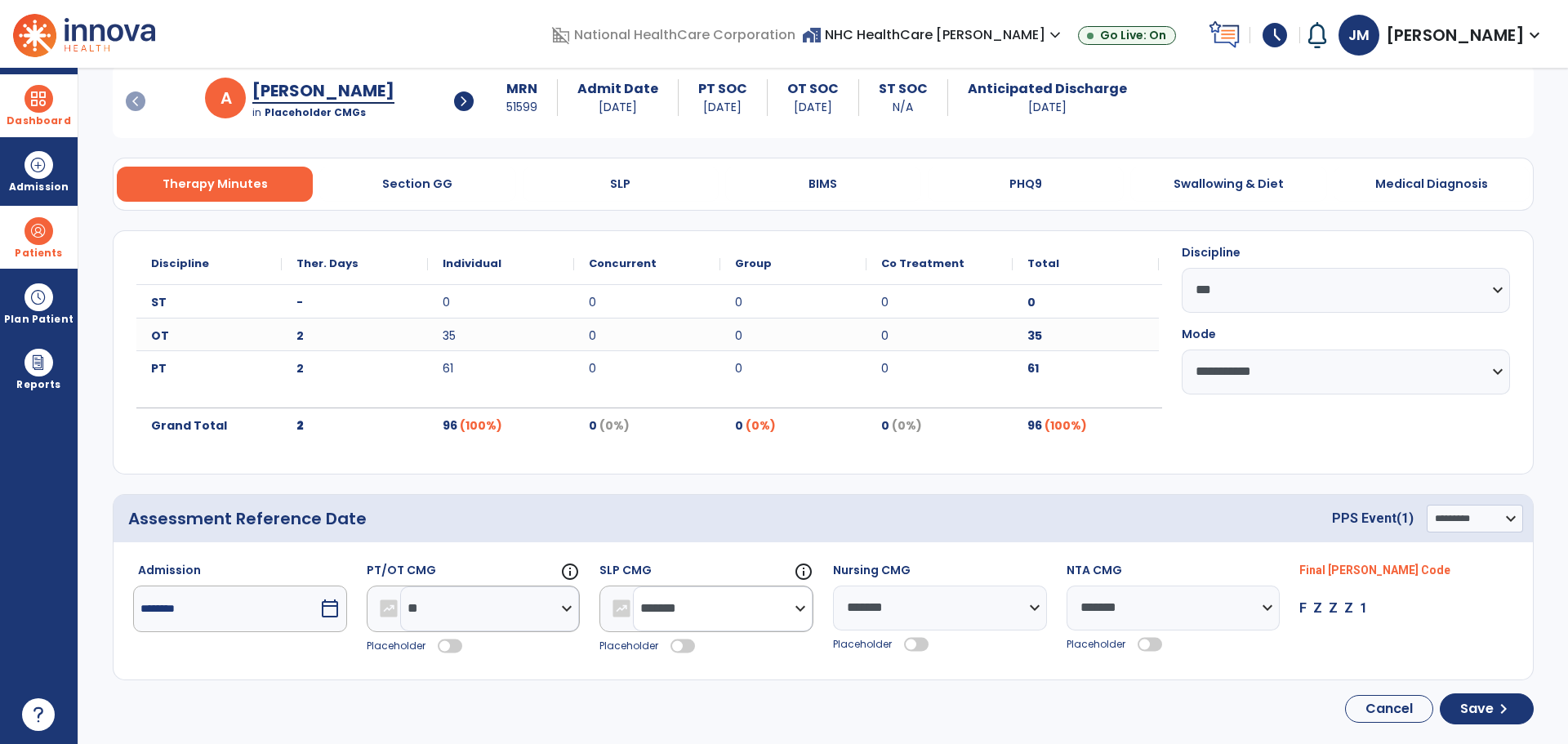 click on "**********" 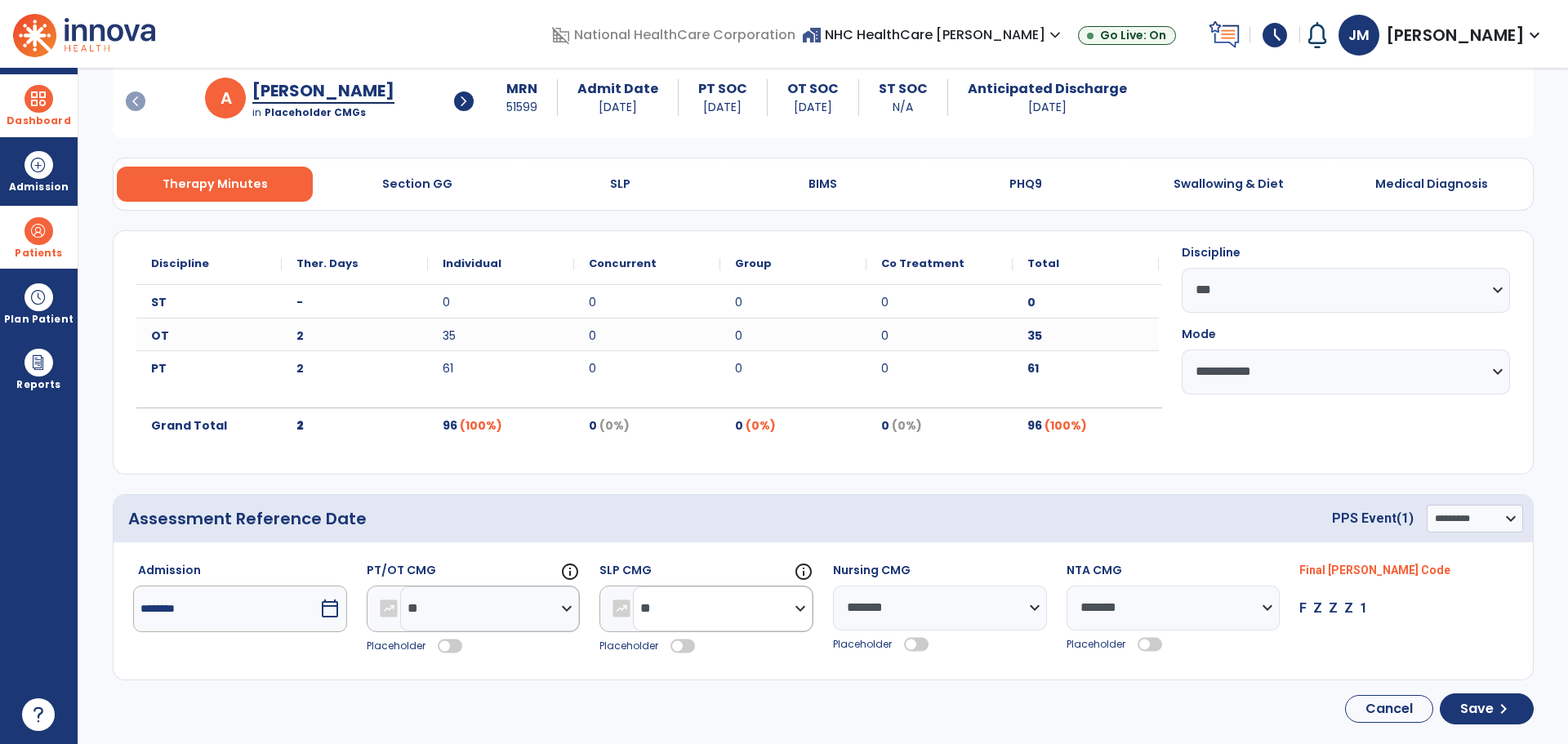 click on "**********" 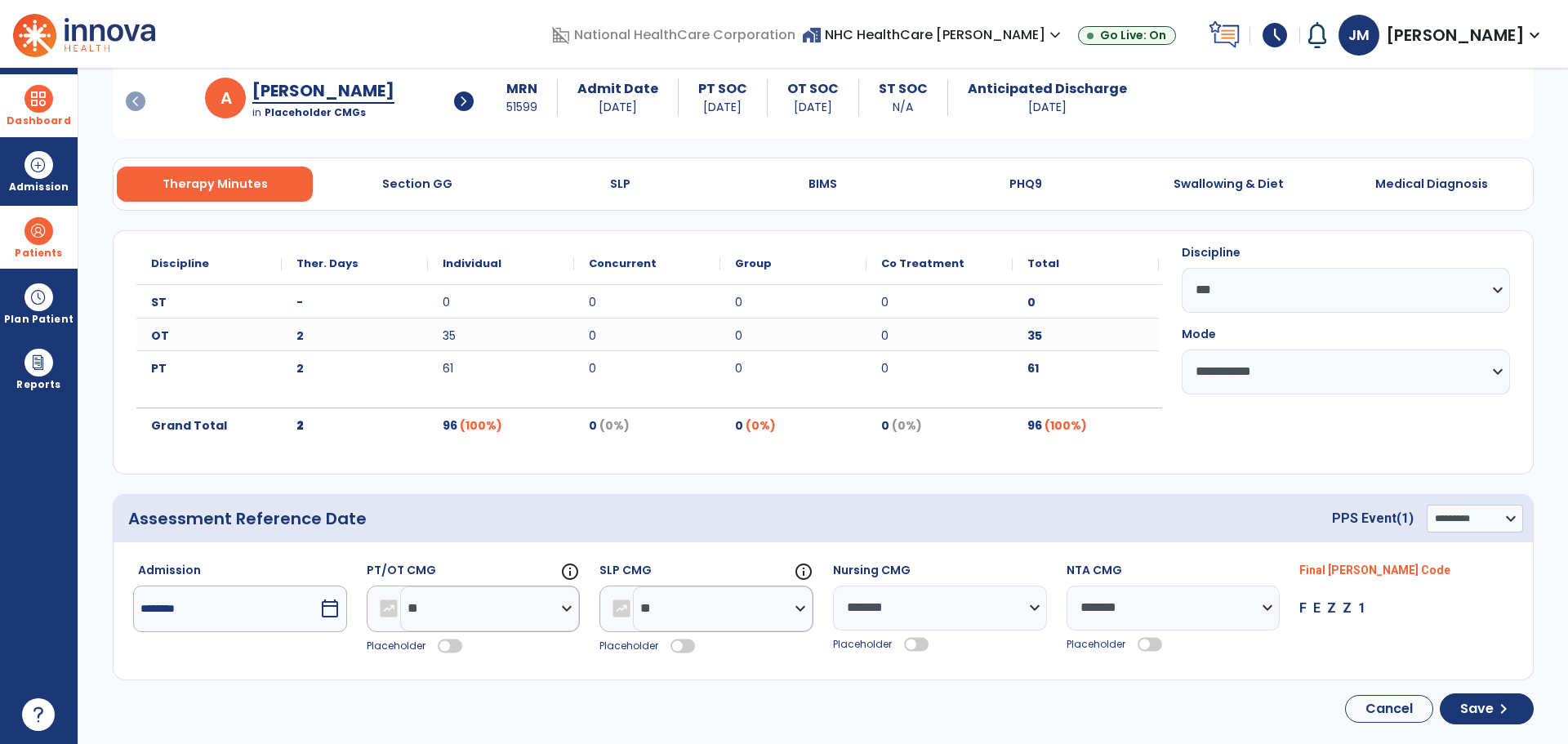 click 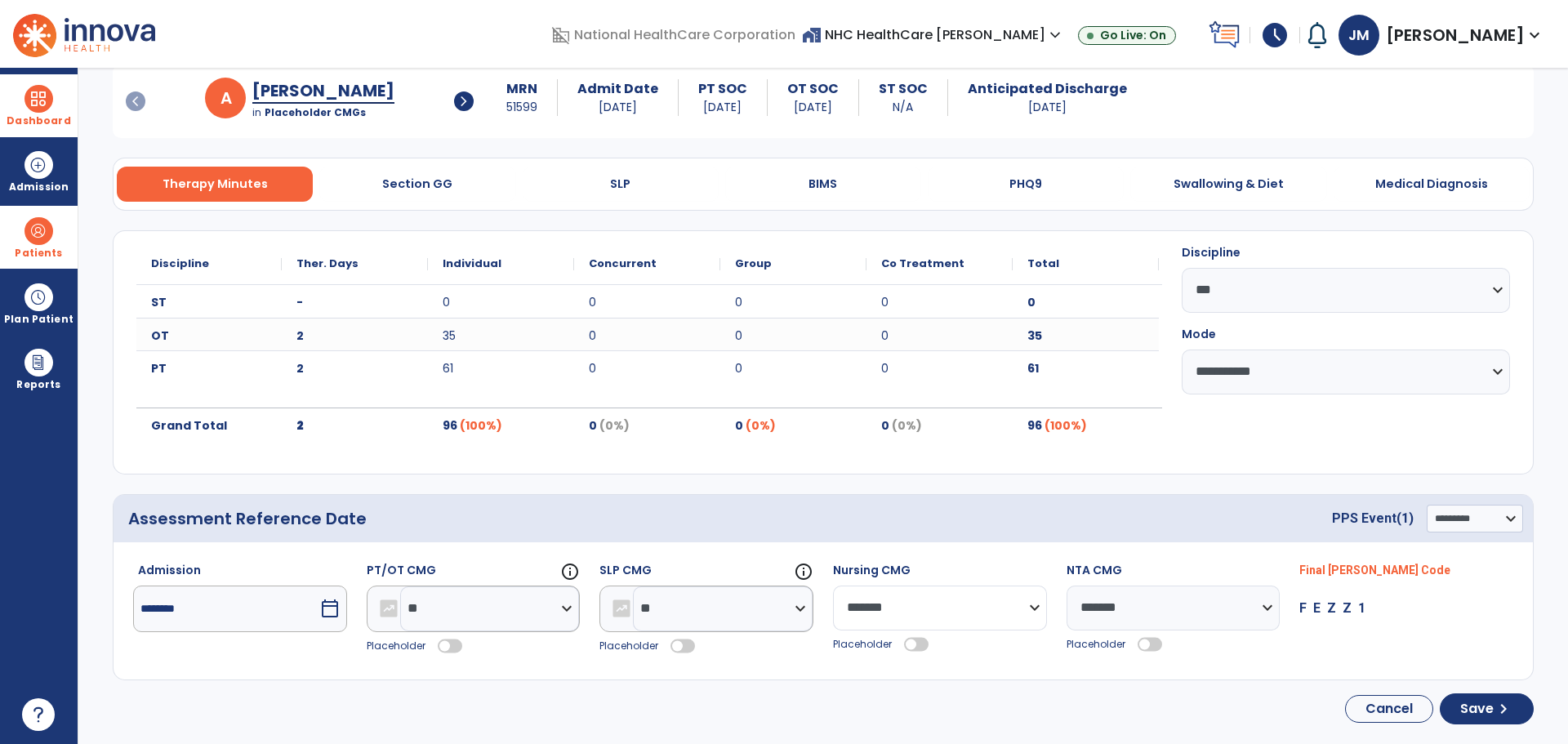 click on "**********" 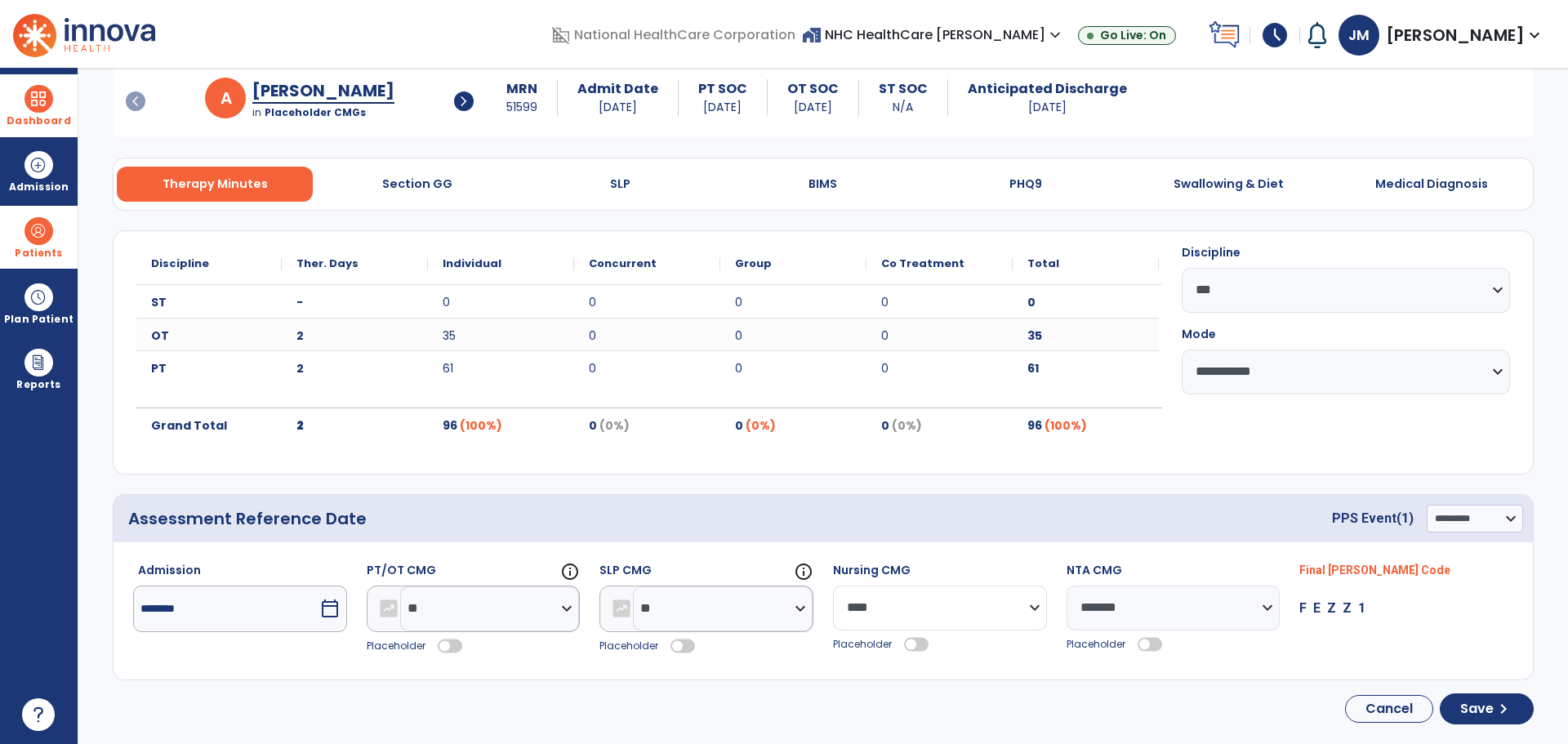 click on "**********" 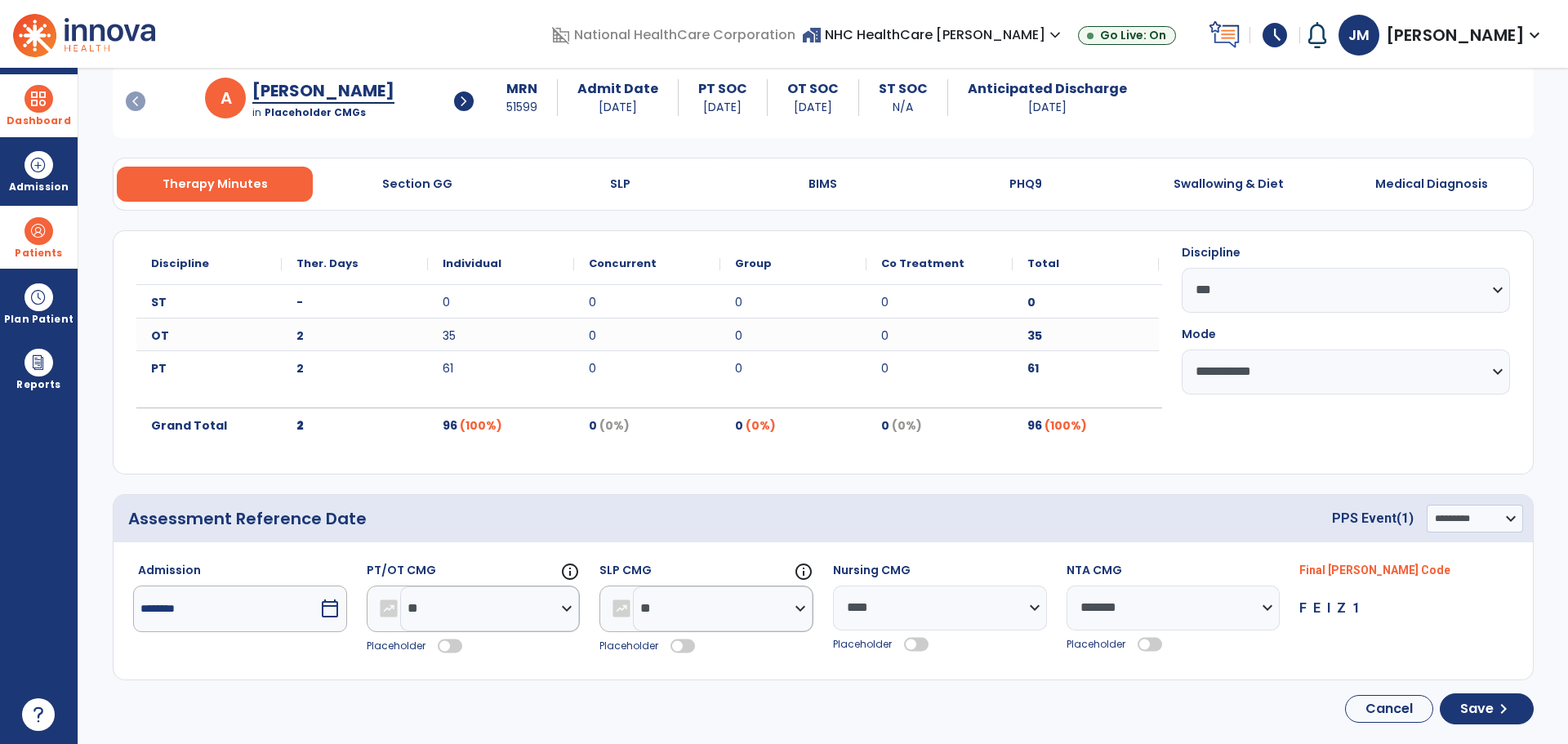 click 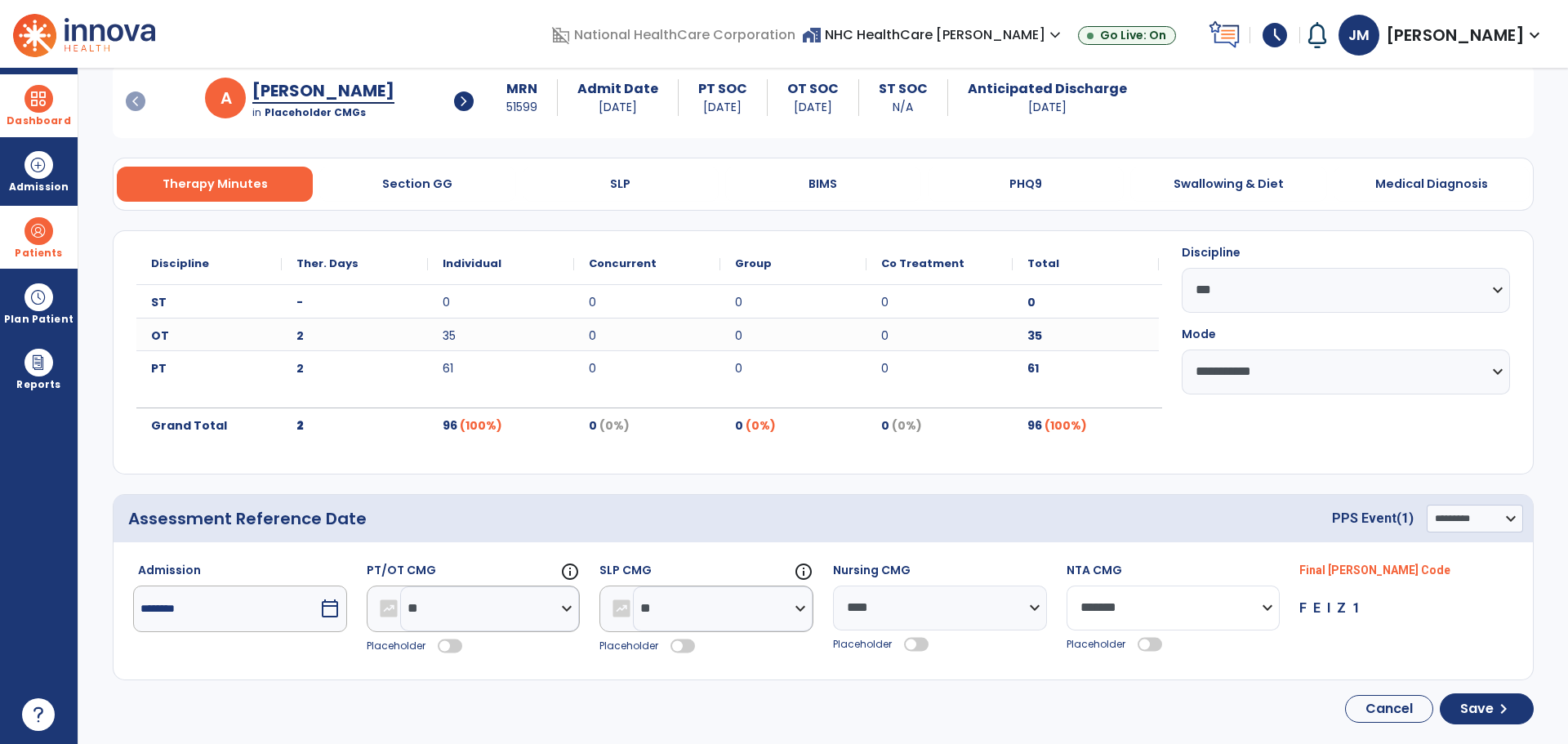 click on "**********" 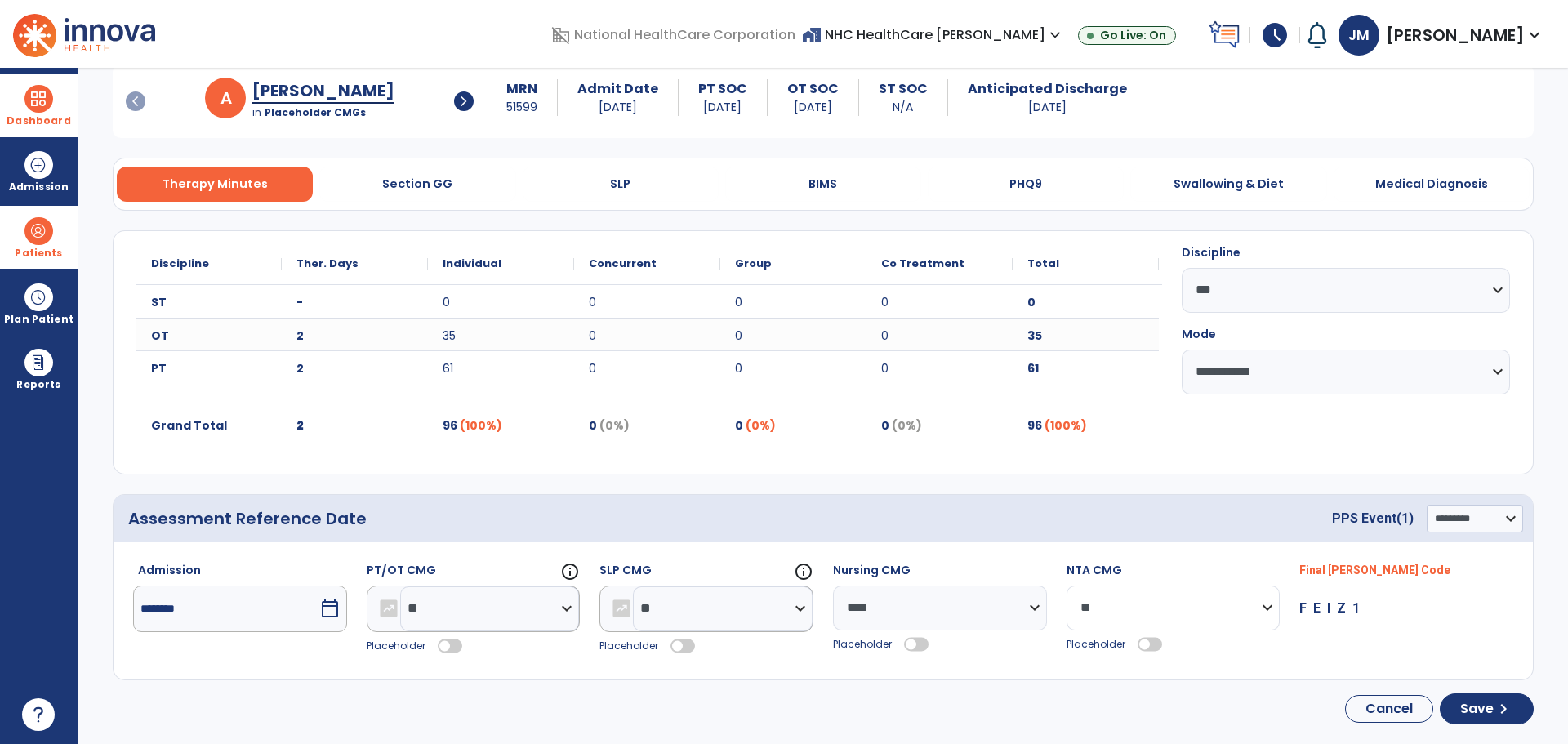 click on "**********" 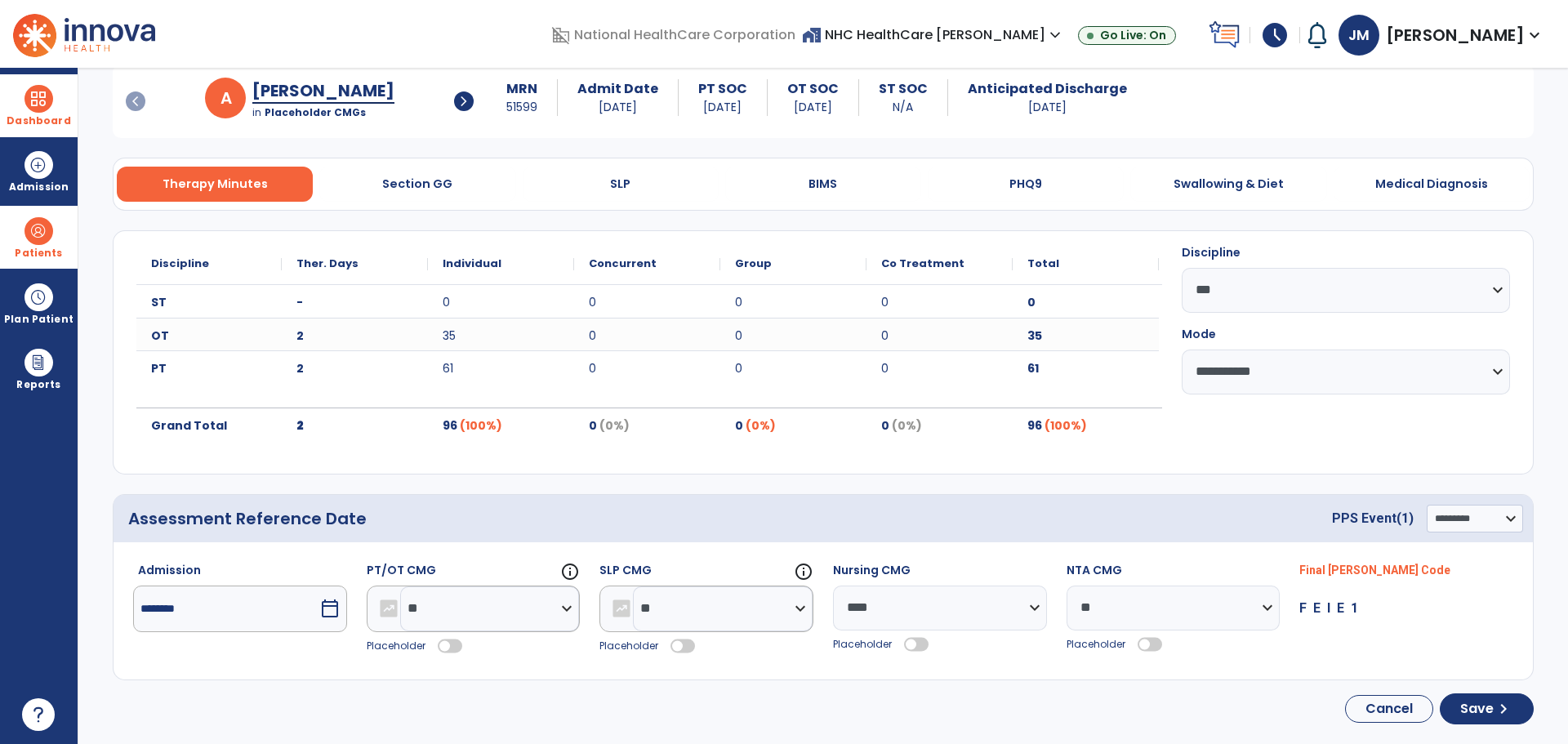click 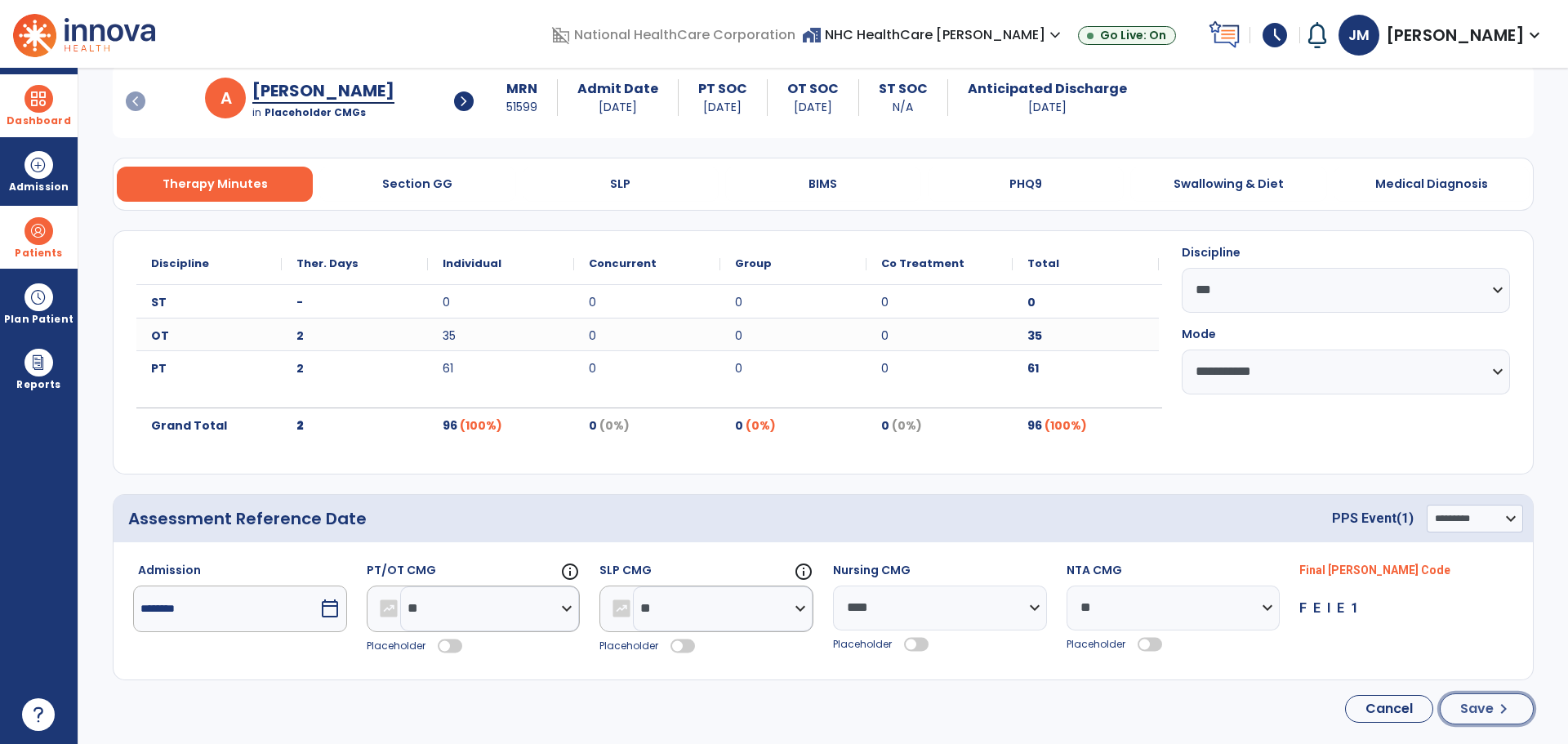 click on "Save" 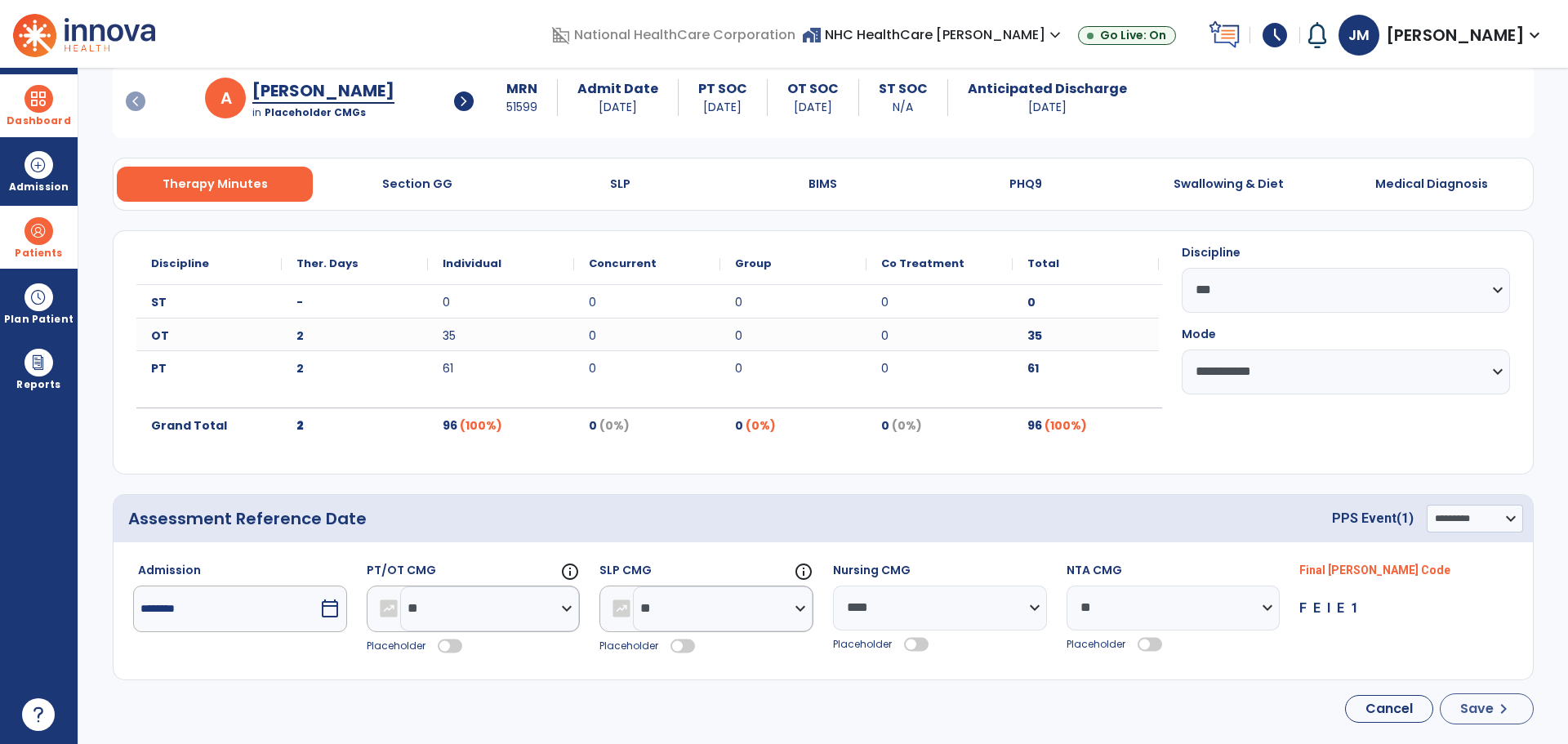 select on "**" 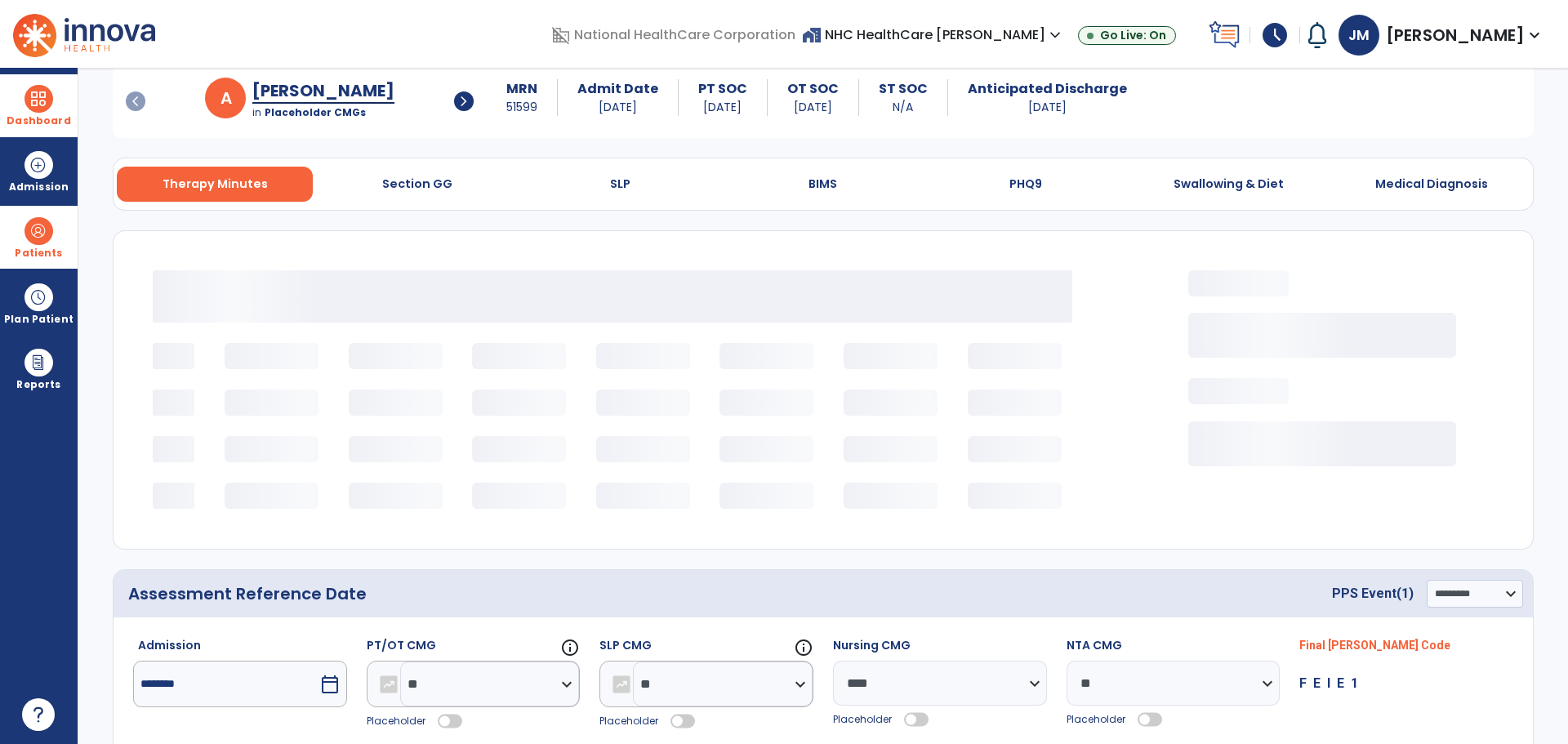 type on "********" 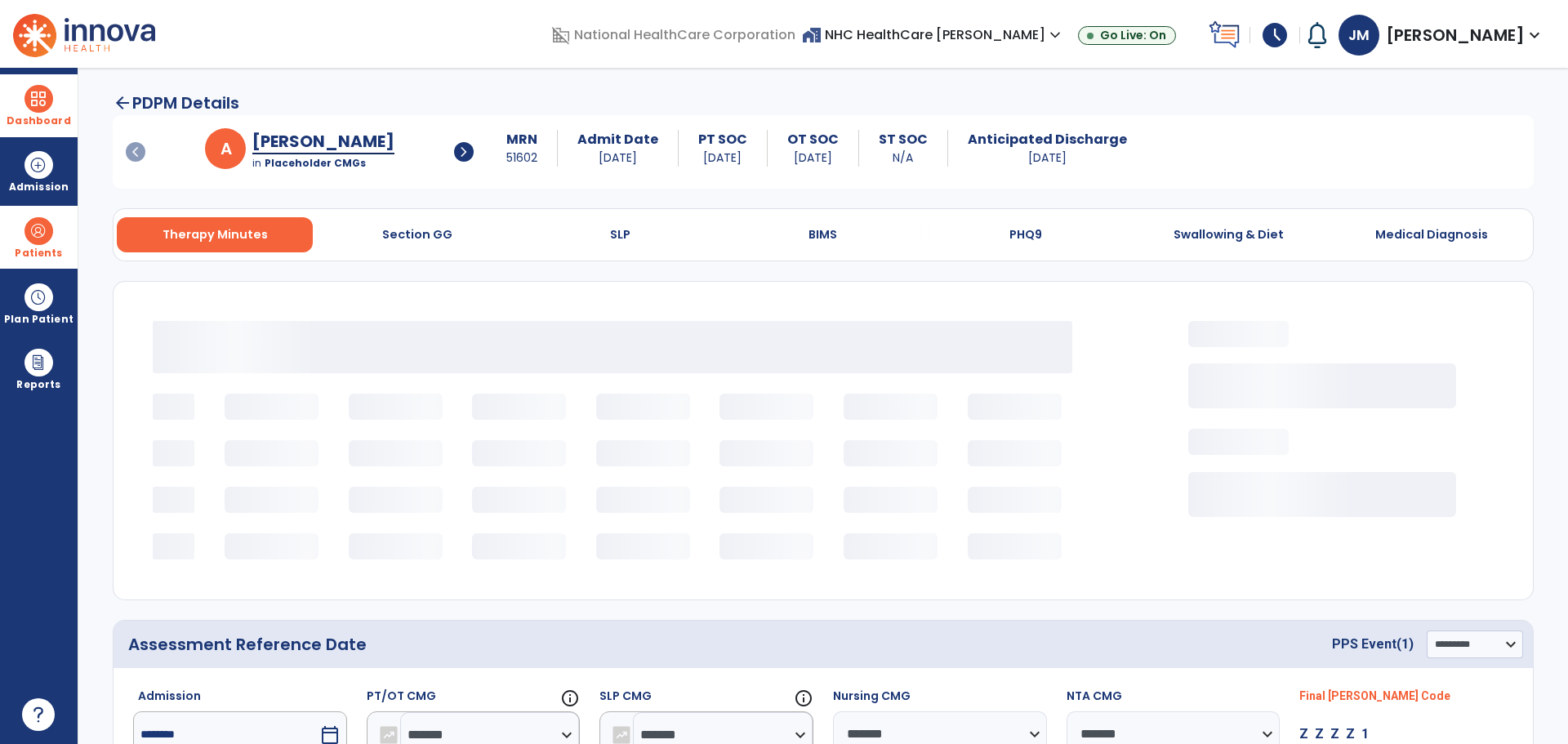 scroll, scrollTop: 0, scrollLeft: 0, axis: both 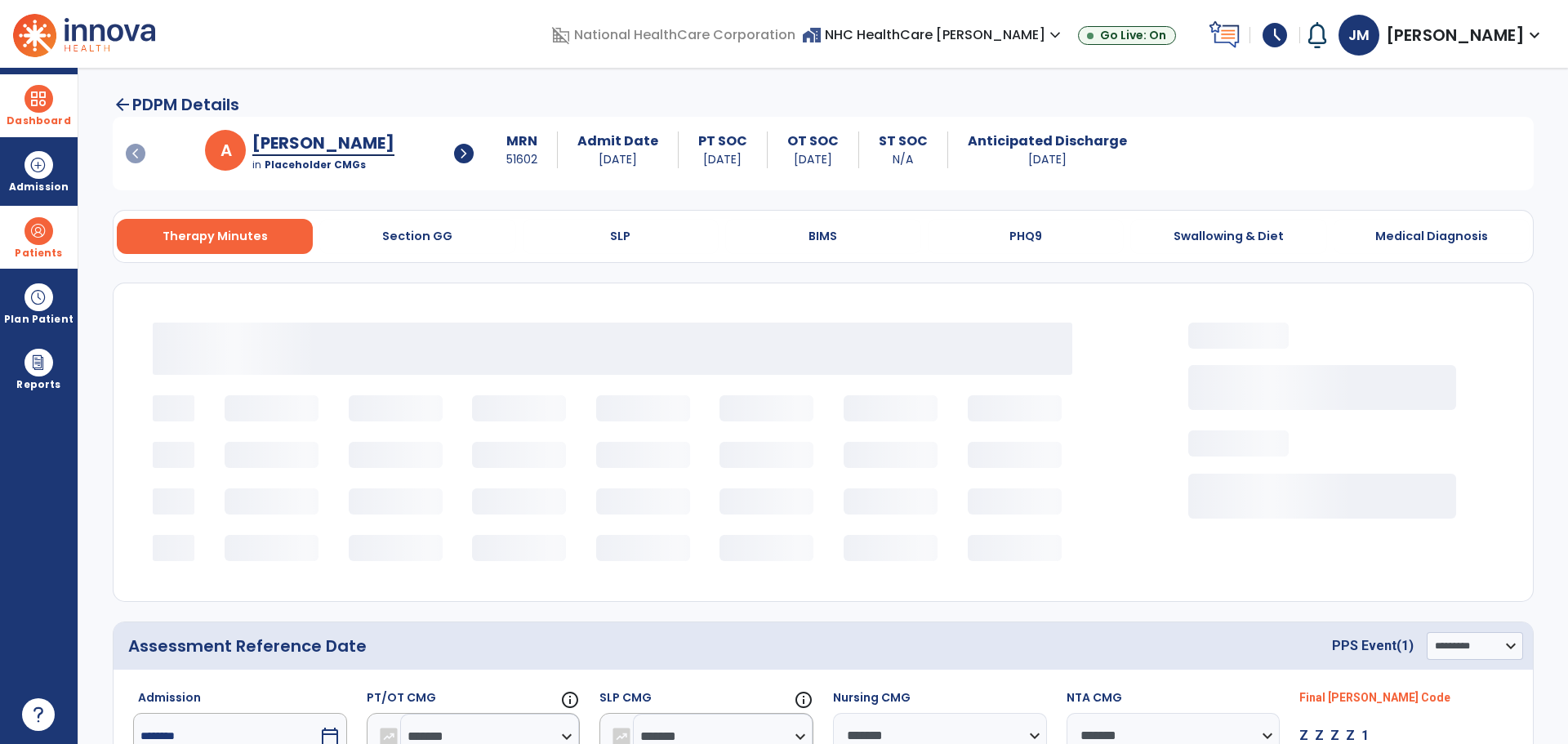 select on "***" 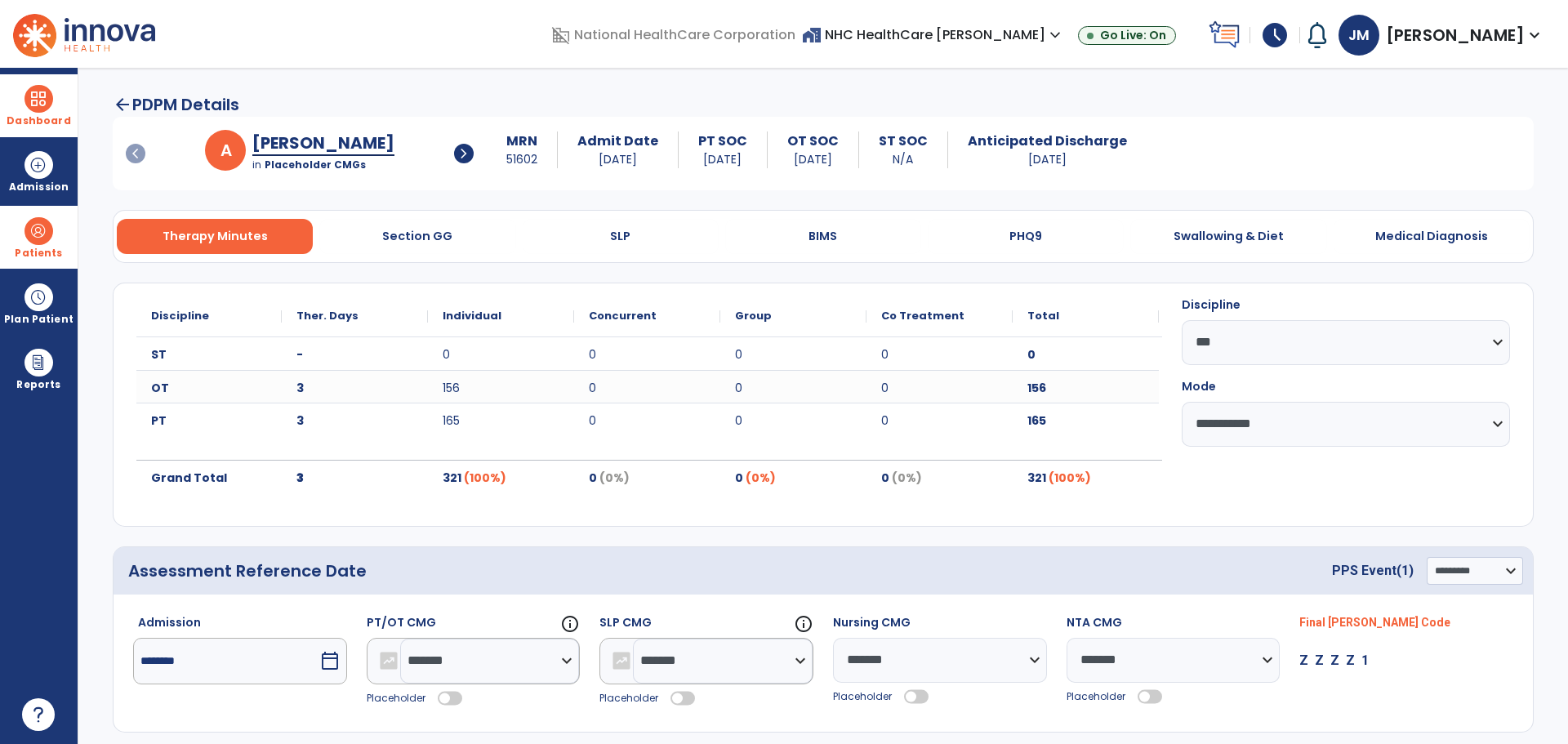 click on "arrow_back" 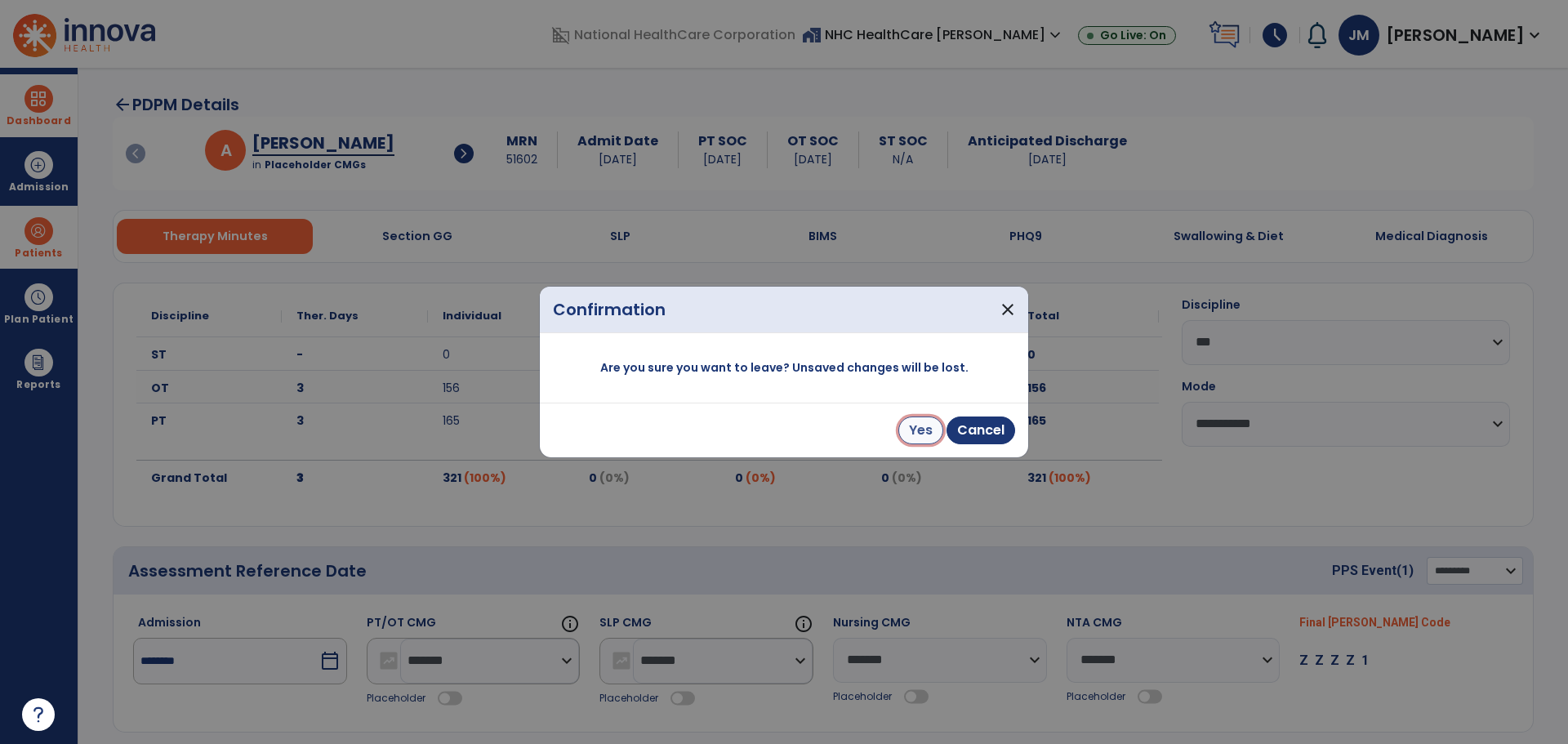 click on "Yes" at bounding box center [920, 430] 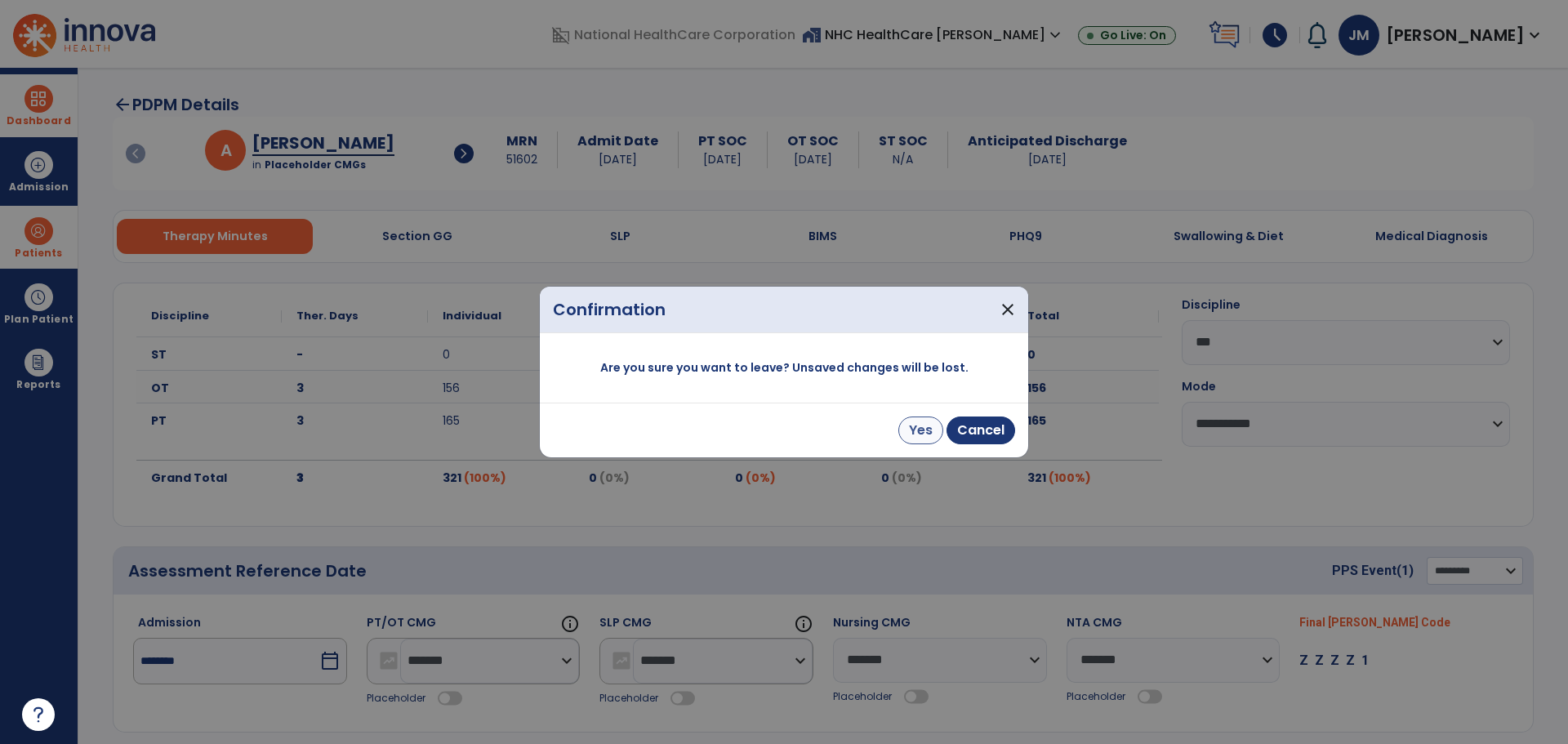 select on "***" 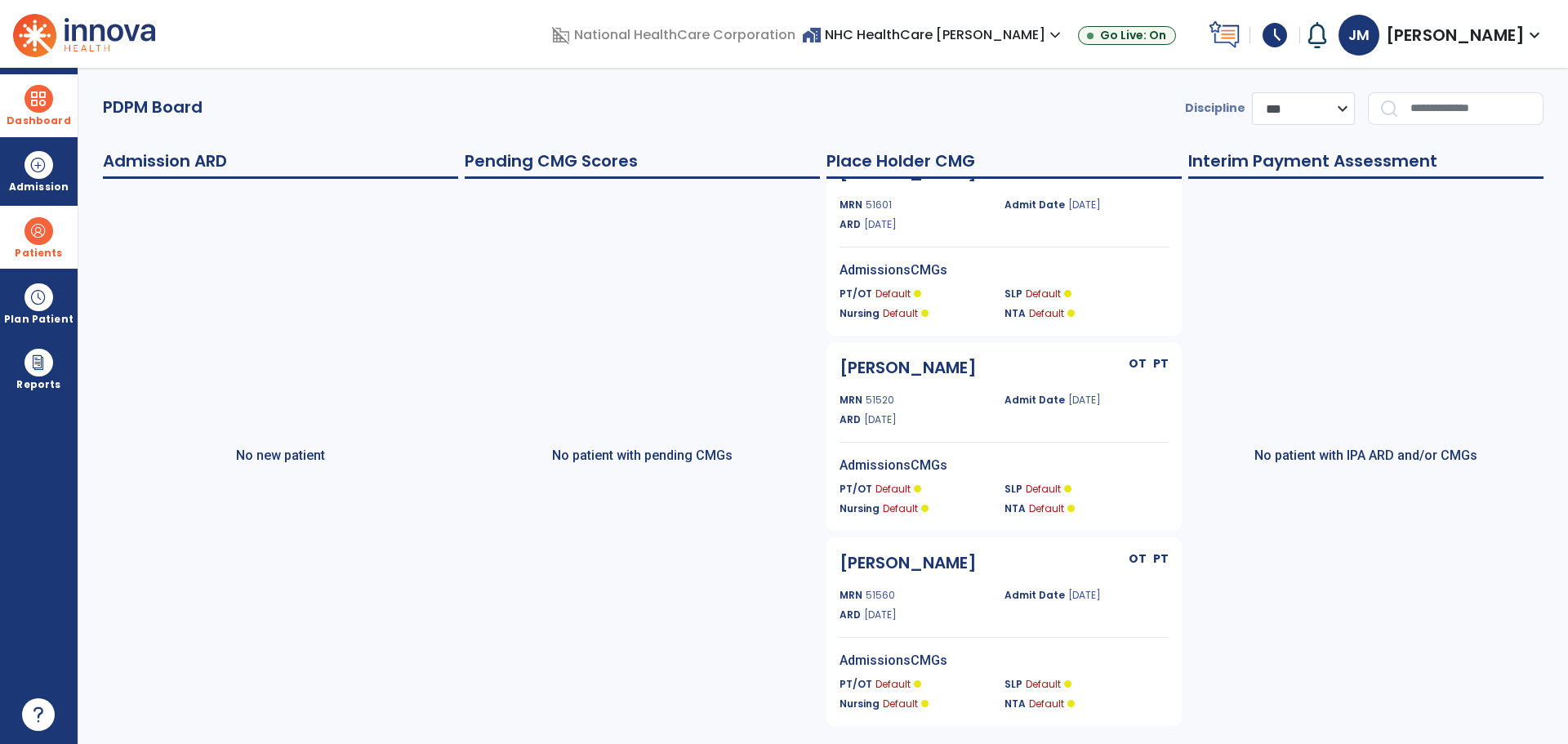 scroll, scrollTop: 825, scrollLeft: 0, axis: vertical 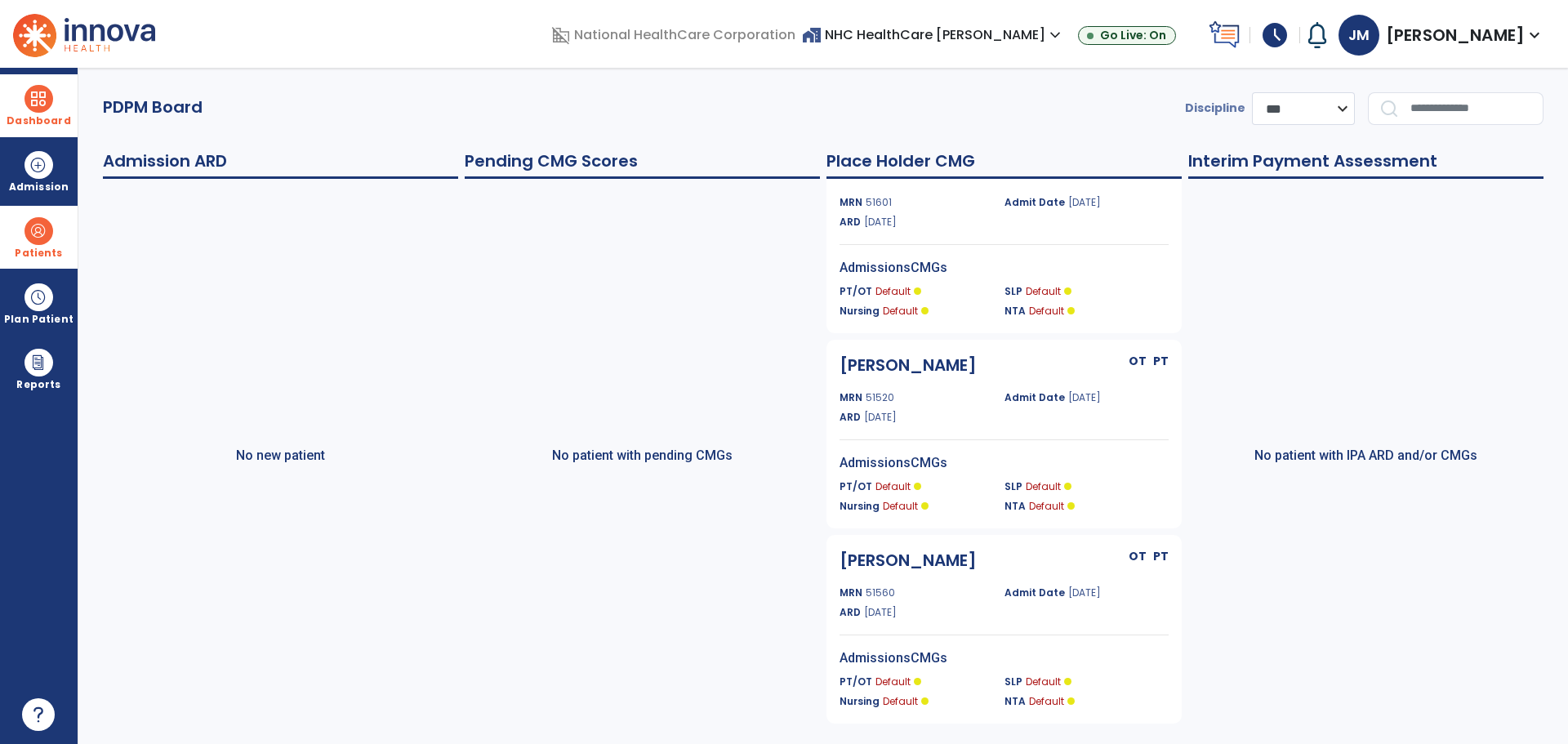 click at bounding box center (38, 231) 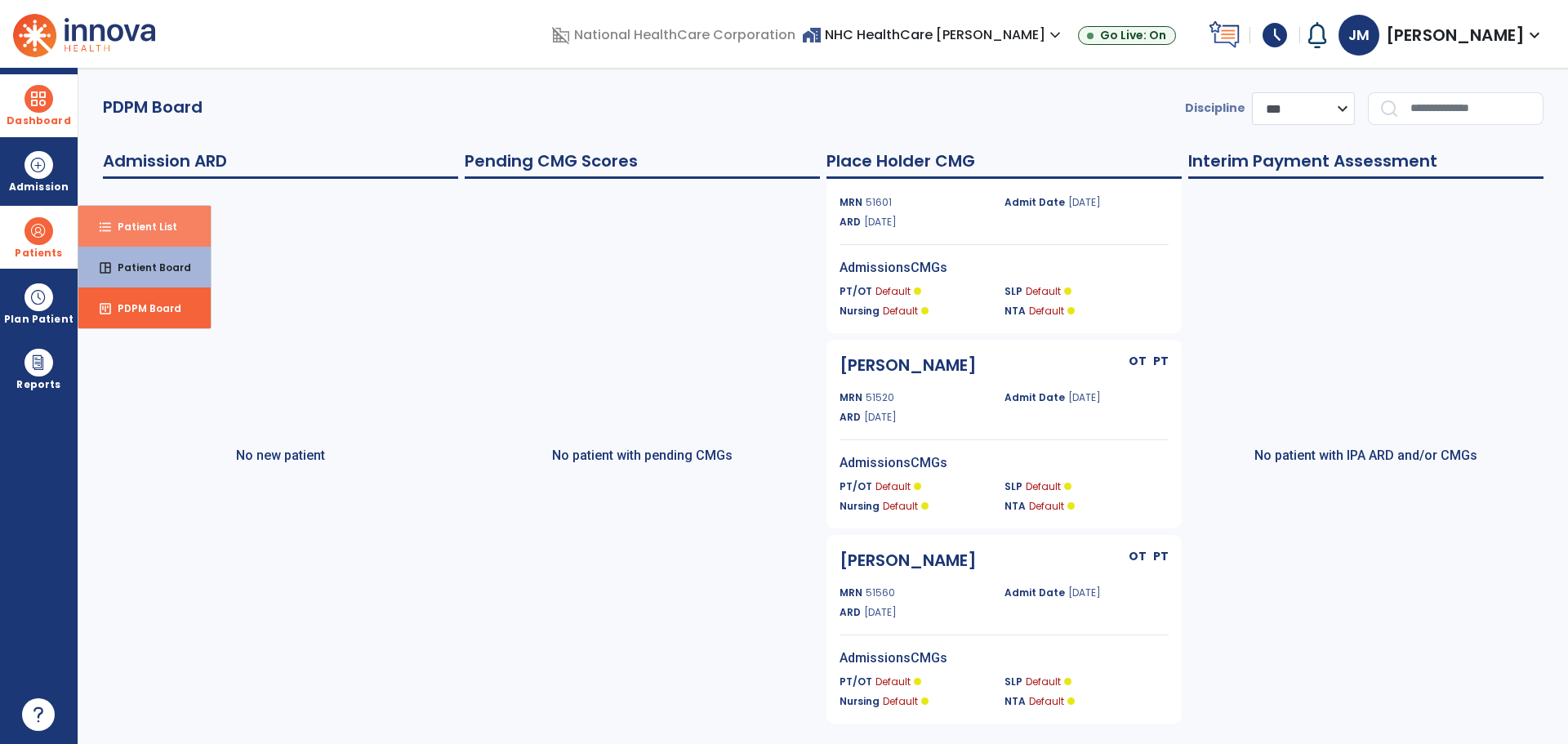 click on "Patient List" at bounding box center [140, 226] 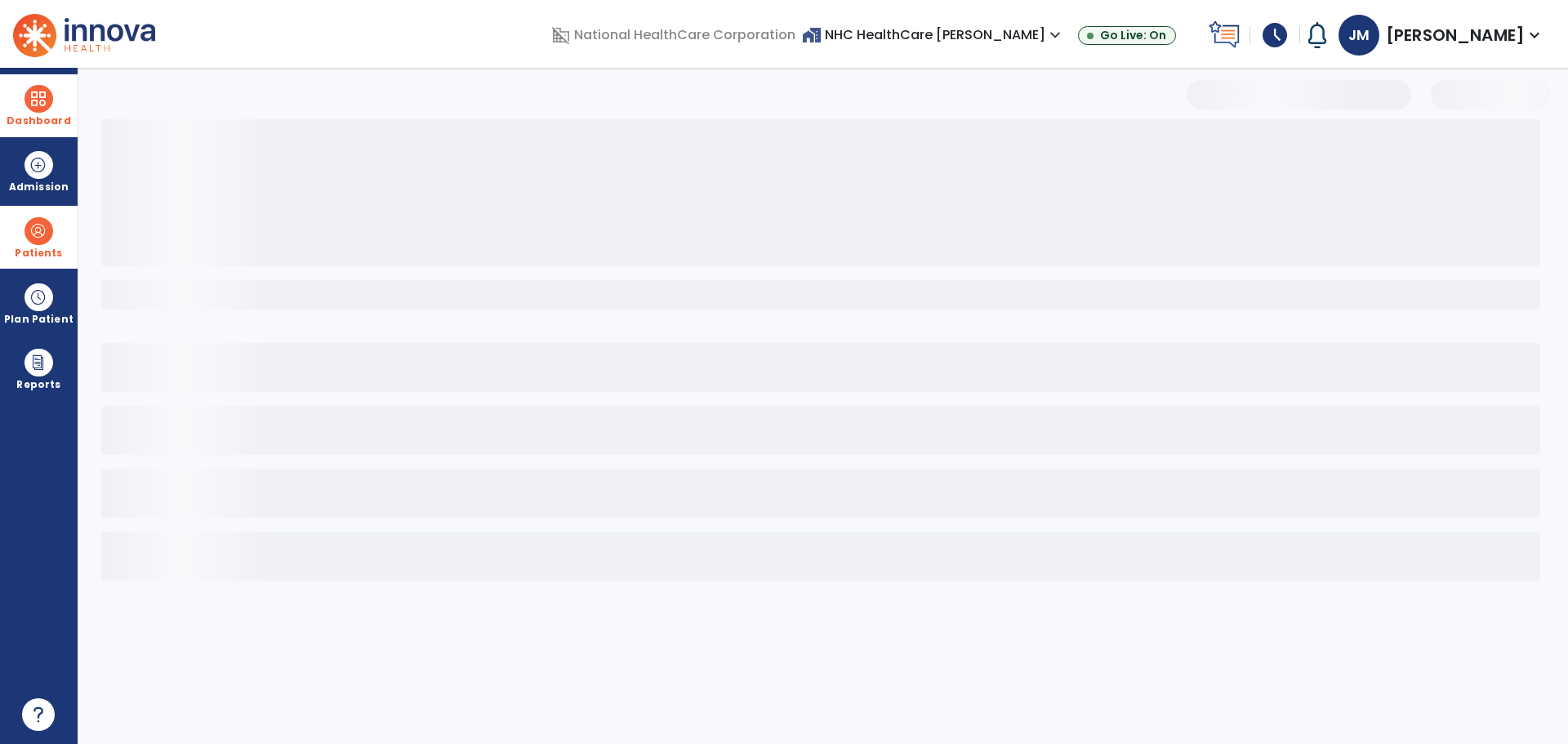 select on "***" 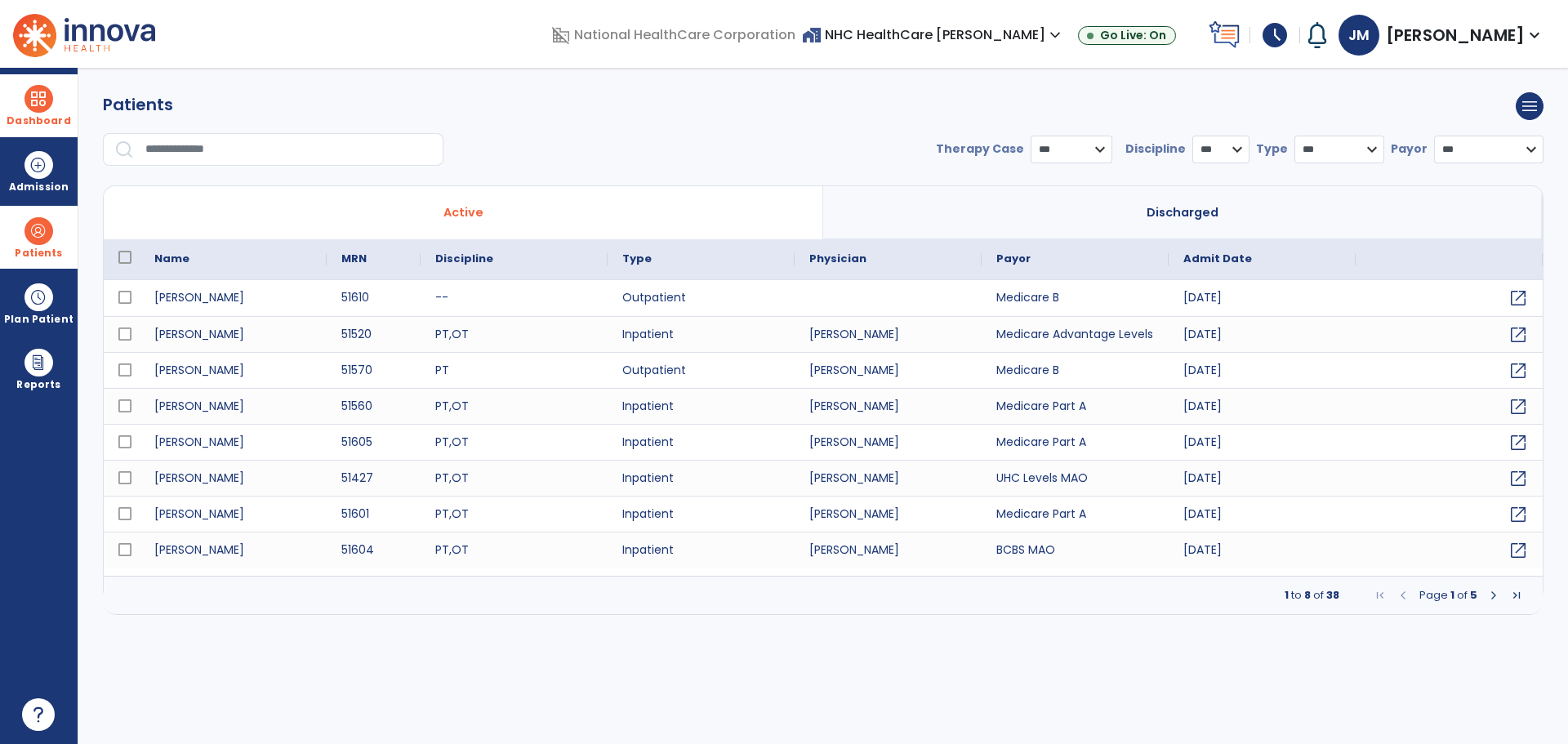 click at bounding box center (288, 149) 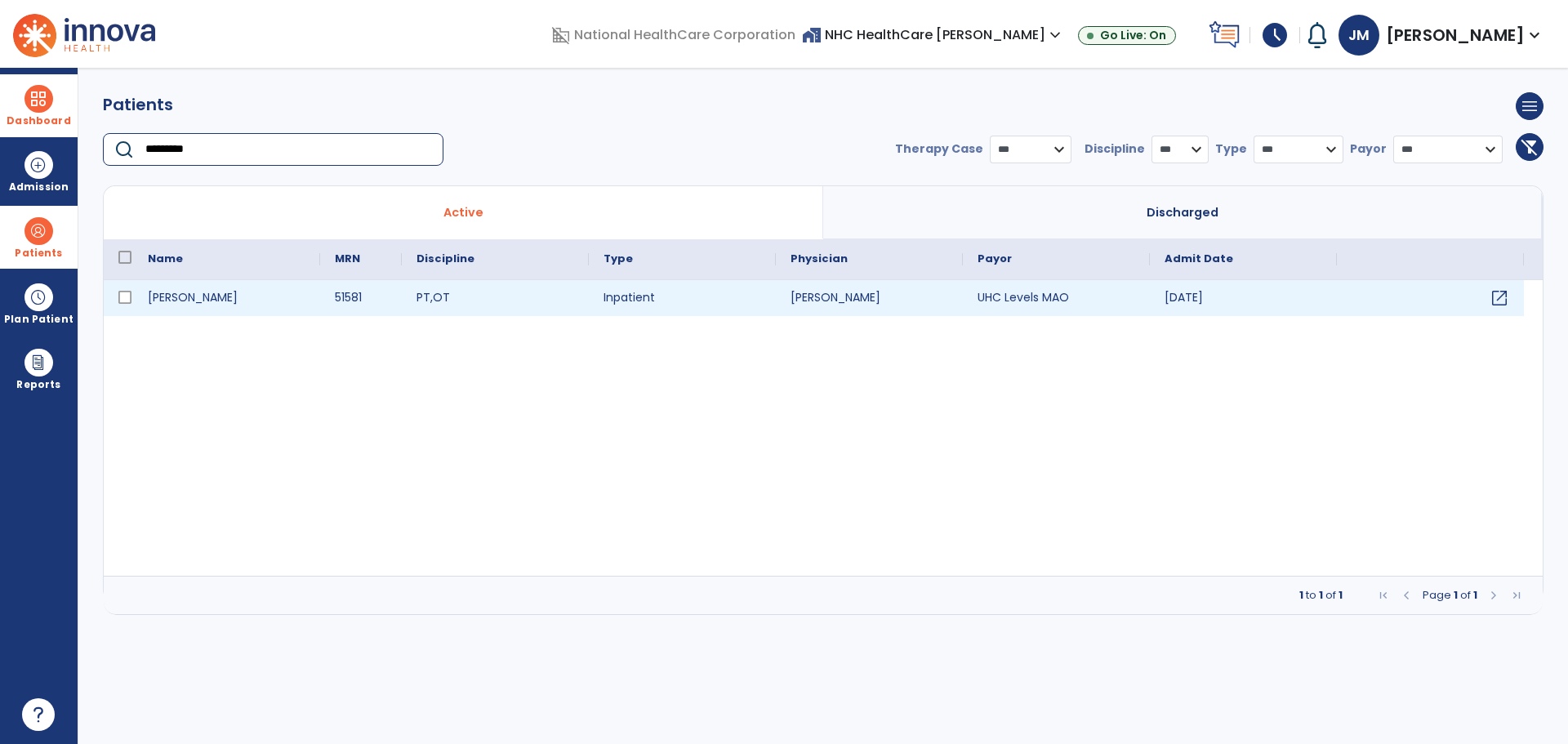 type on "*********" 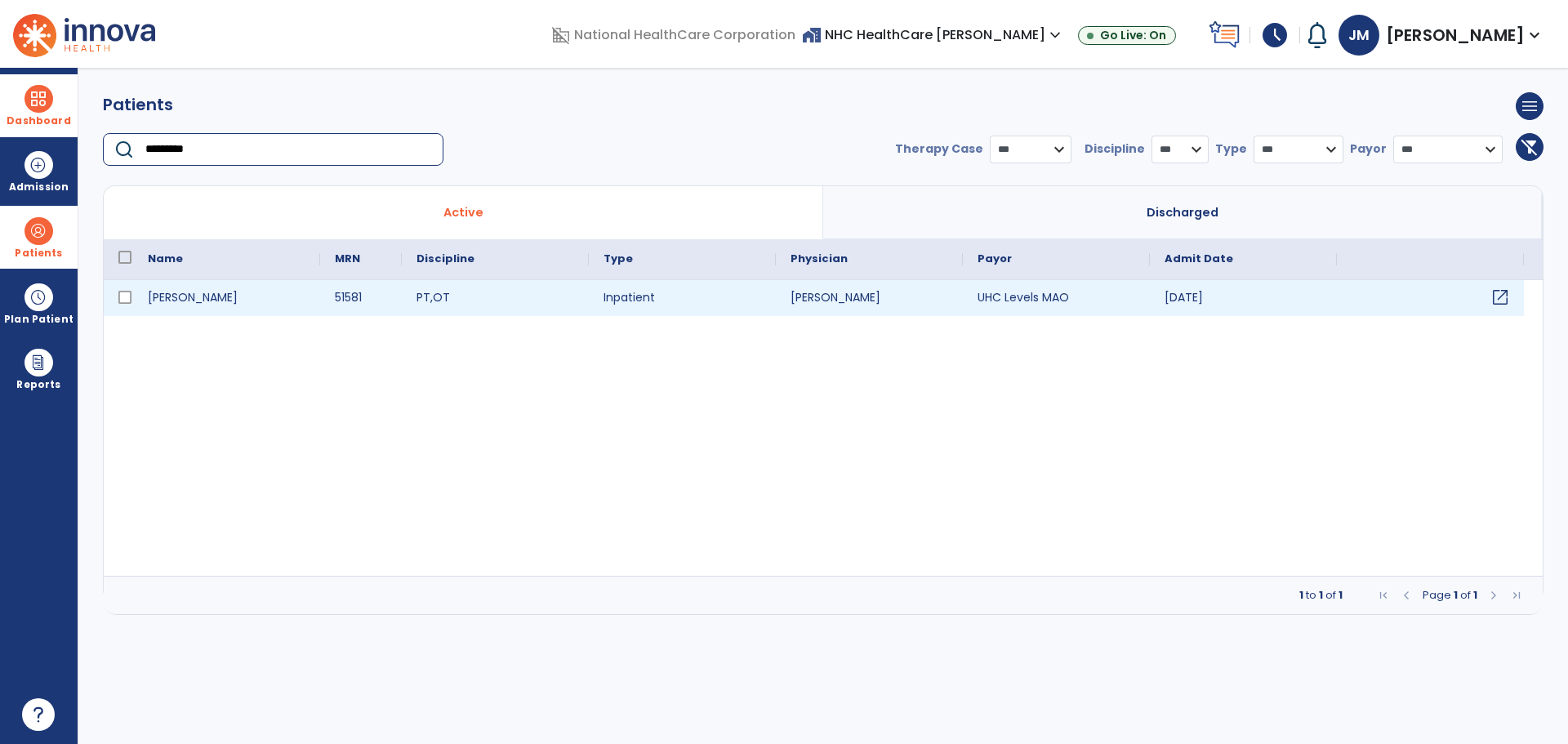 click on "open_in_new" at bounding box center (1500, 297) 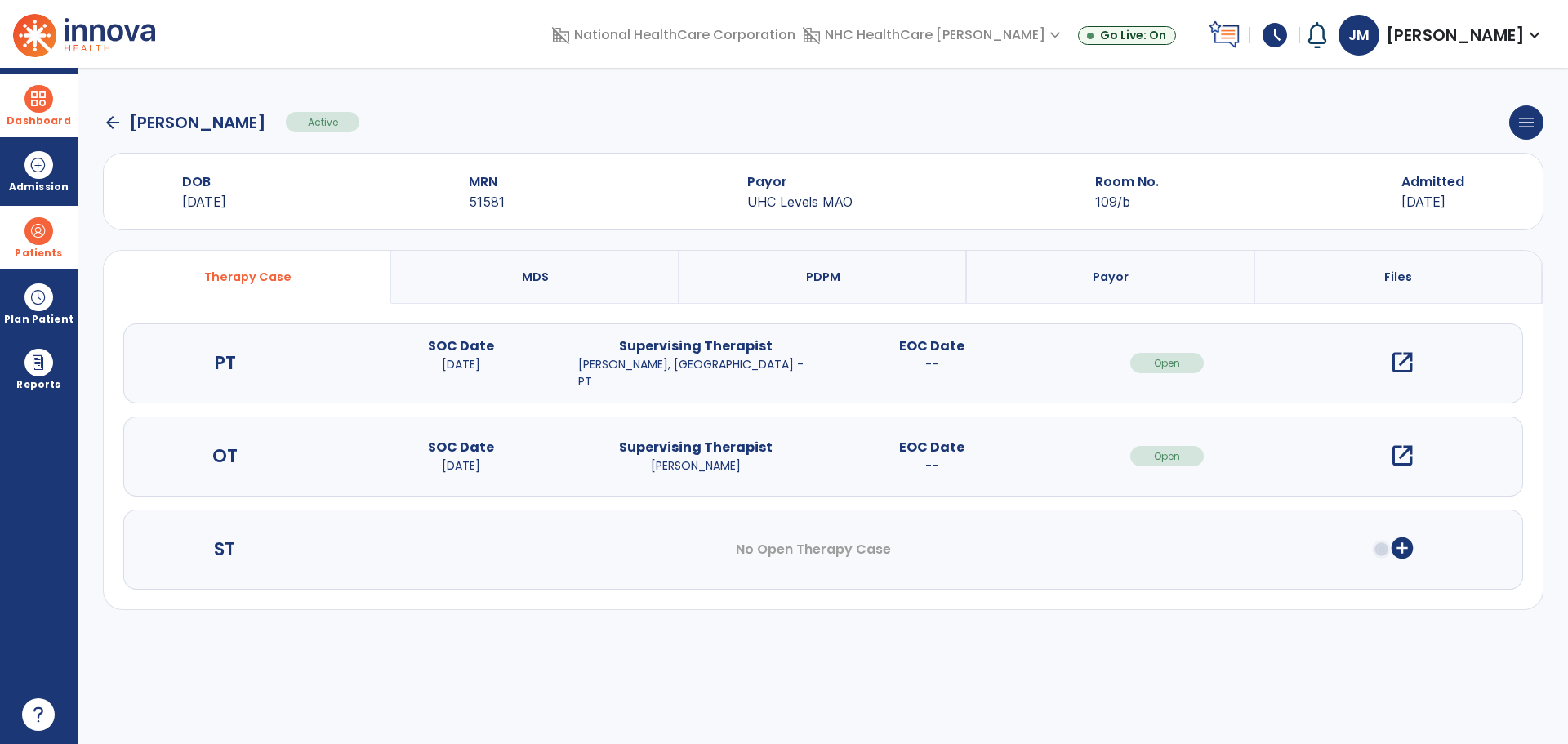 click on "open_in_new" at bounding box center [1402, 363] 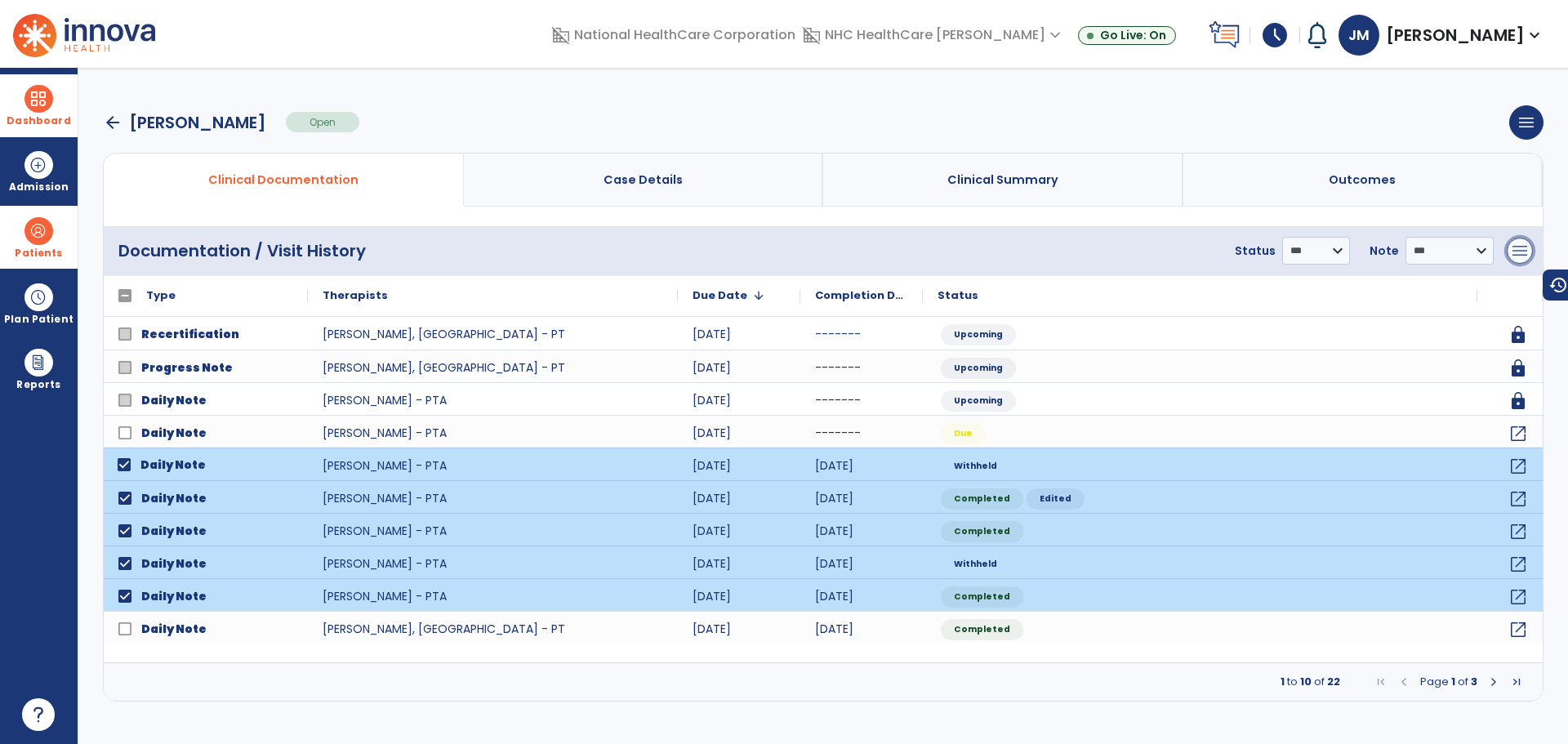 click on "menu" at bounding box center [1520, 251] 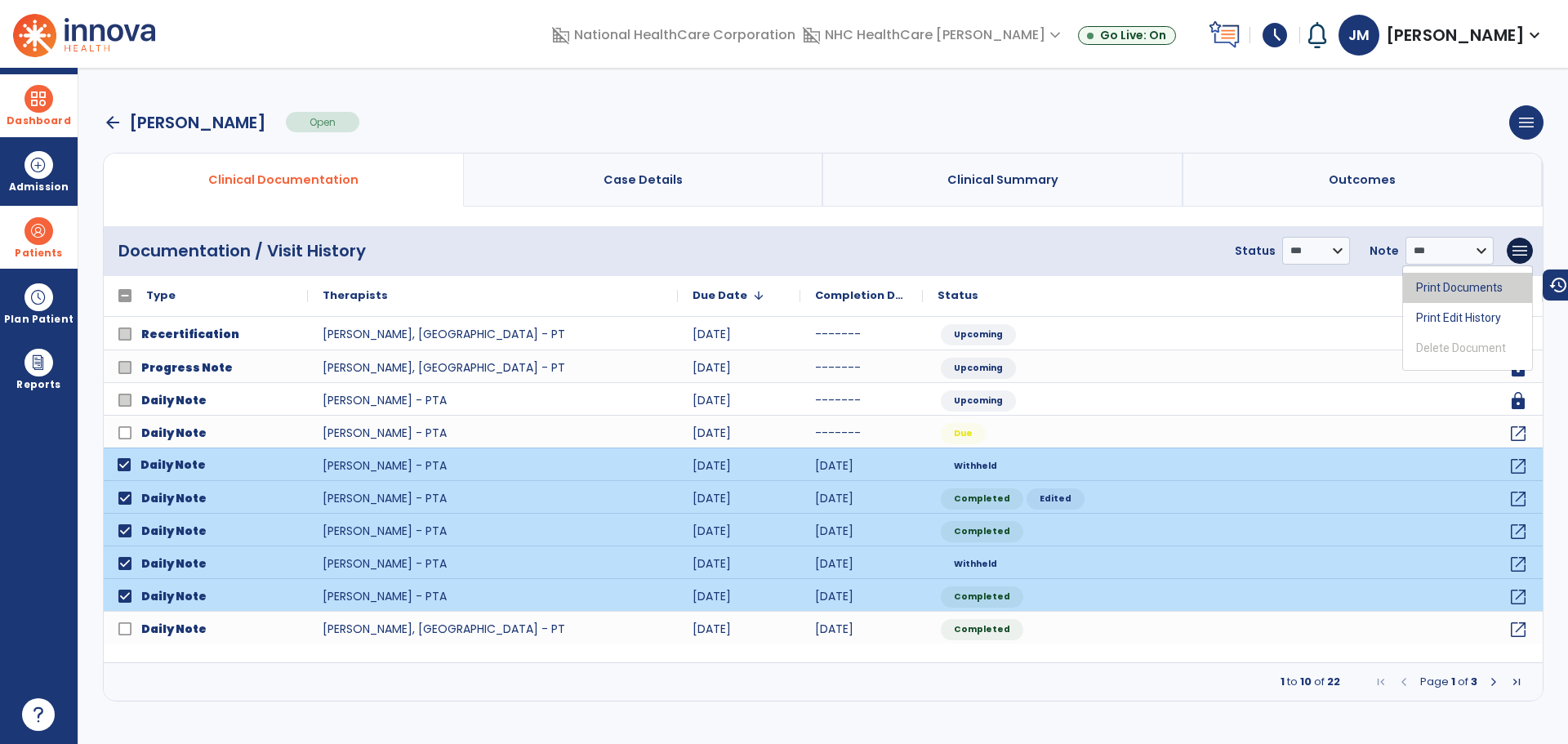 click on "Print Documents" at bounding box center (1468, 287) 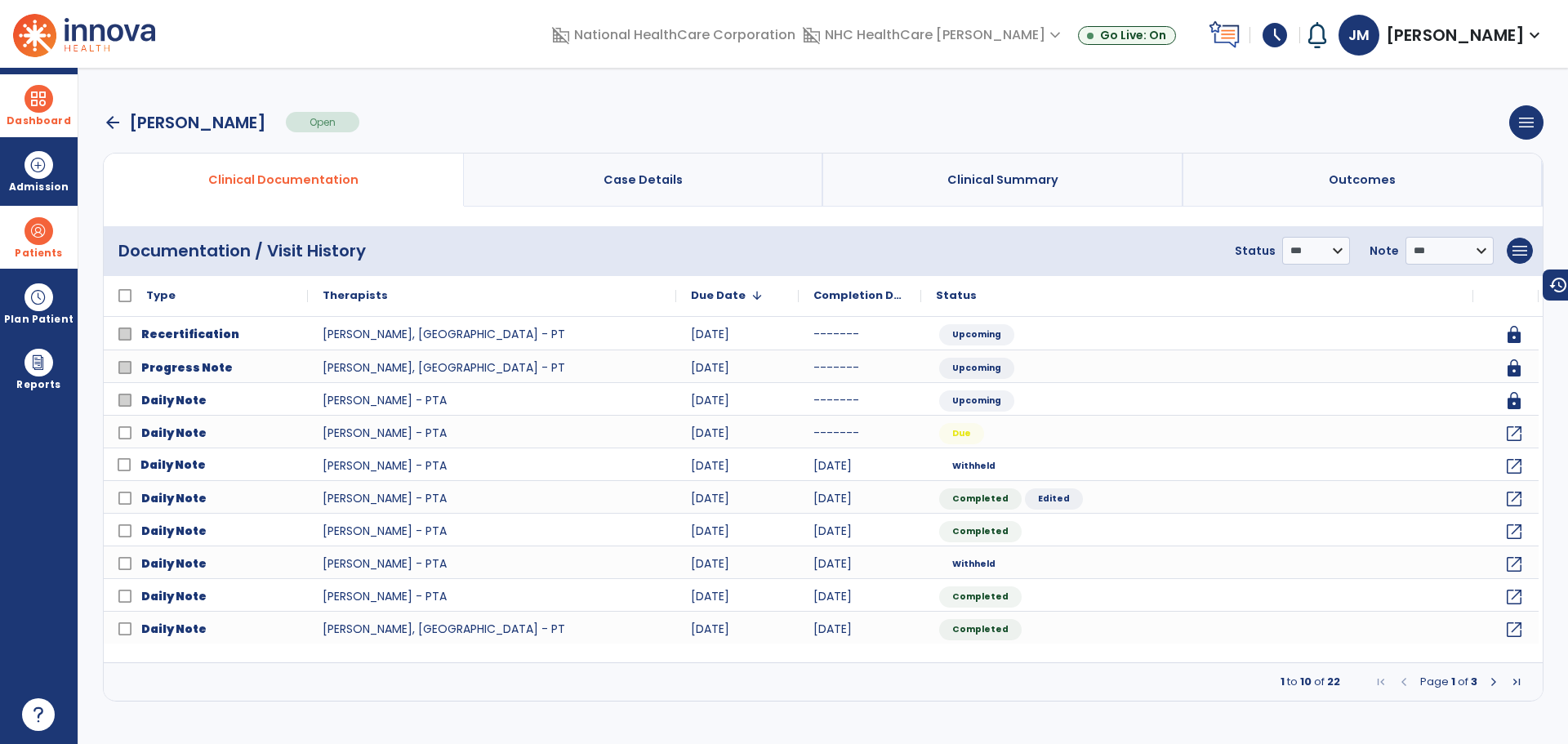 click on "arrow_back" at bounding box center [113, 123] 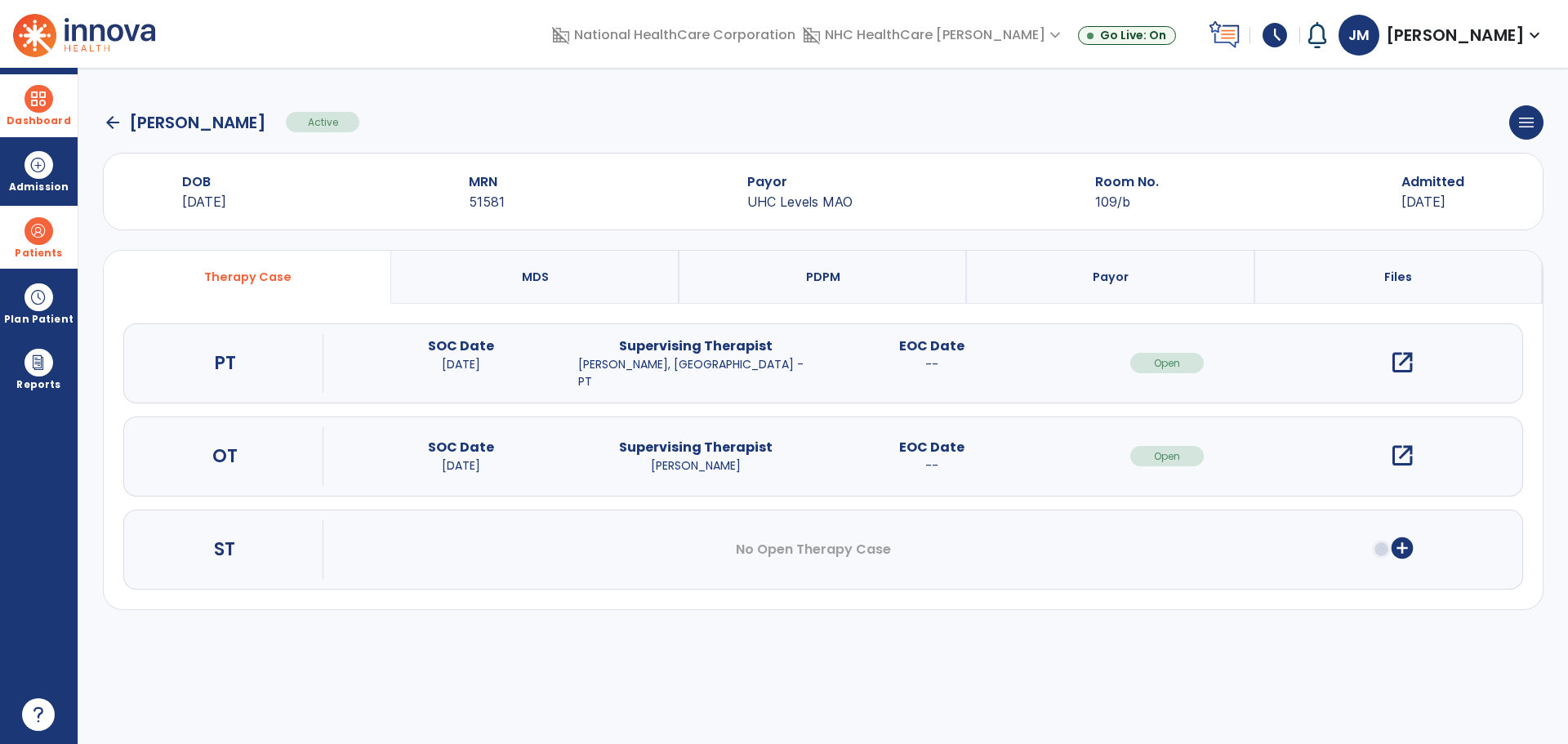 click on "open_in_new" at bounding box center (1402, 456) 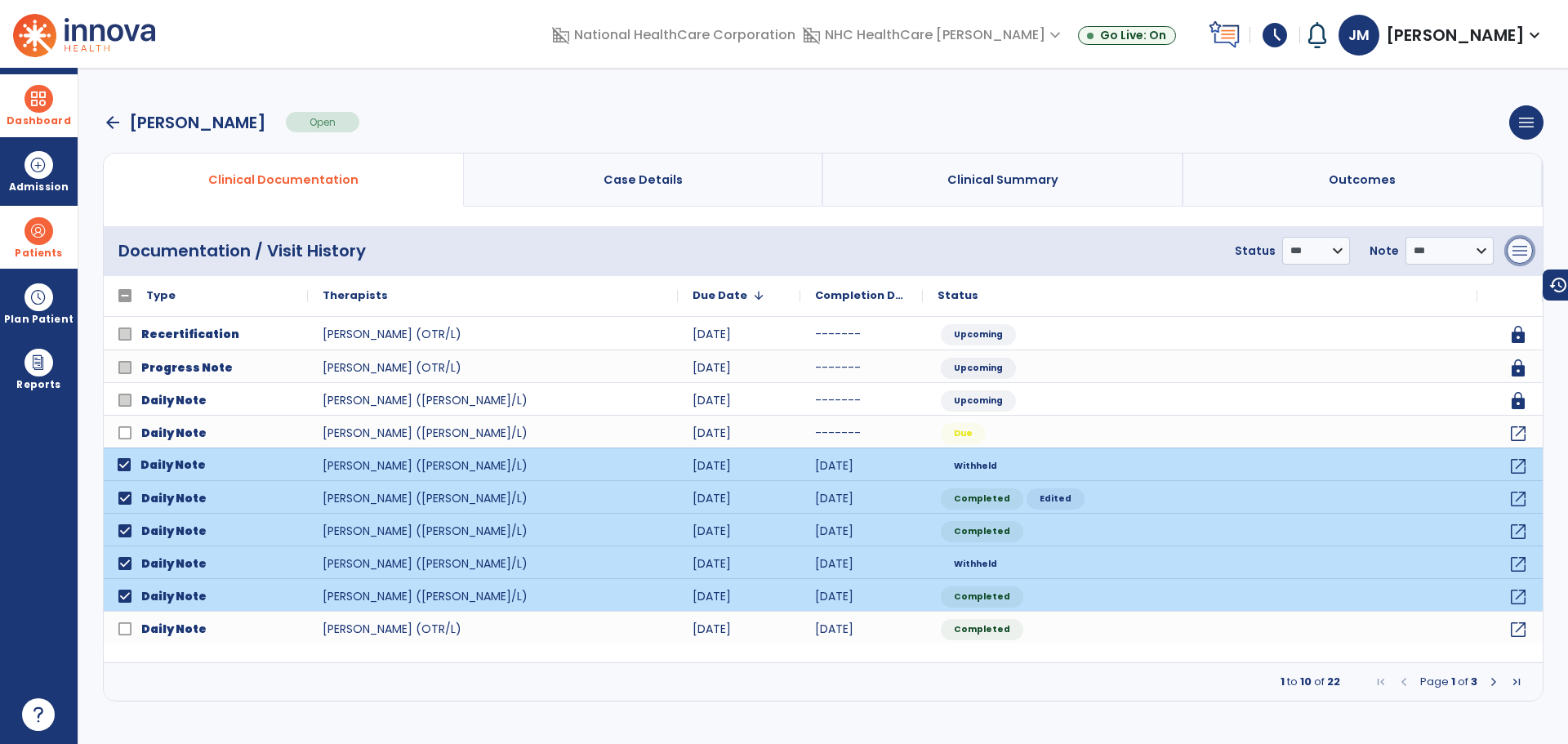 click on "menu" at bounding box center [1520, 251] 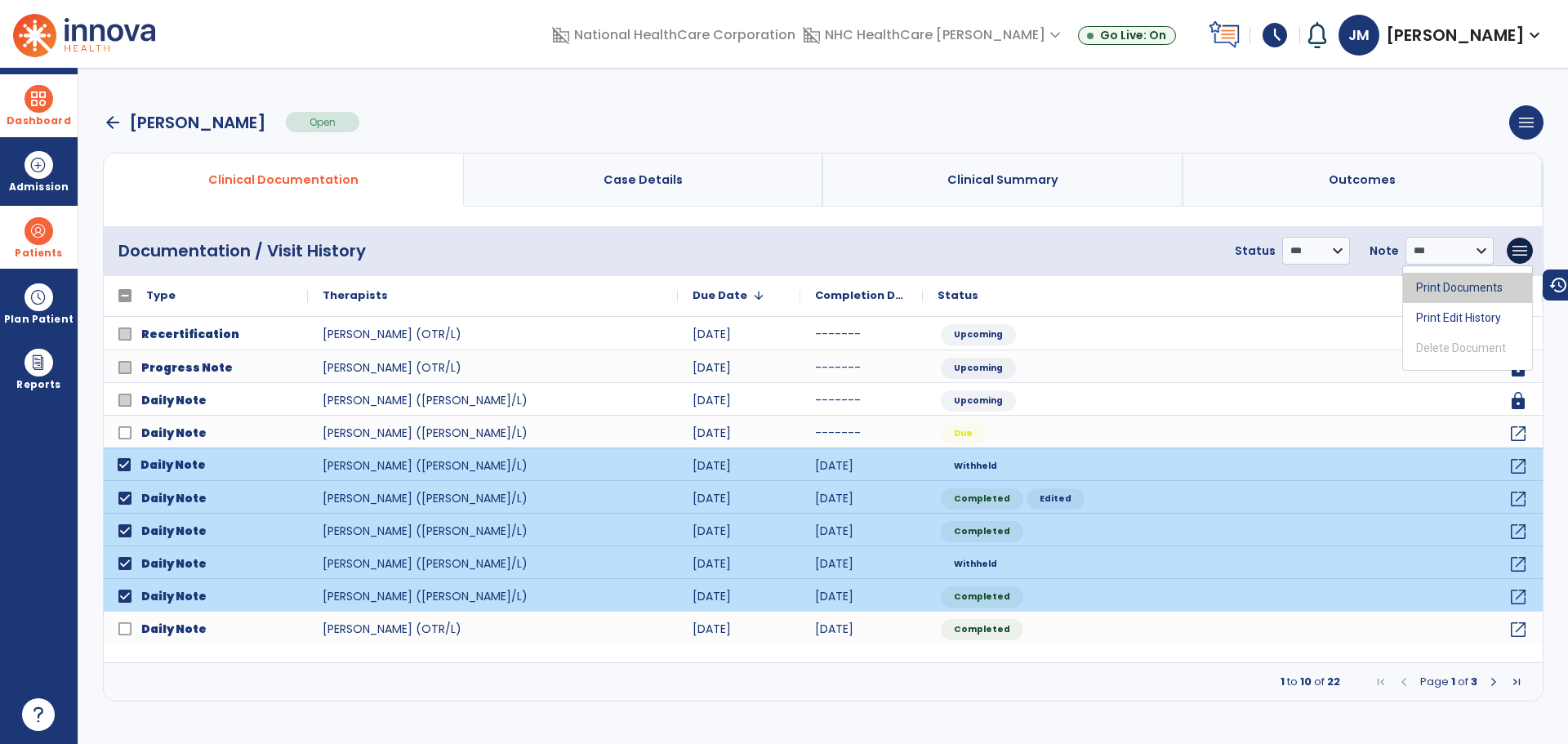 click on "Print Documents" at bounding box center [1468, 287] 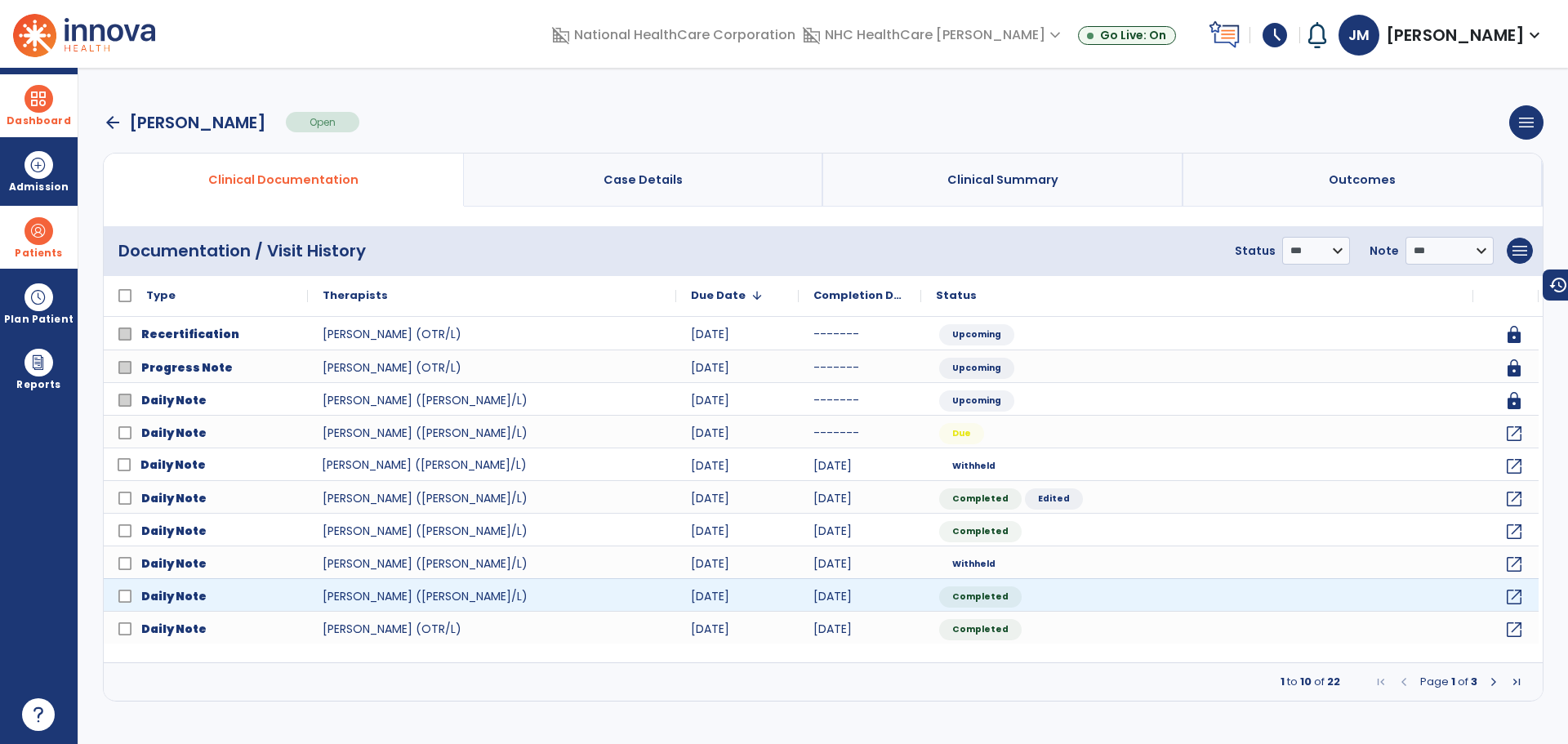 drag, startPoint x: 1209, startPoint y: 607, endPoint x: 586, endPoint y: 453, distance: 641.75151 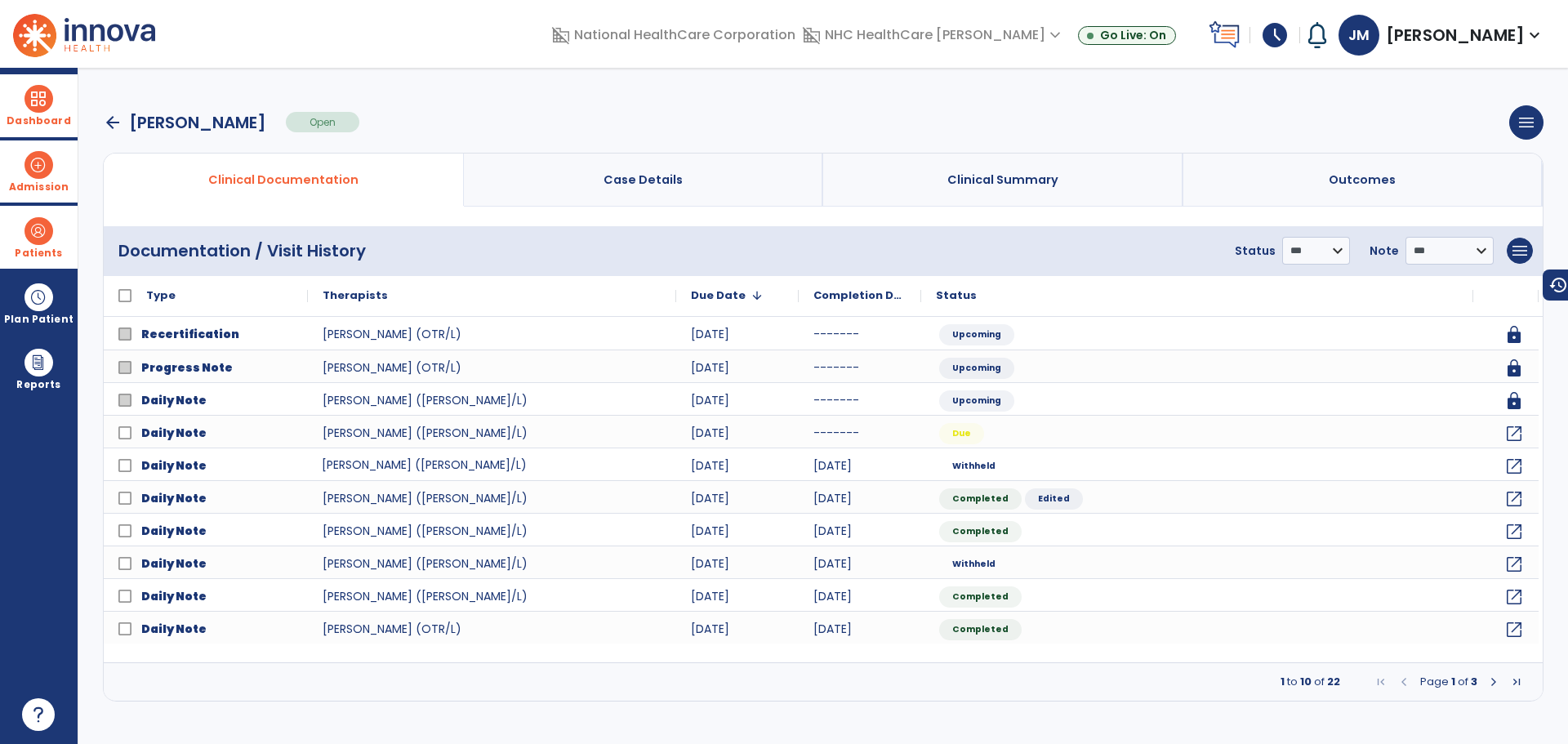 click at bounding box center [38, 165] 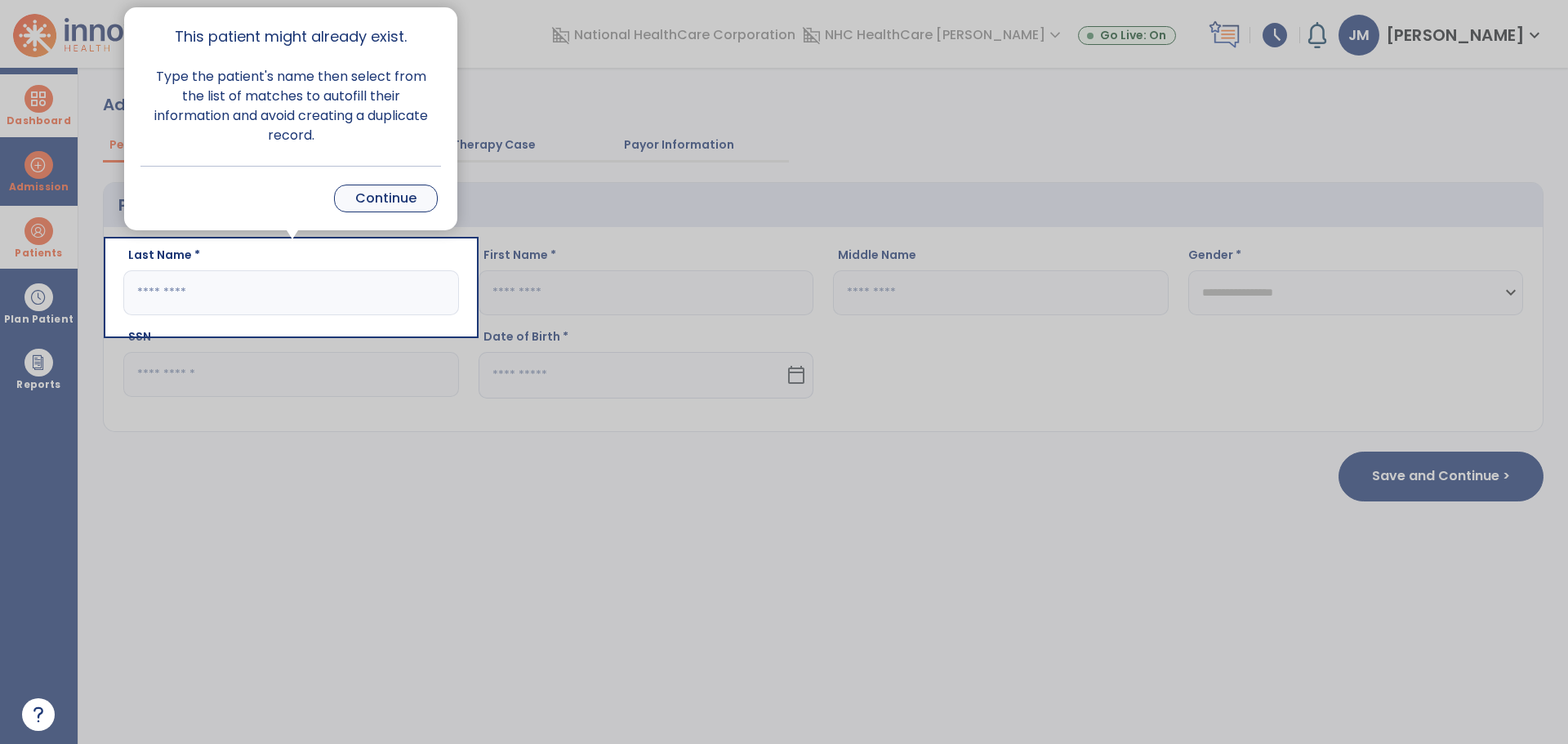 click on "Continue" at bounding box center [385, 198] 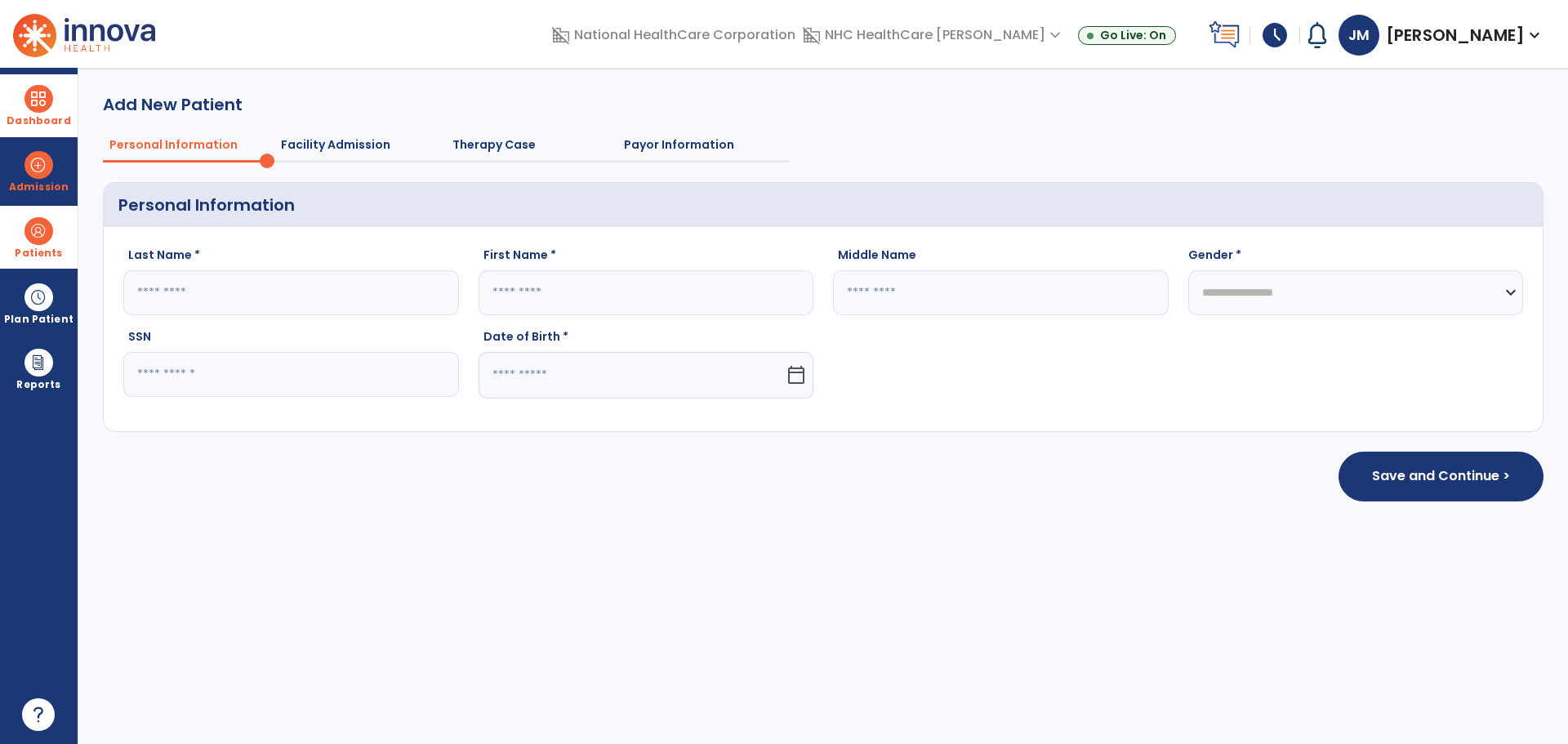 click at bounding box center [38, 231] 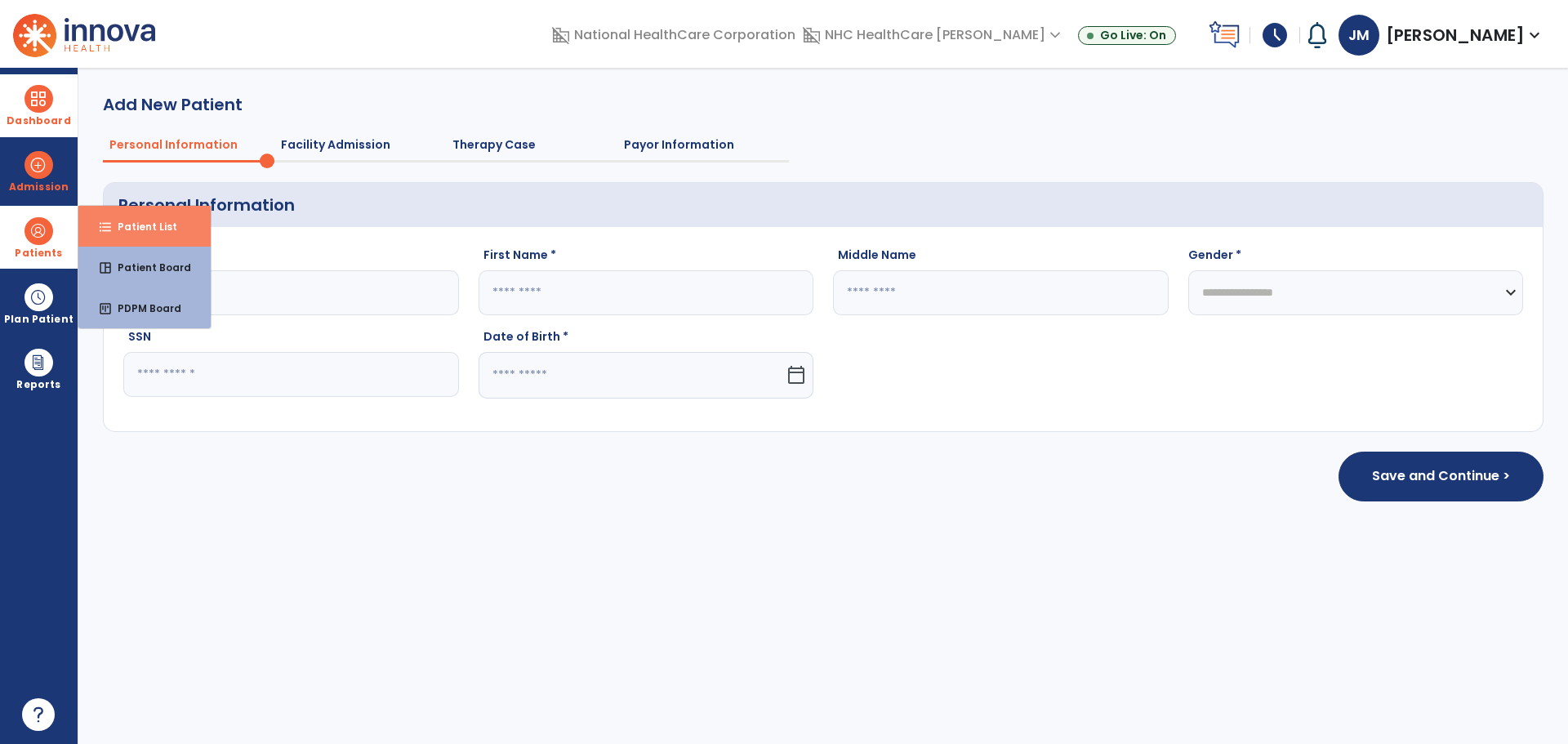 click on "format_list_bulleted  Patient List" at bounding box center [145, 226] 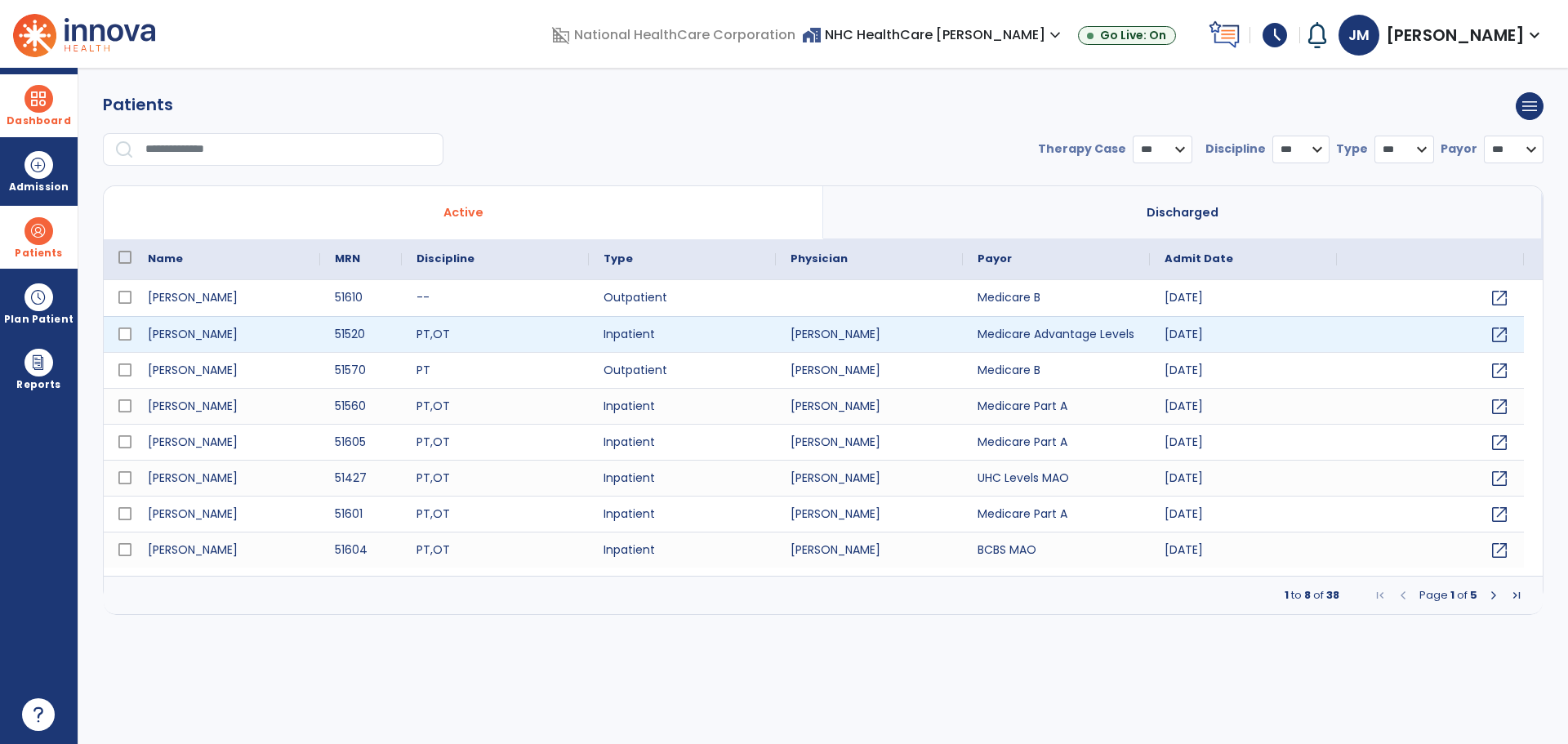 select on "***" 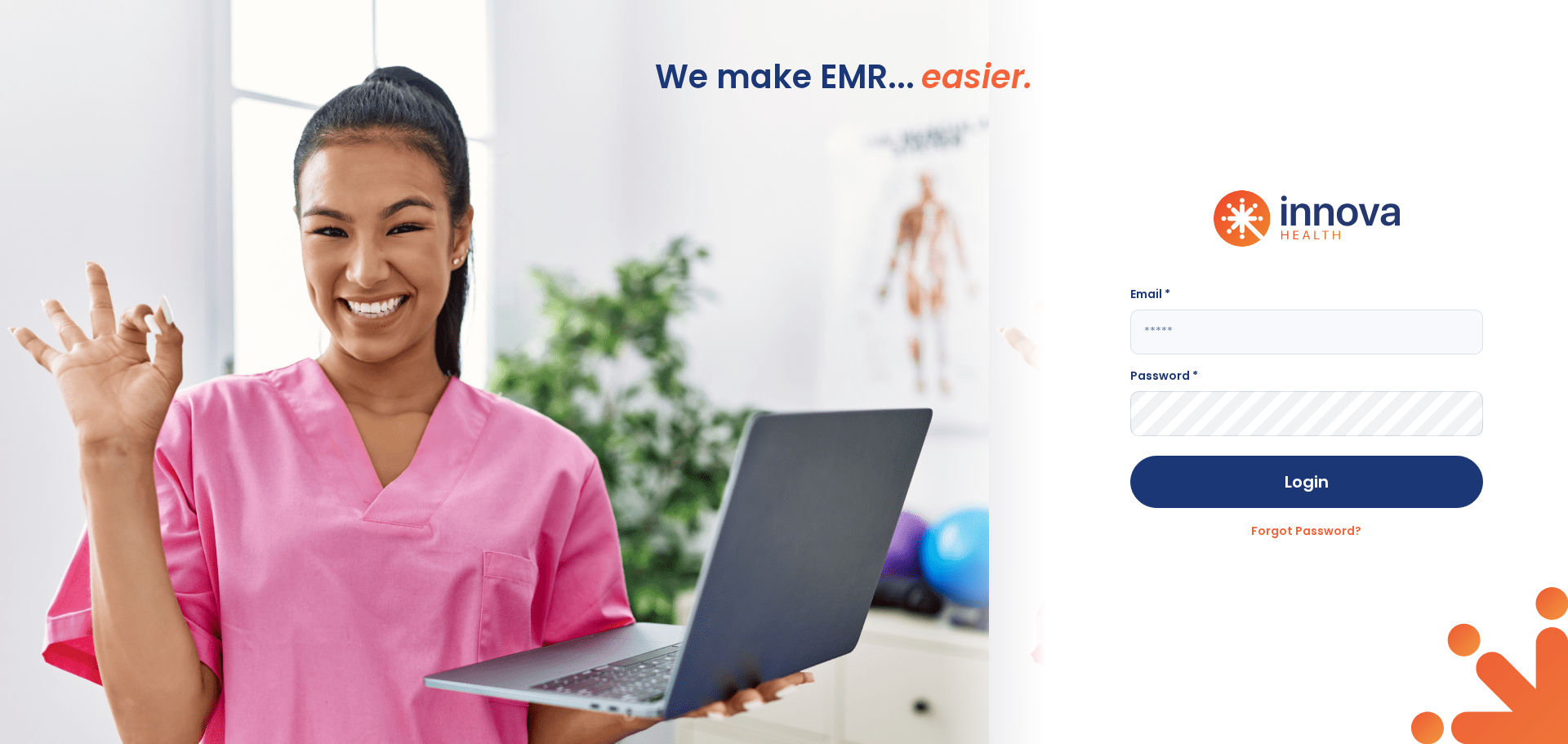 type on "**********" 